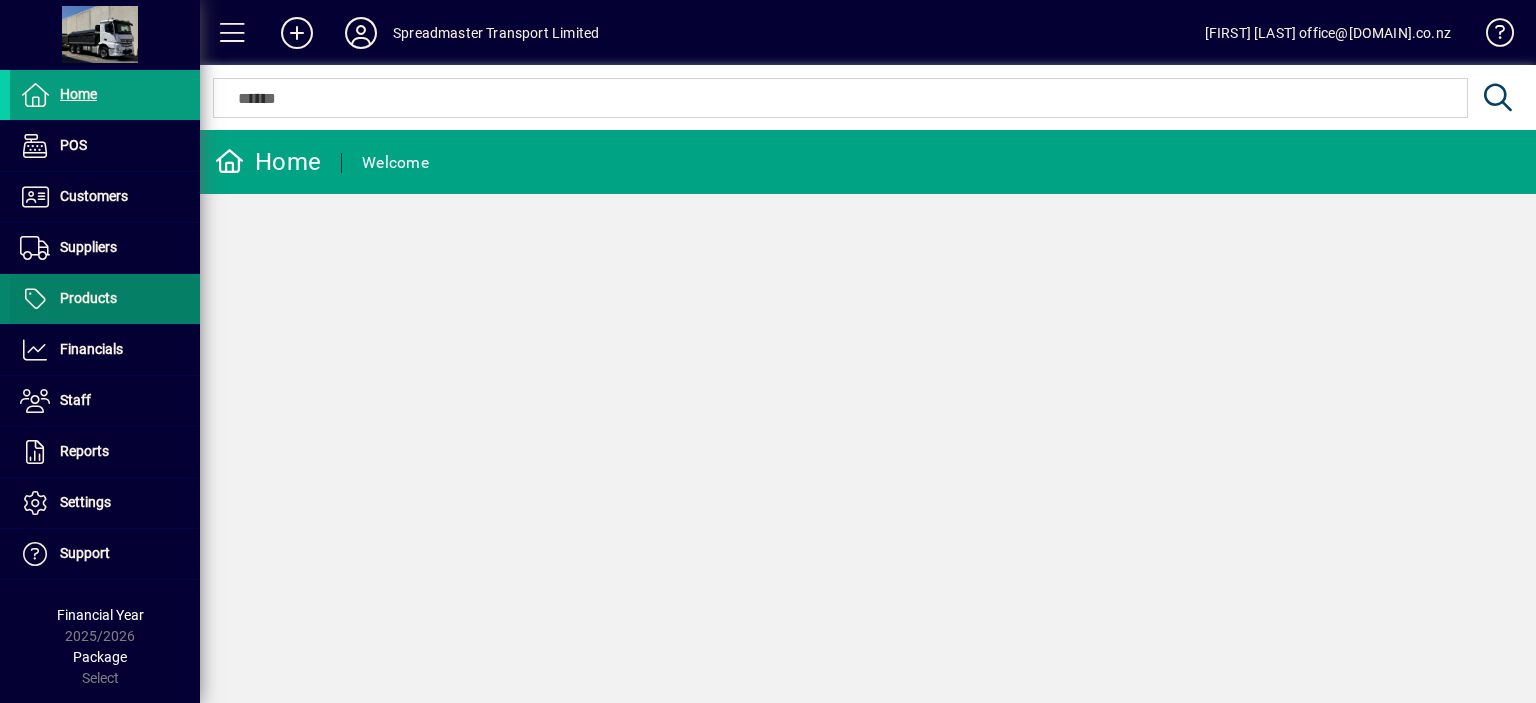 scroll, scrollTop: 0, scrollLeft: 0, axis: both 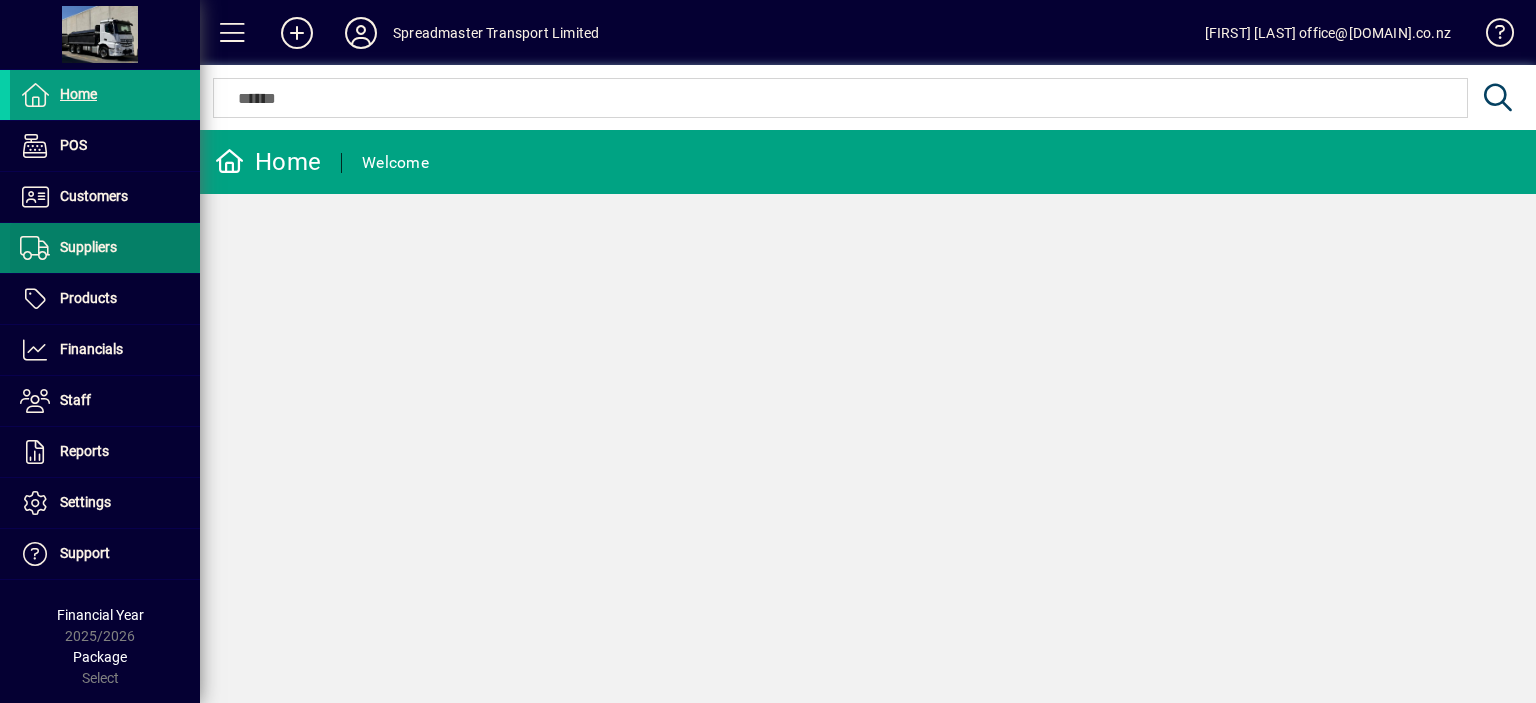 click on "Suppliers" at bounding box center [88, 247] 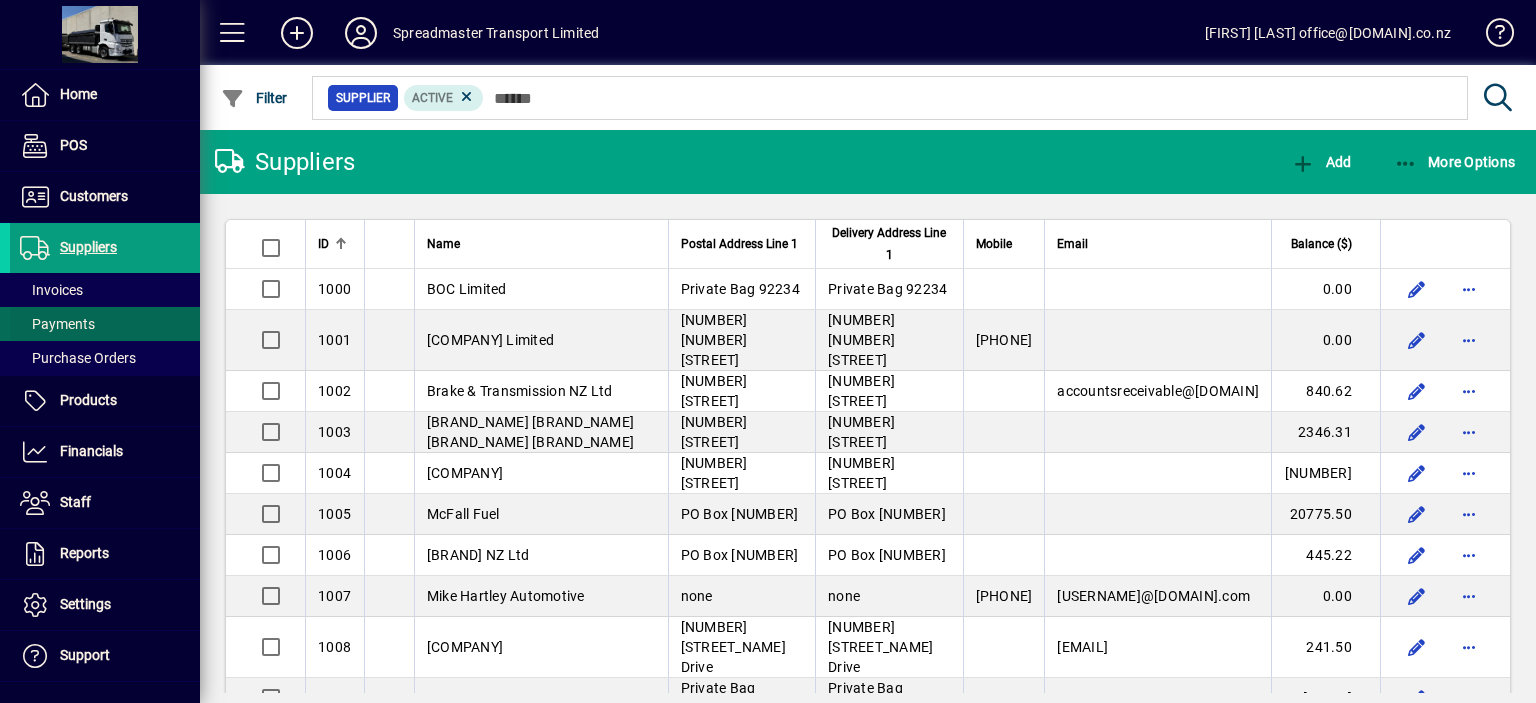 click on "Payments" at bounding box center (57, 324) 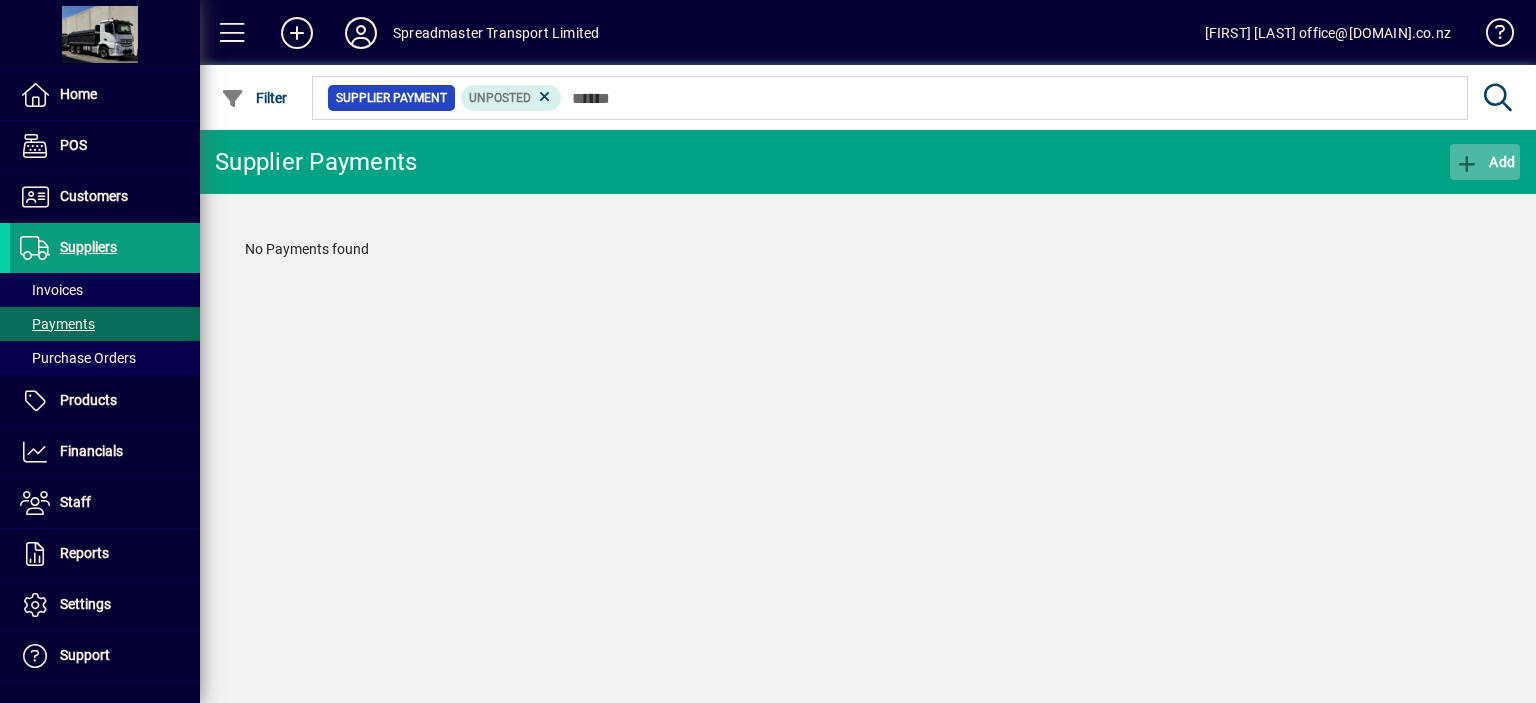 click on "Add" 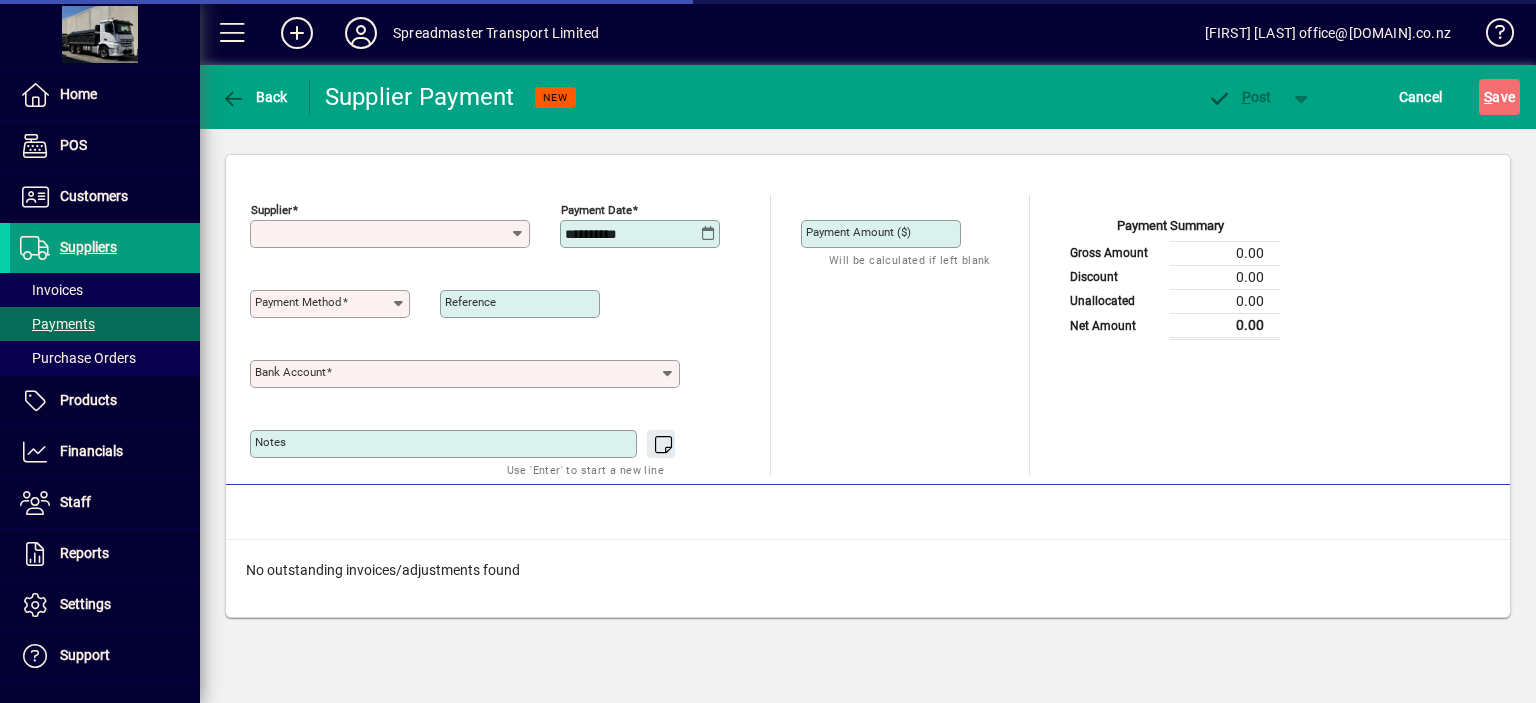 type on "**********" 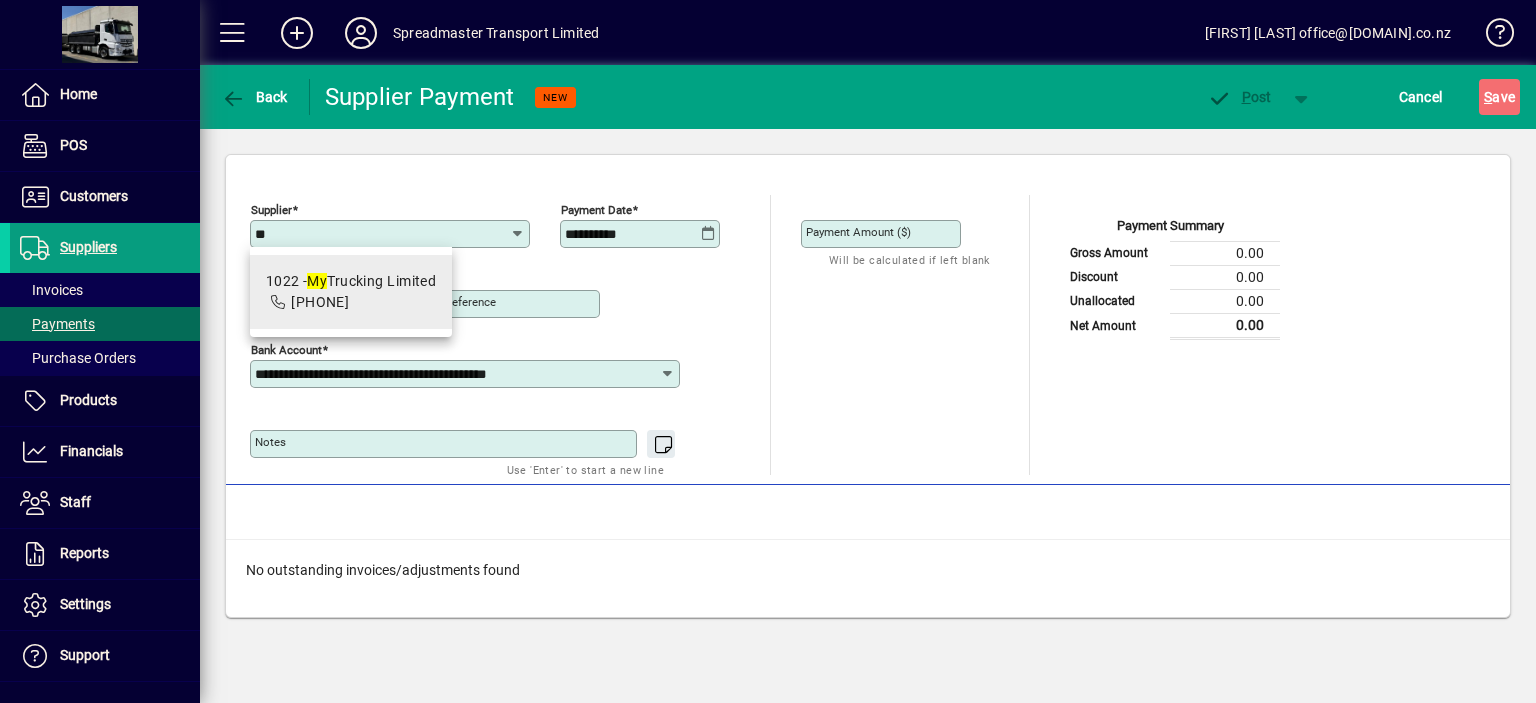 click on "[NUMBER] - My Trucking Limited [PHONE]" at bounding box center (351, 292) 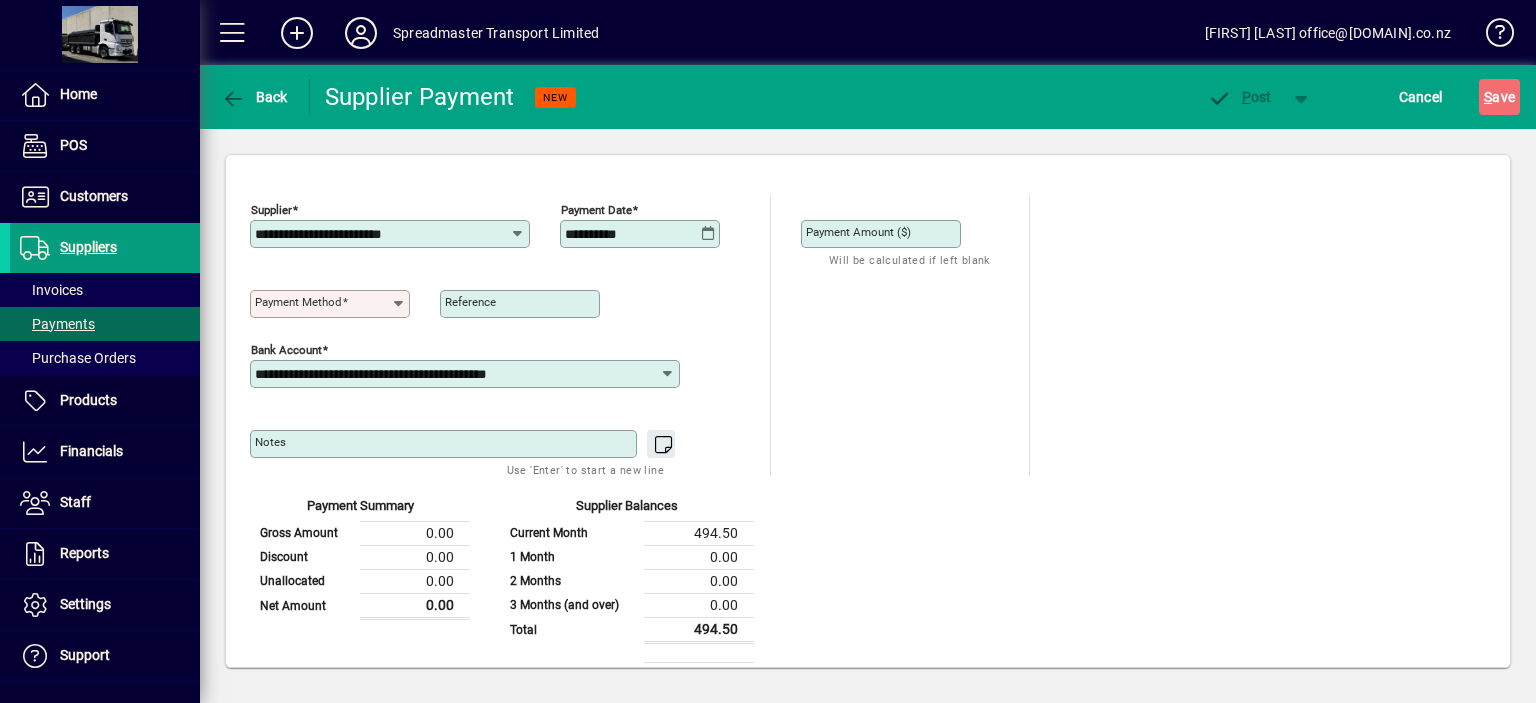 type on "**********" 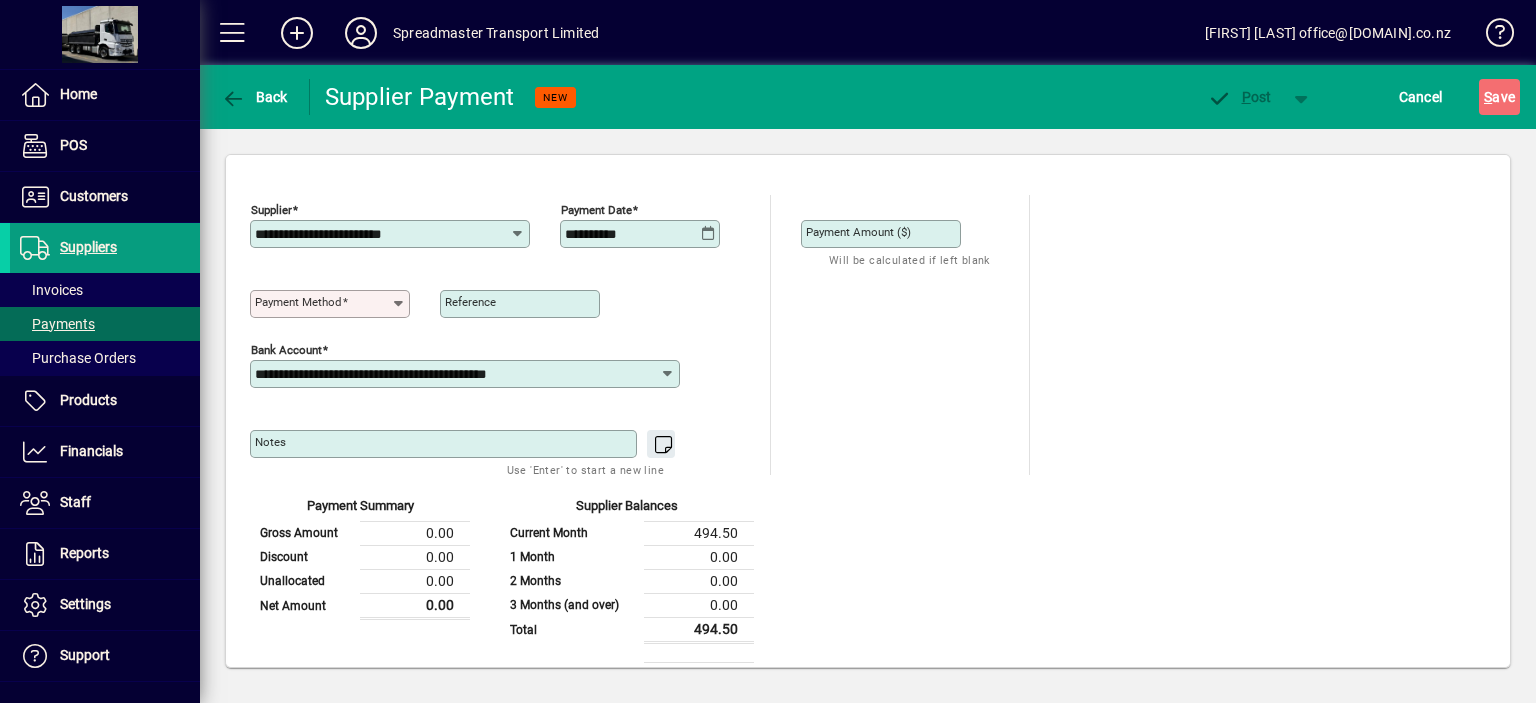 type 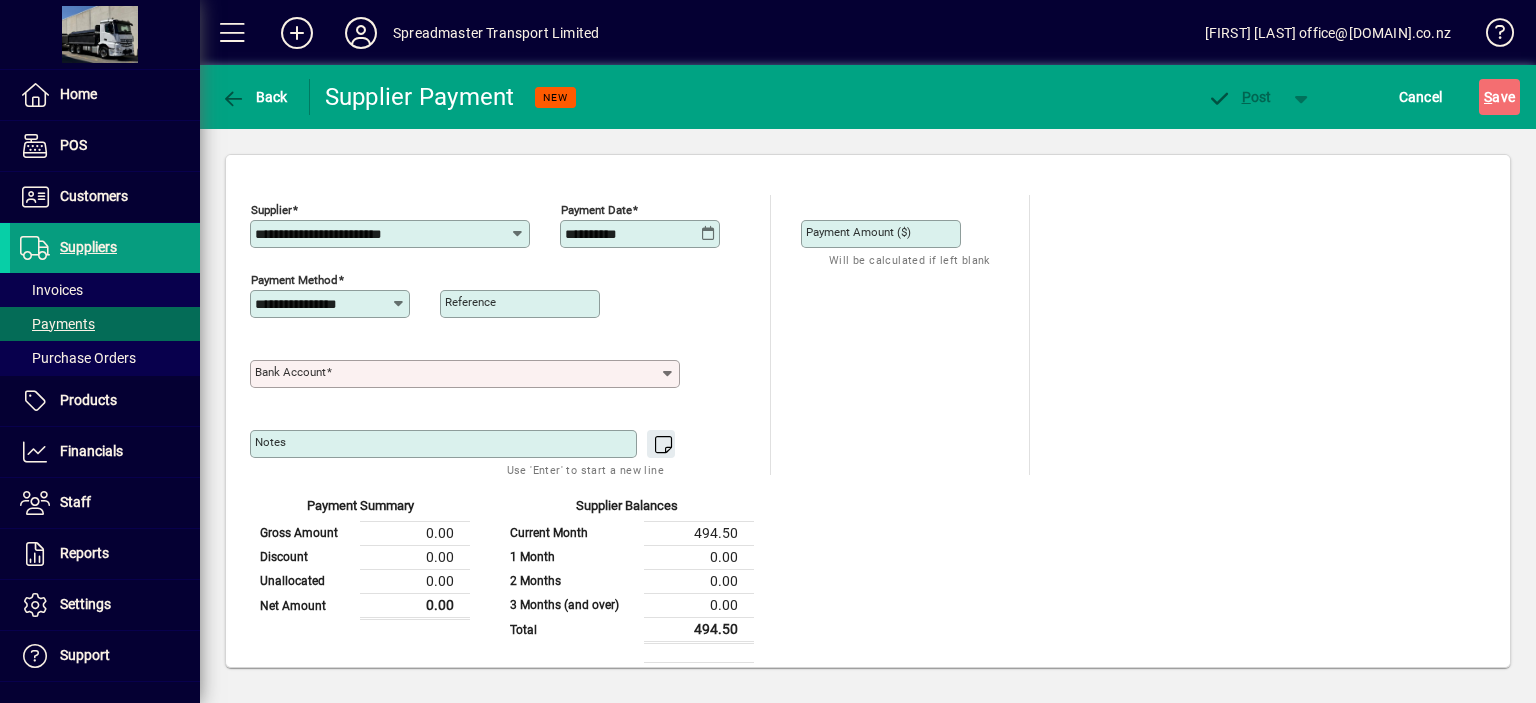 click on "Payment Amount ($)" at bounding box center (883, 234) 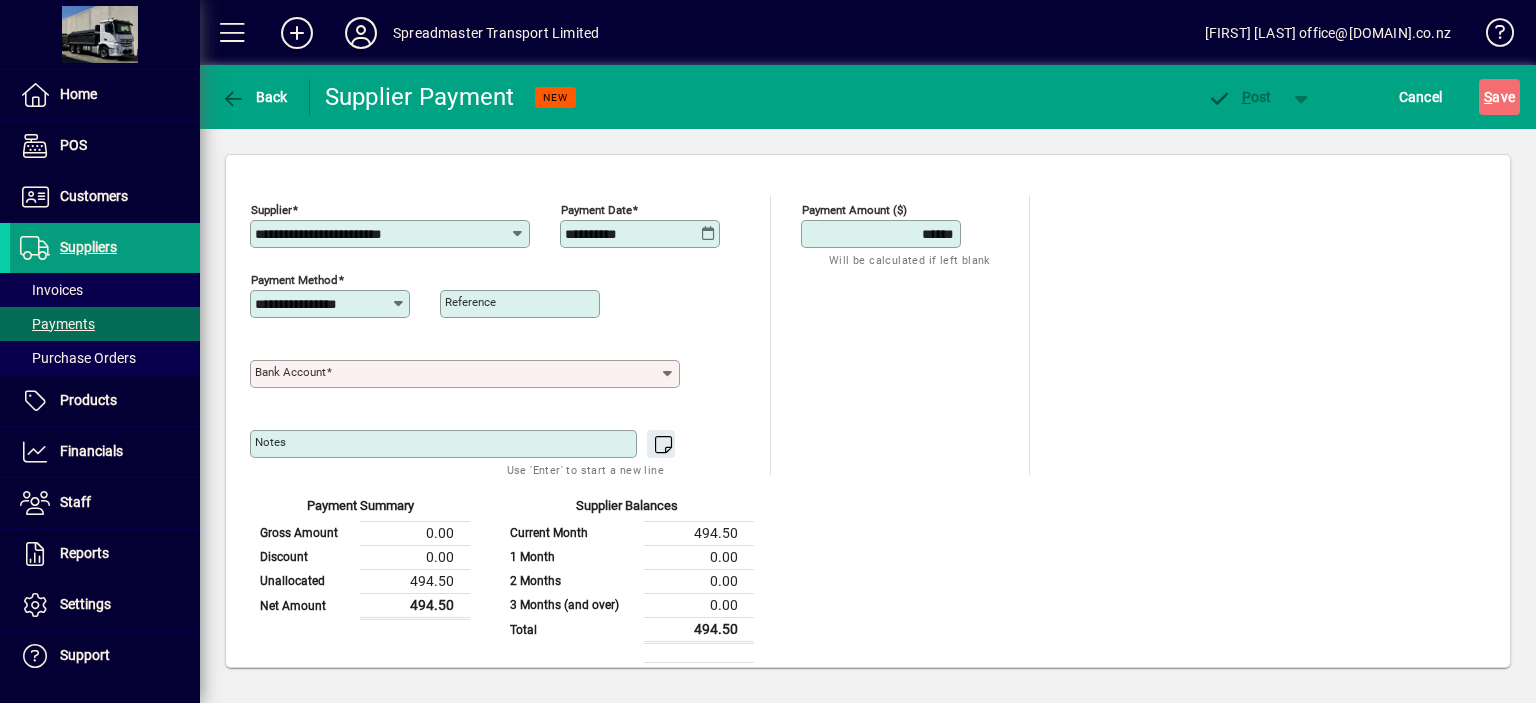 type on "******" 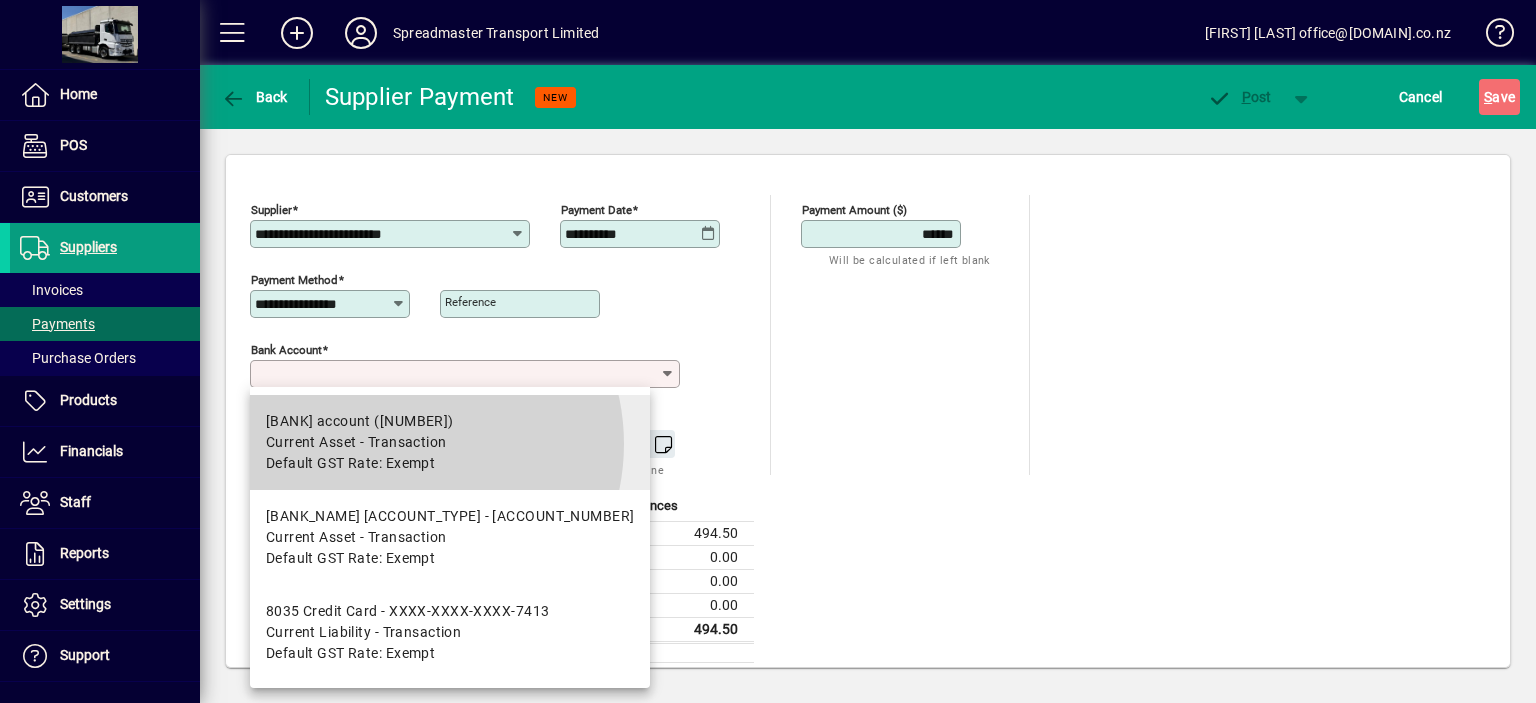 click on "Current Asset - Transaction" at bounding box center [356, 442] 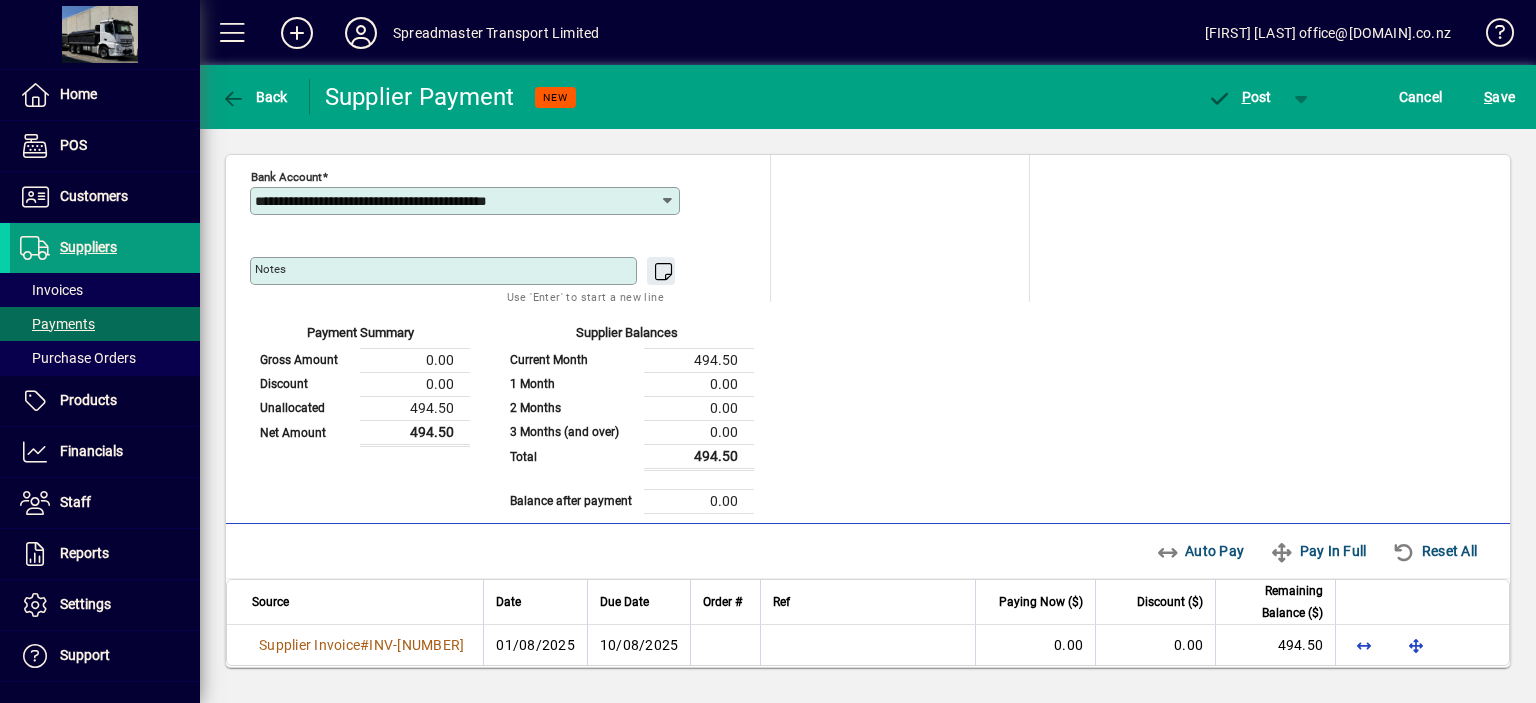 scroll, scrollTop: 184, scrollLeft: 0, axis: vertical 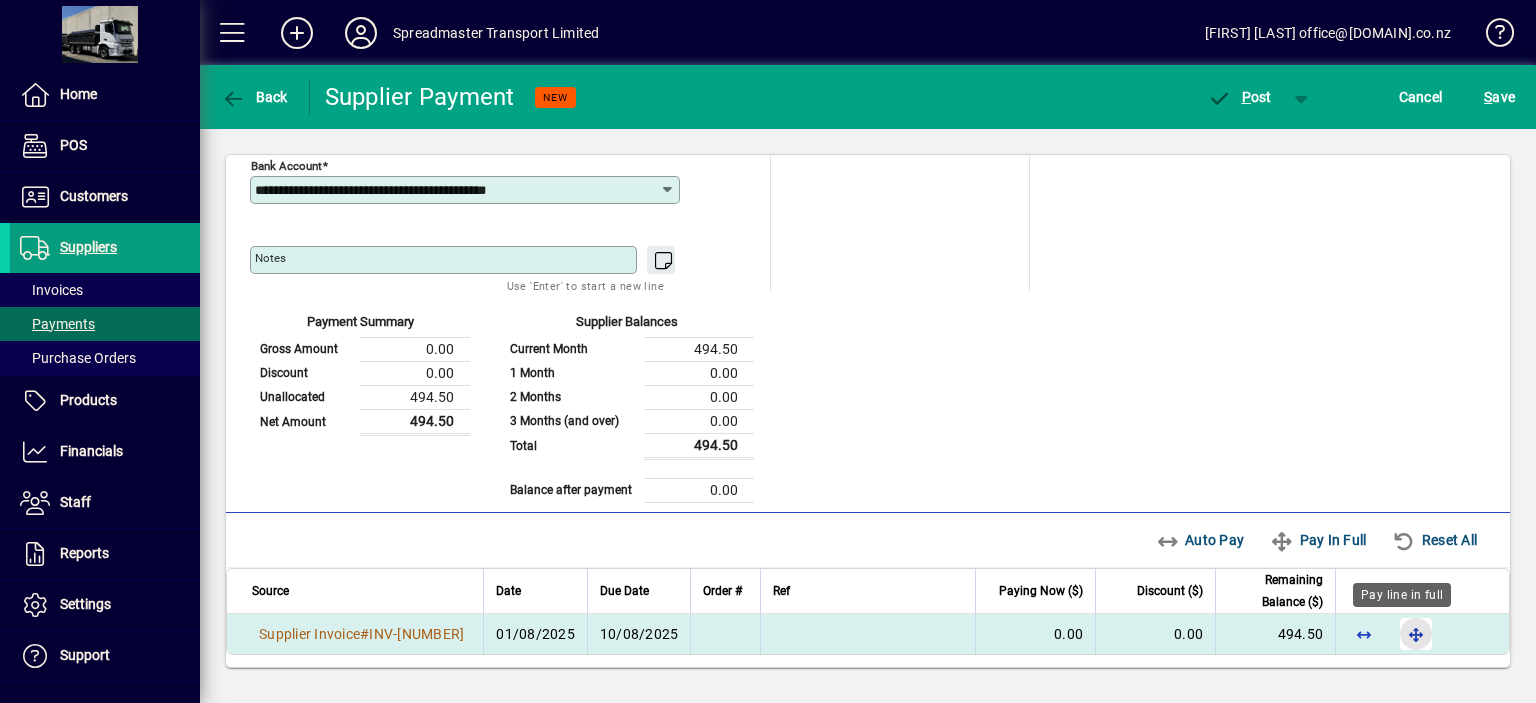 click at bounding box center (1416, 634) 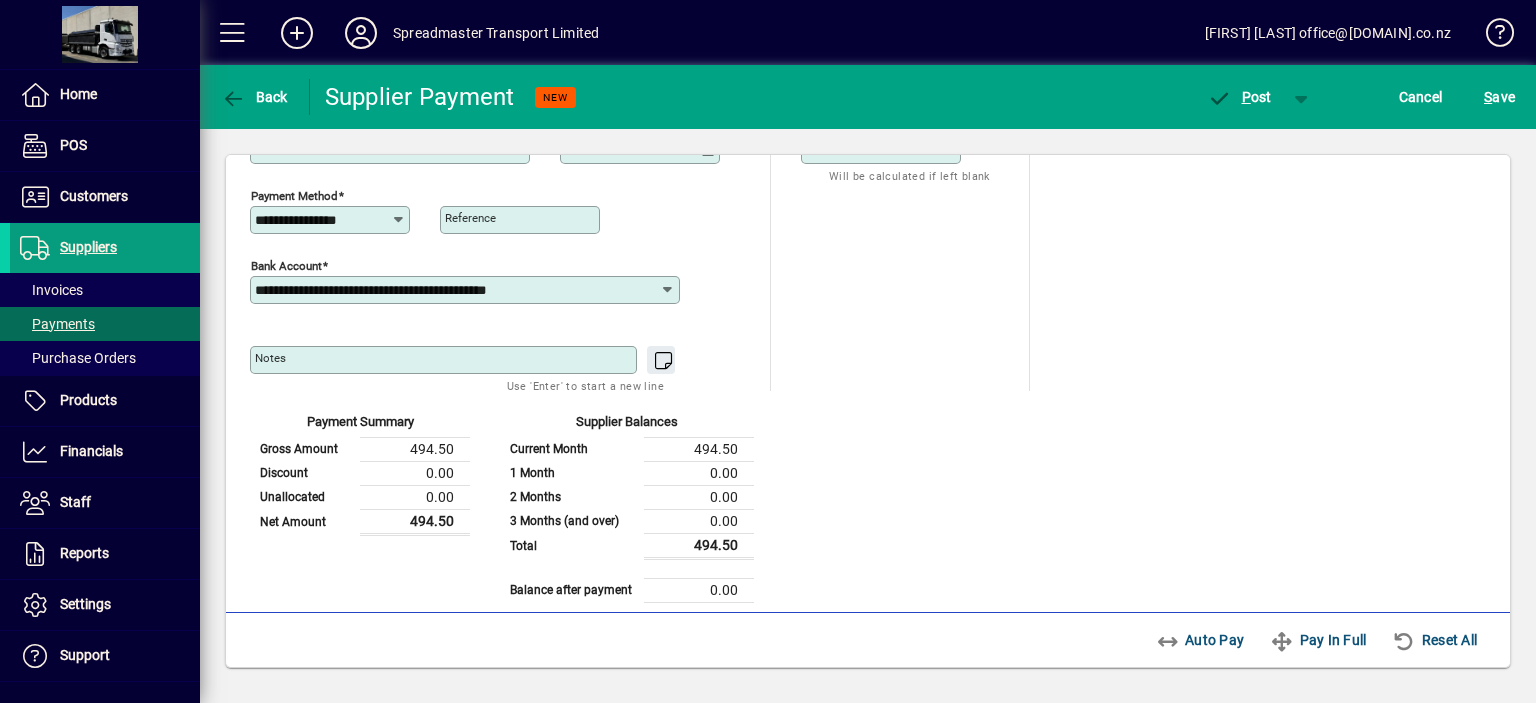 scroll, scrollTop: 0, scrollLeft: 0, axis: both 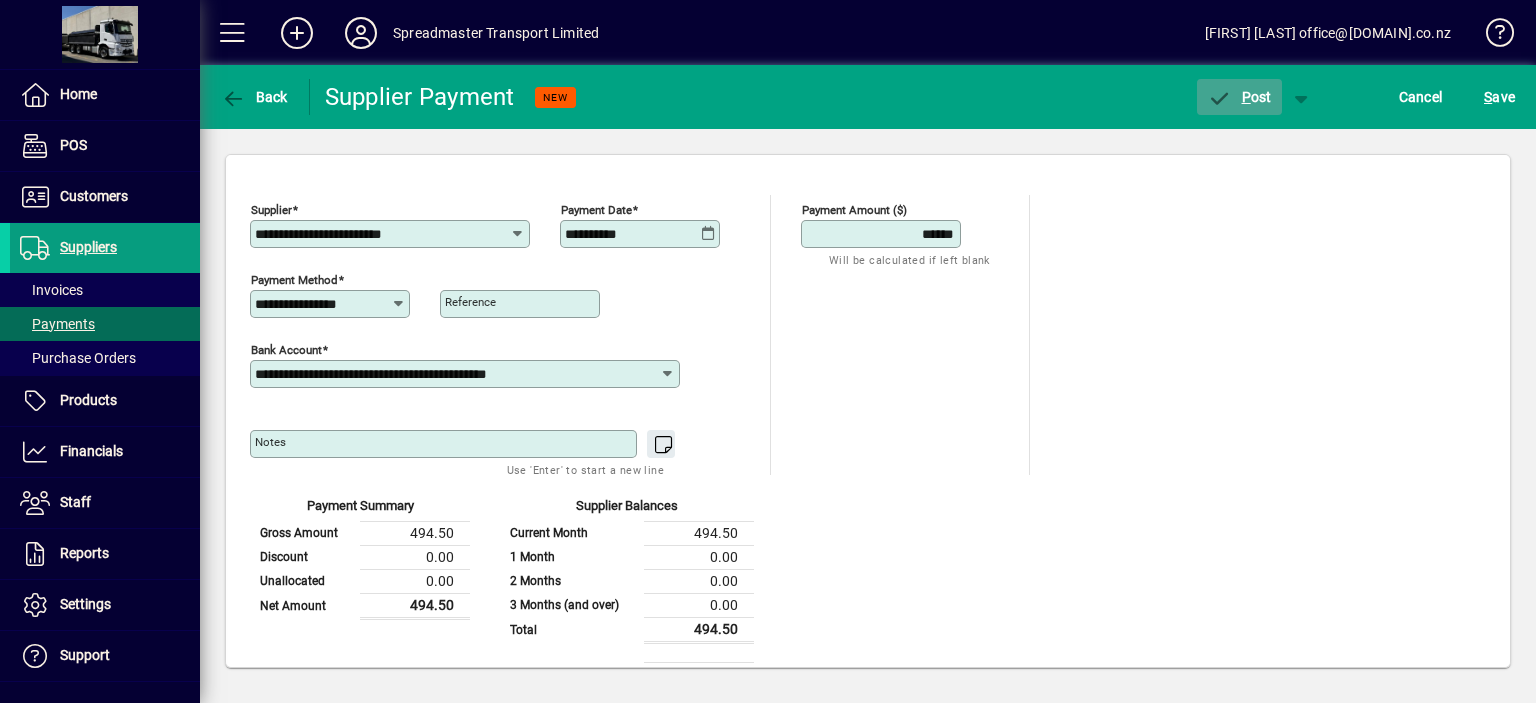 click on "P ost" 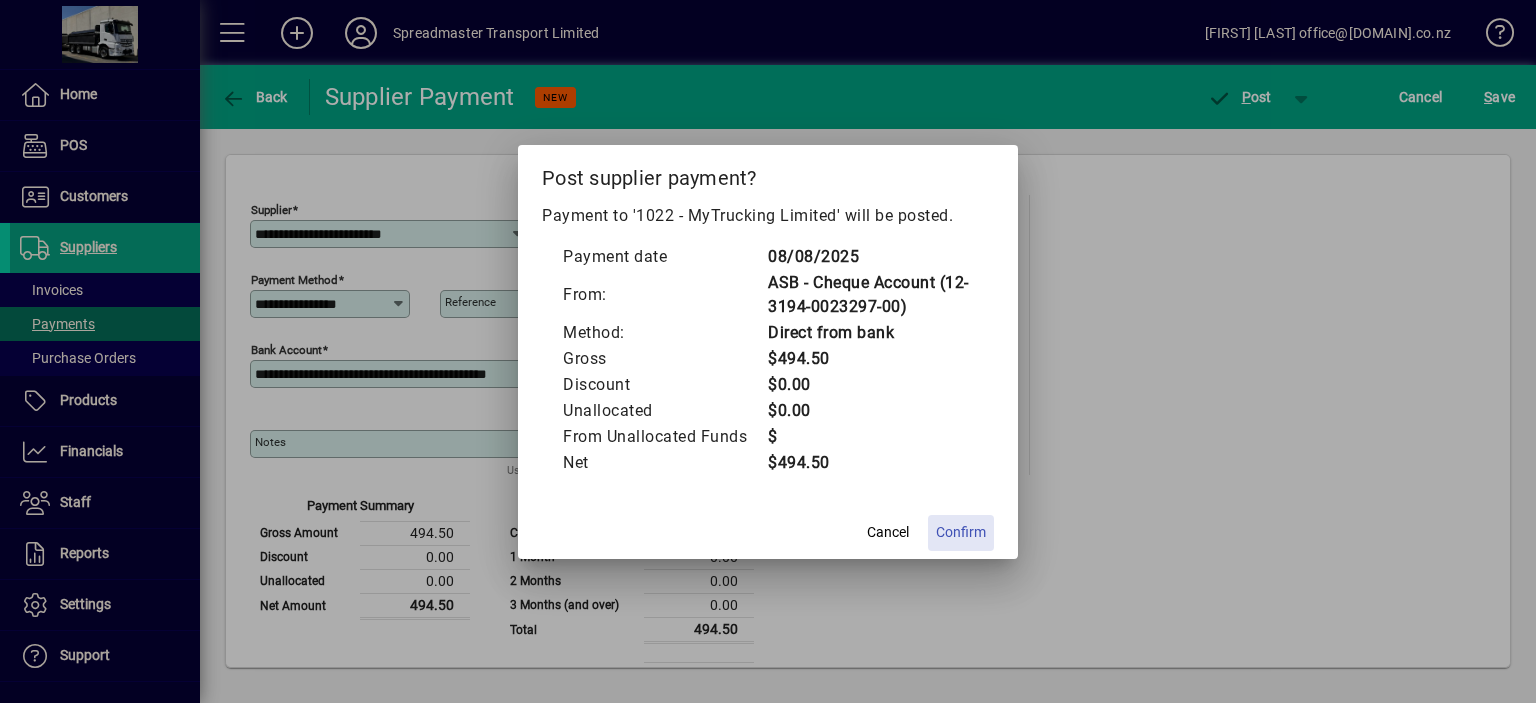 click on "Confirm" 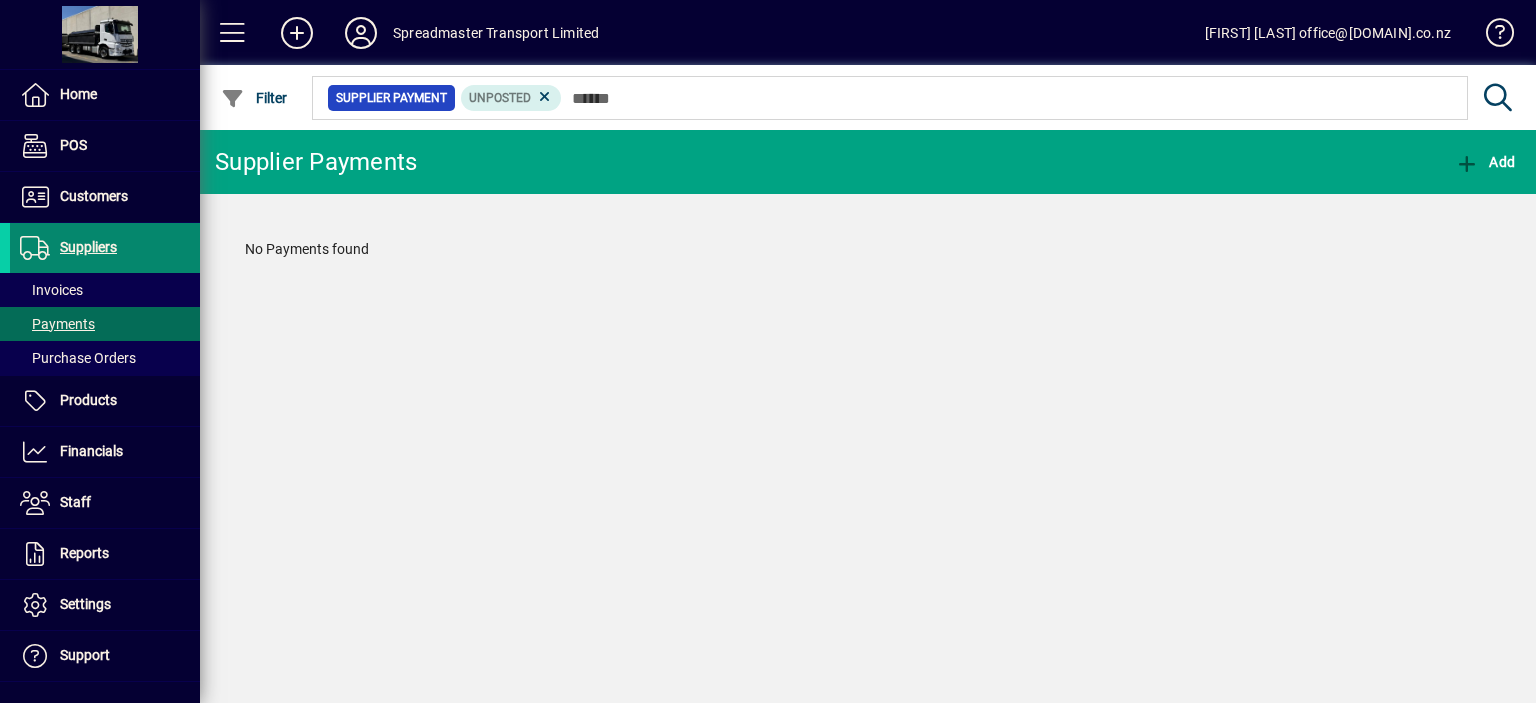 click on "Suppliers" at bounding box center [88, 247] 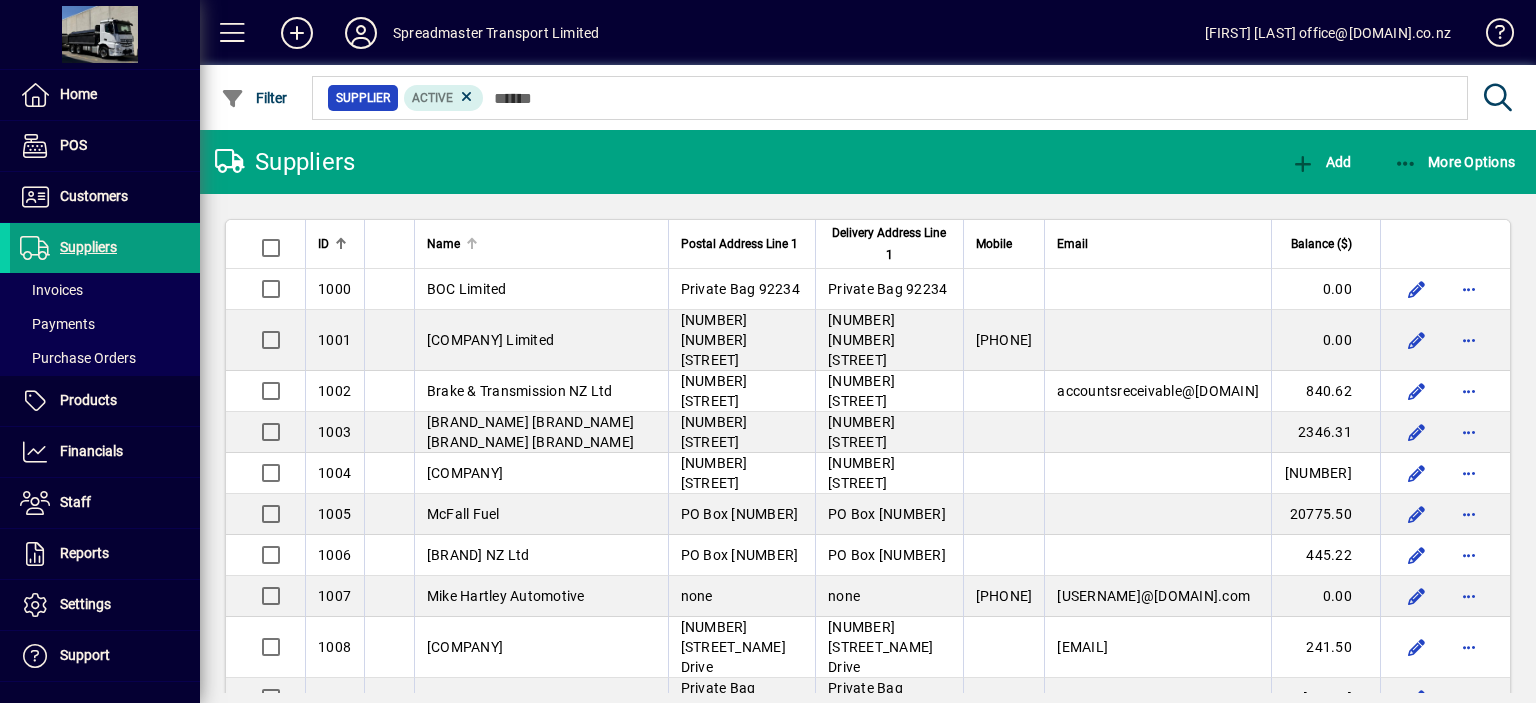 click at bounding box center (470, 241) 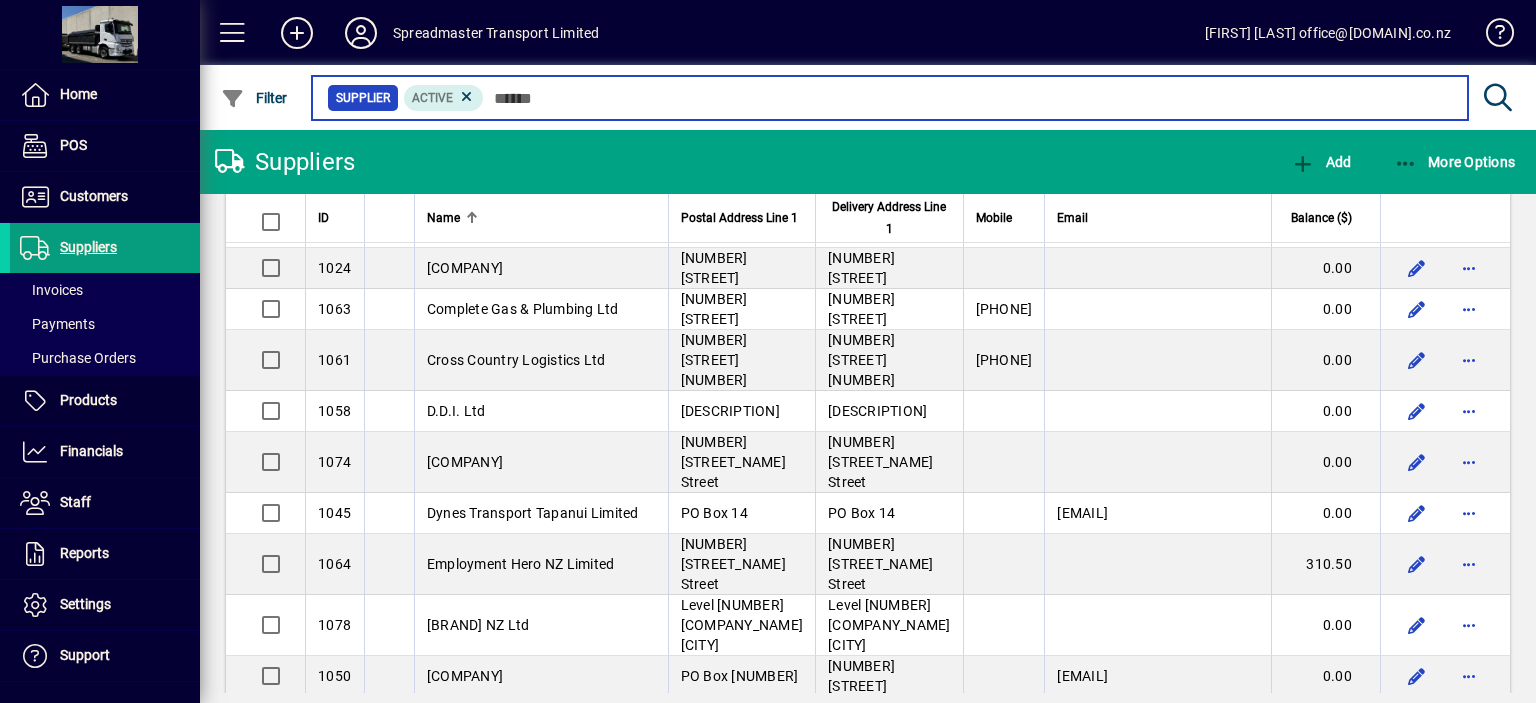 scroll, scrollTop: 800, scrollLeft: 0, axis: vertical 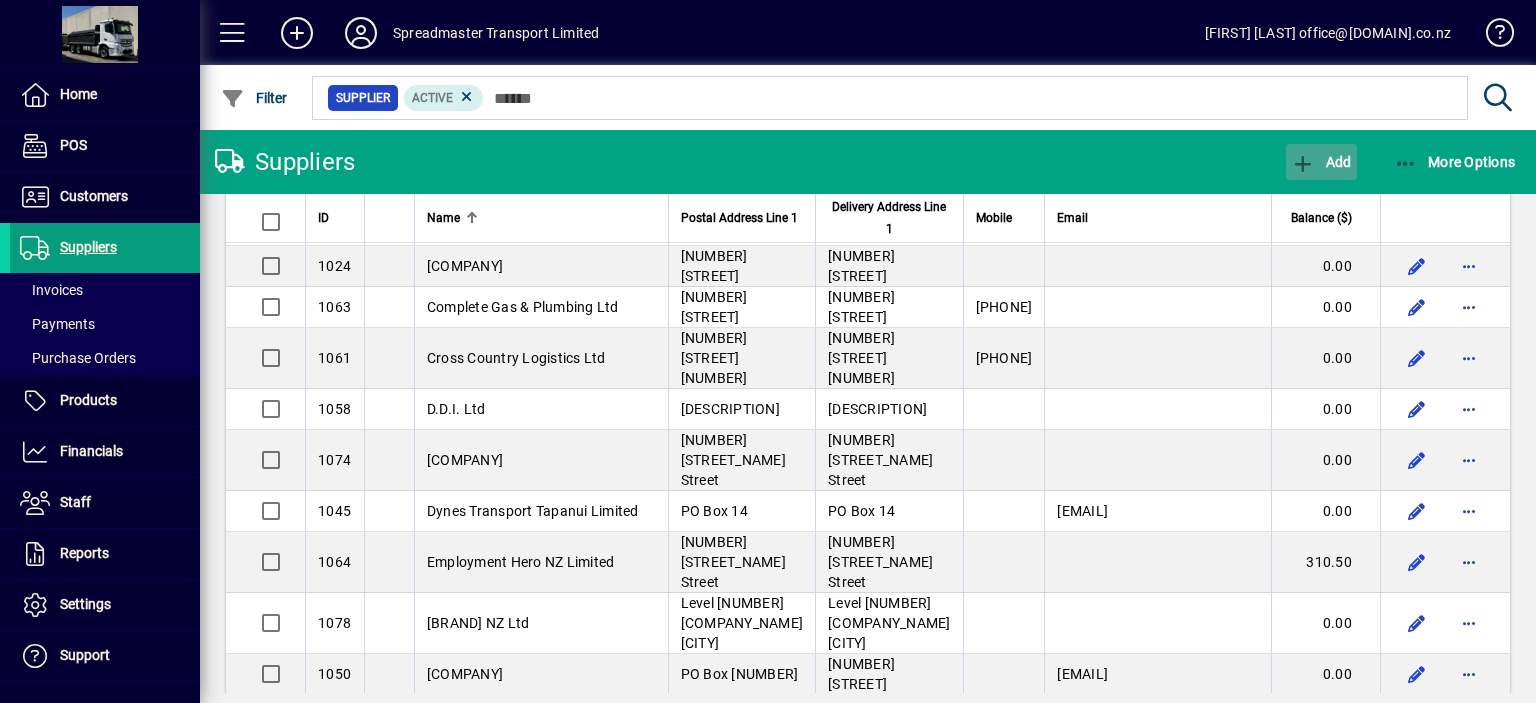 click on "Add" 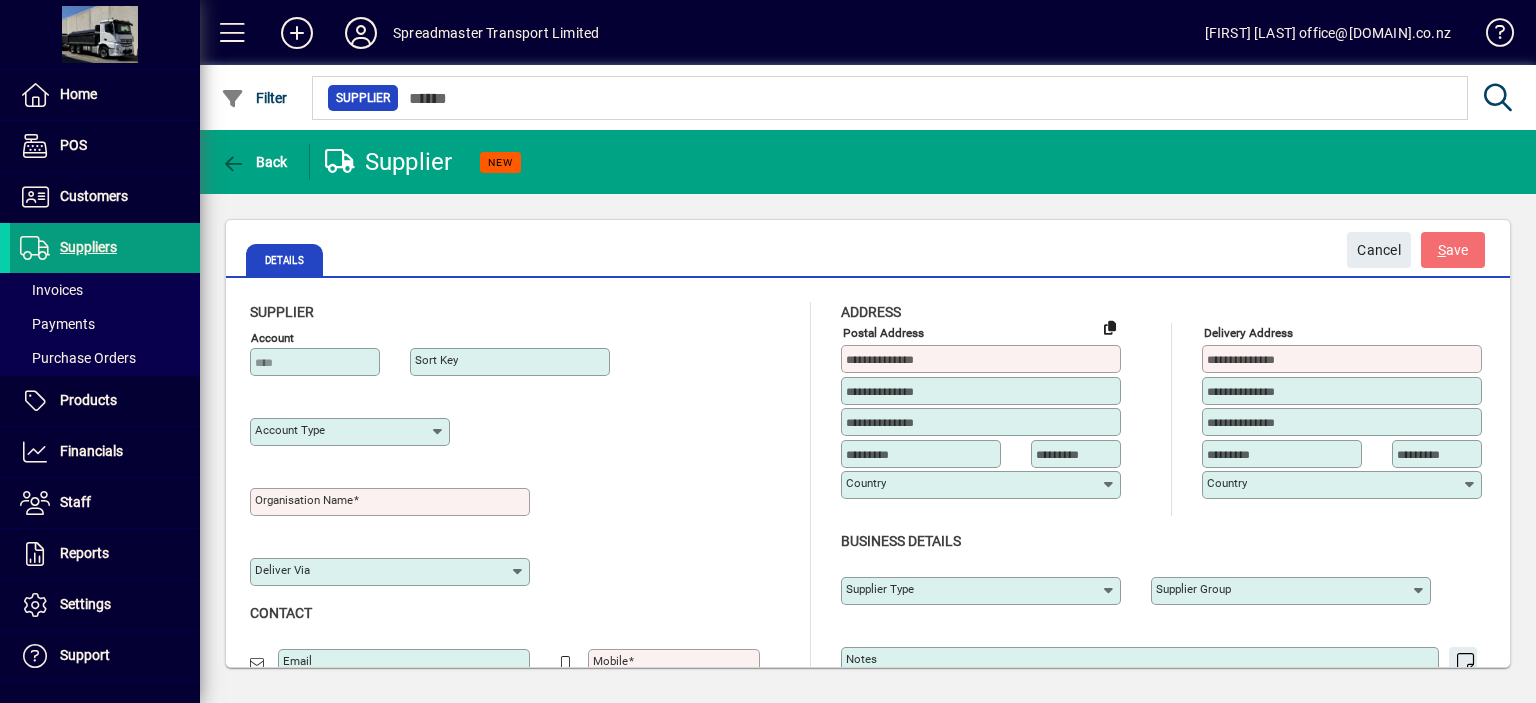 type on "**********" 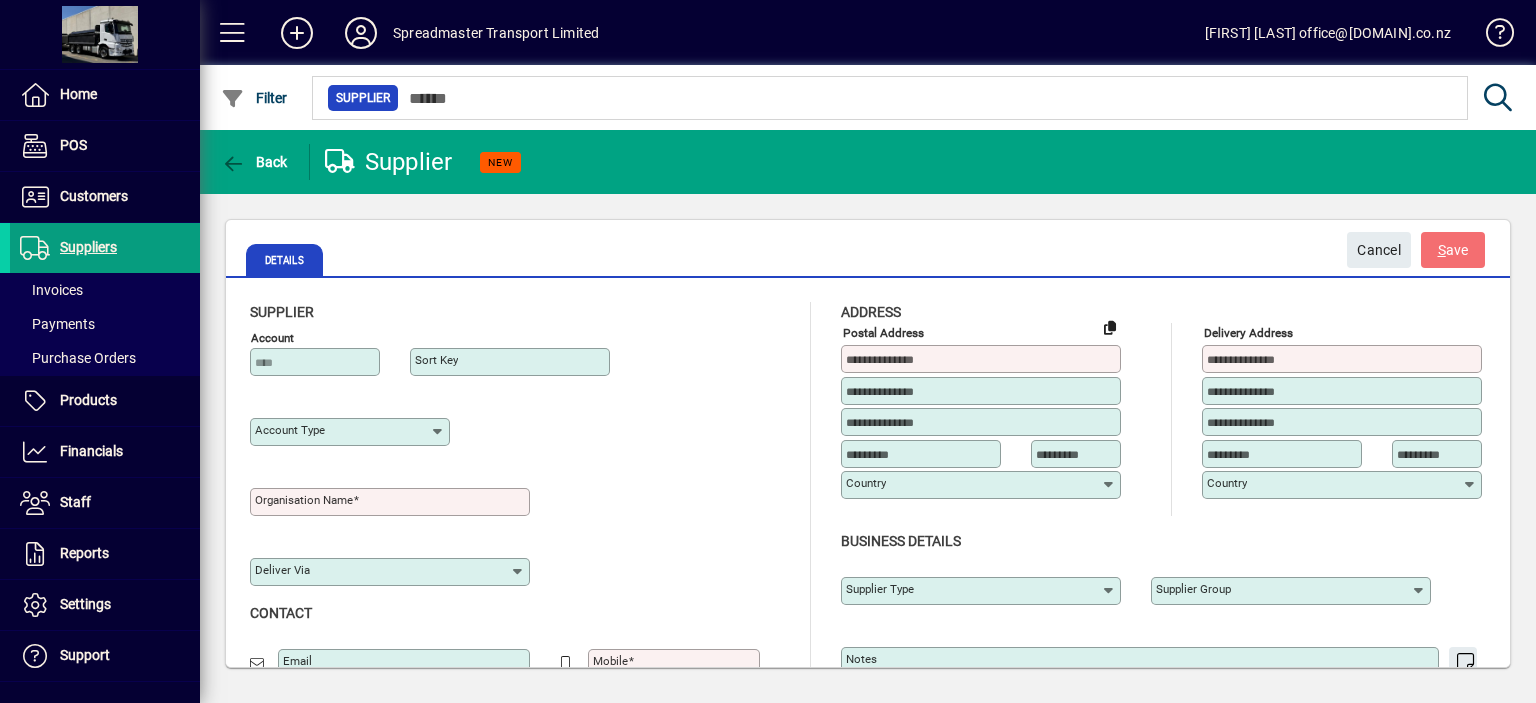 type on "**********" 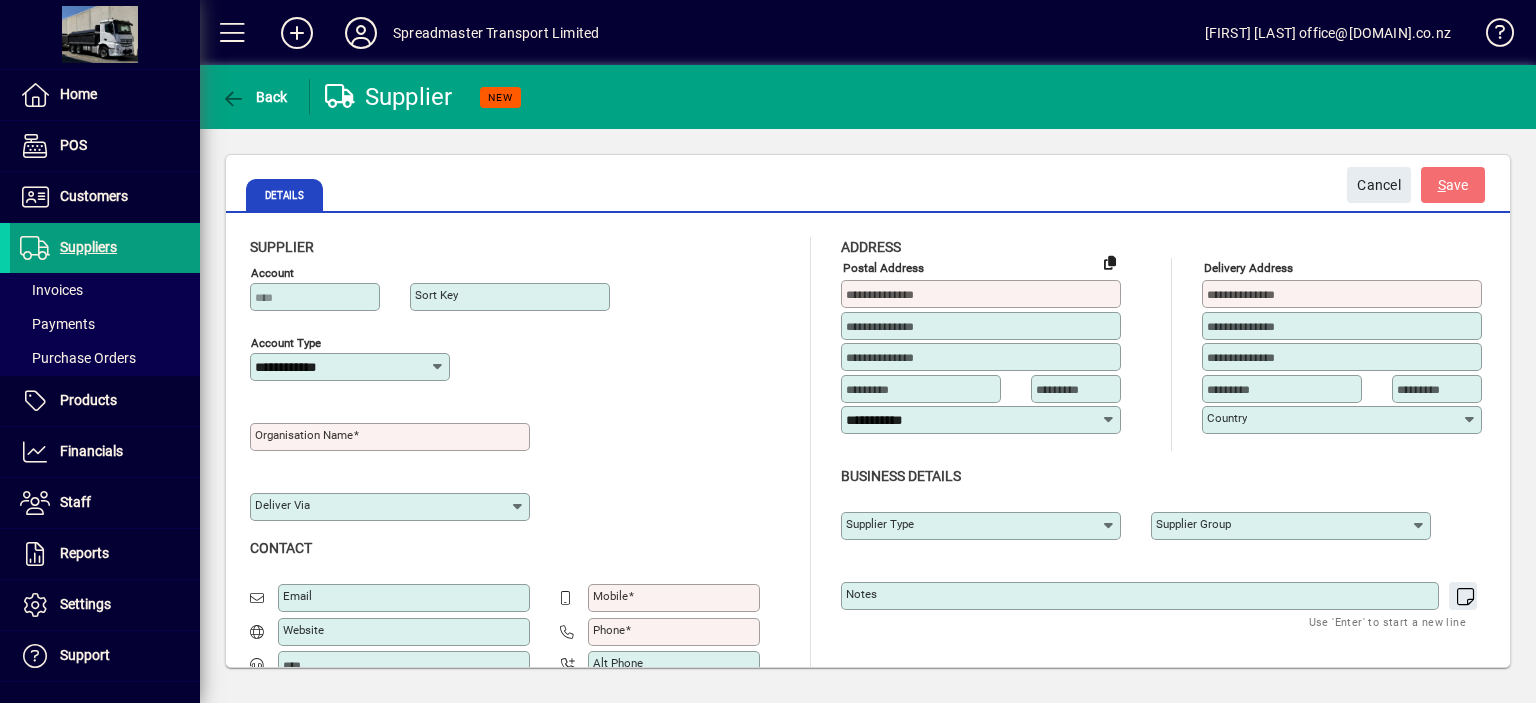 click on "Organisation name" at bounding box center [304, 435] 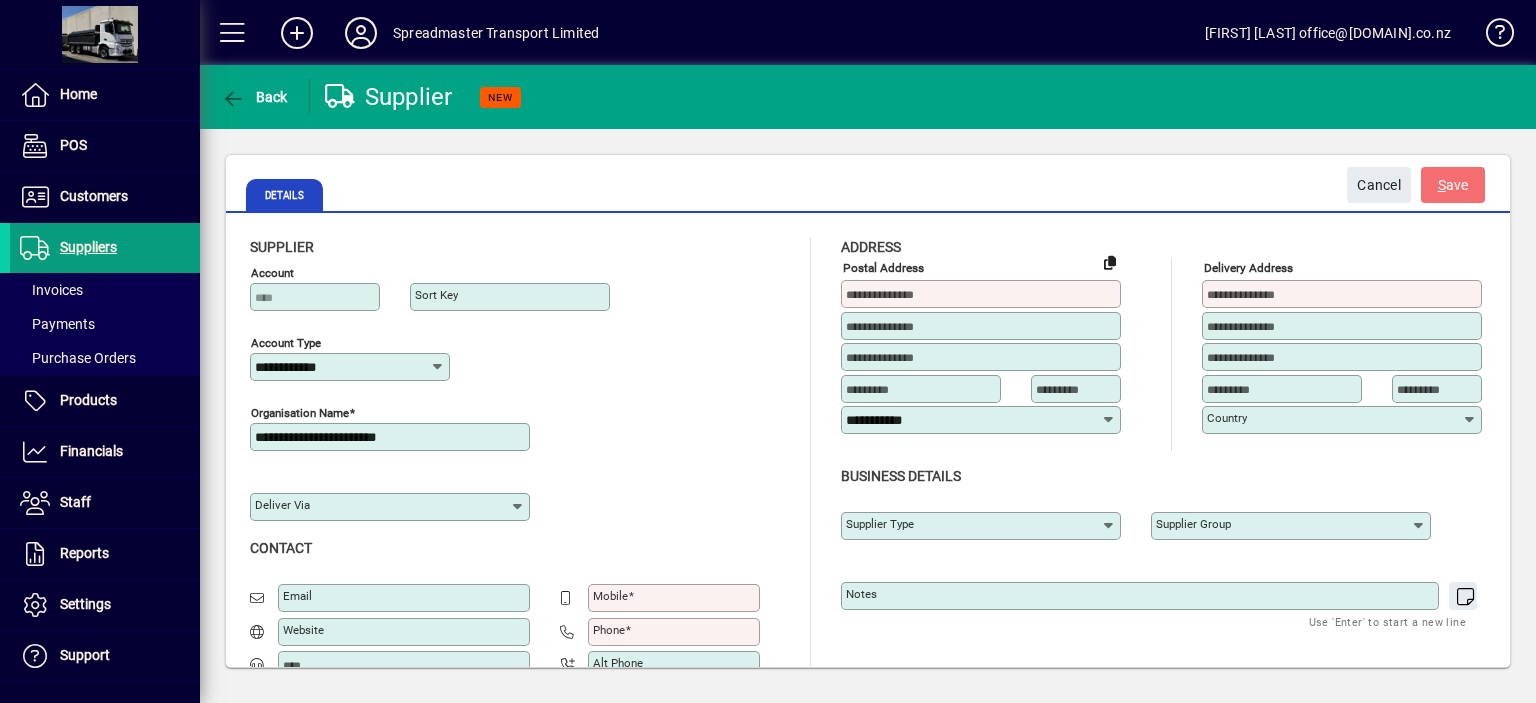 type on "**********" 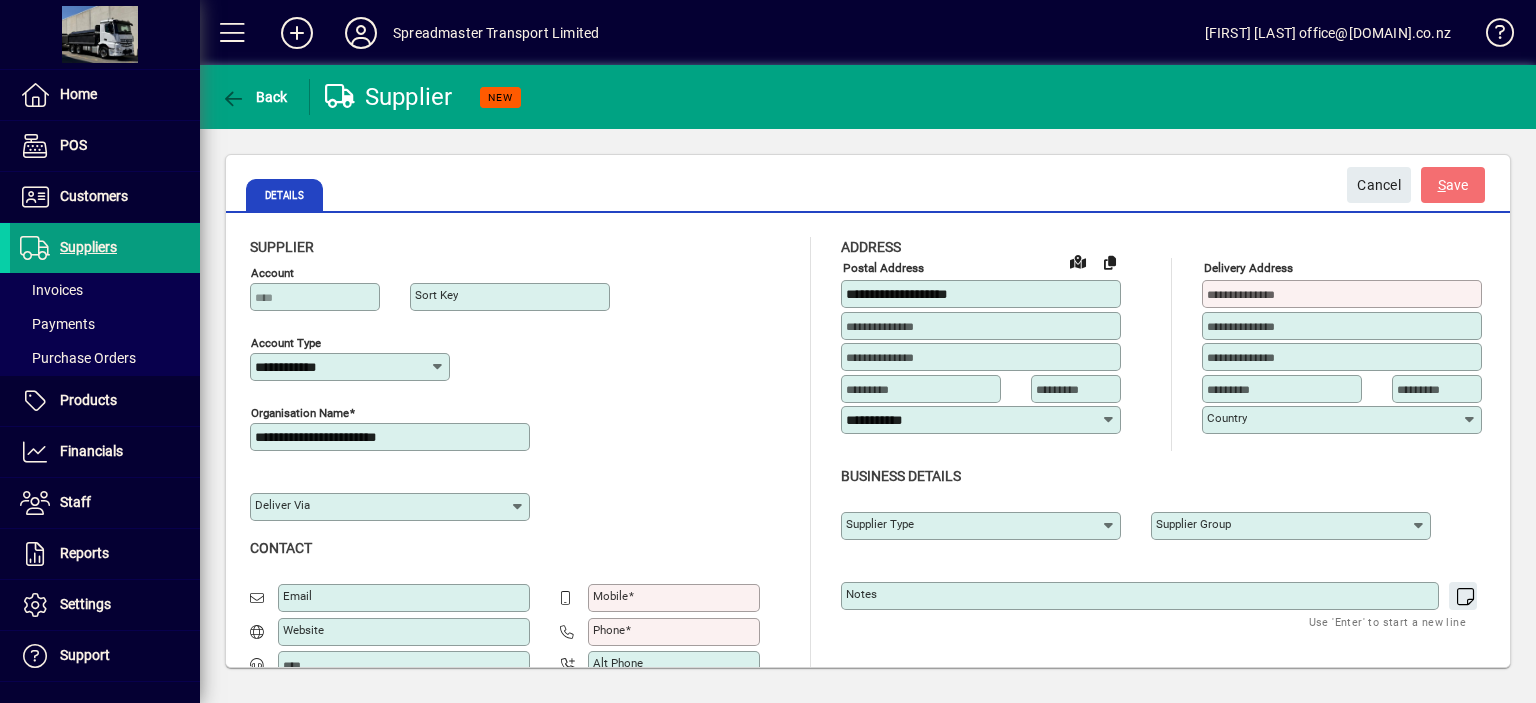 type on "**********" 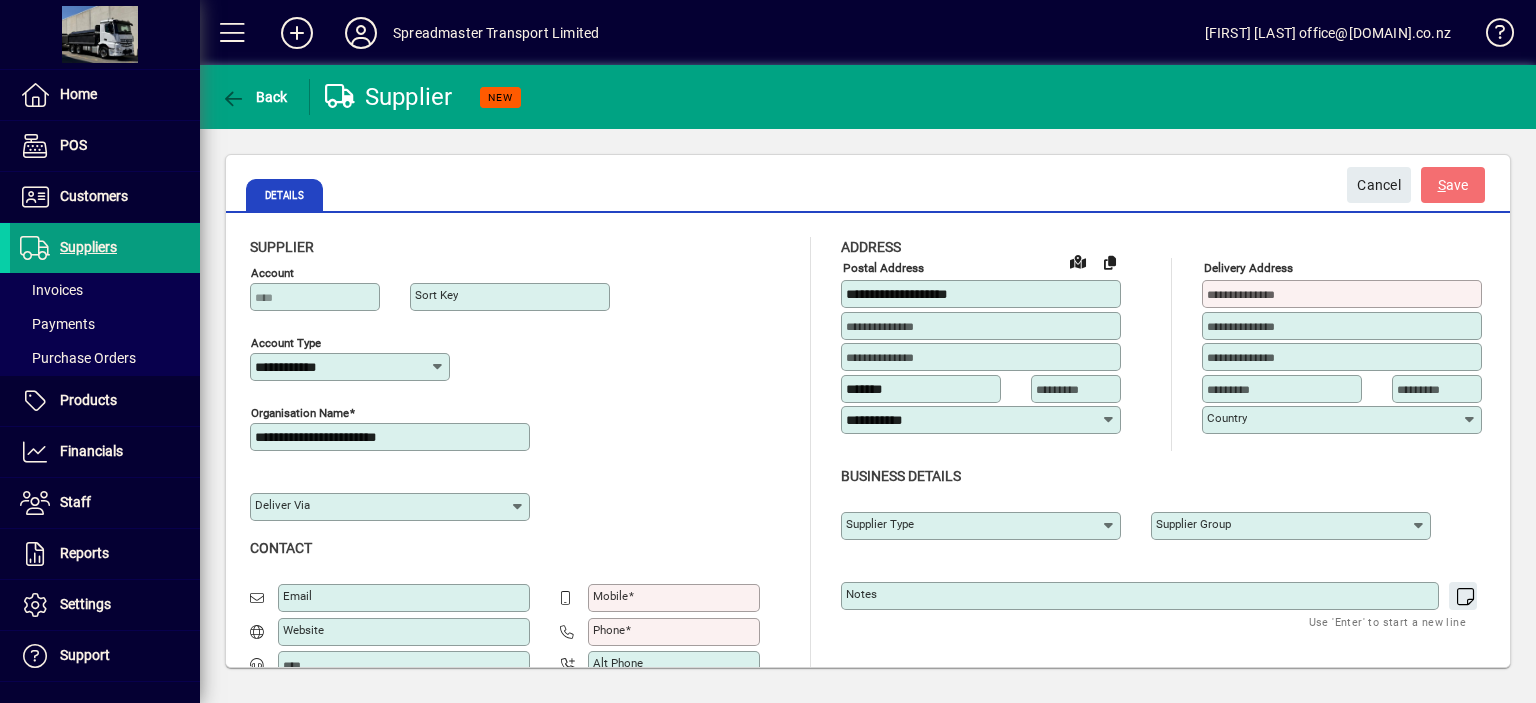 type on "*******" 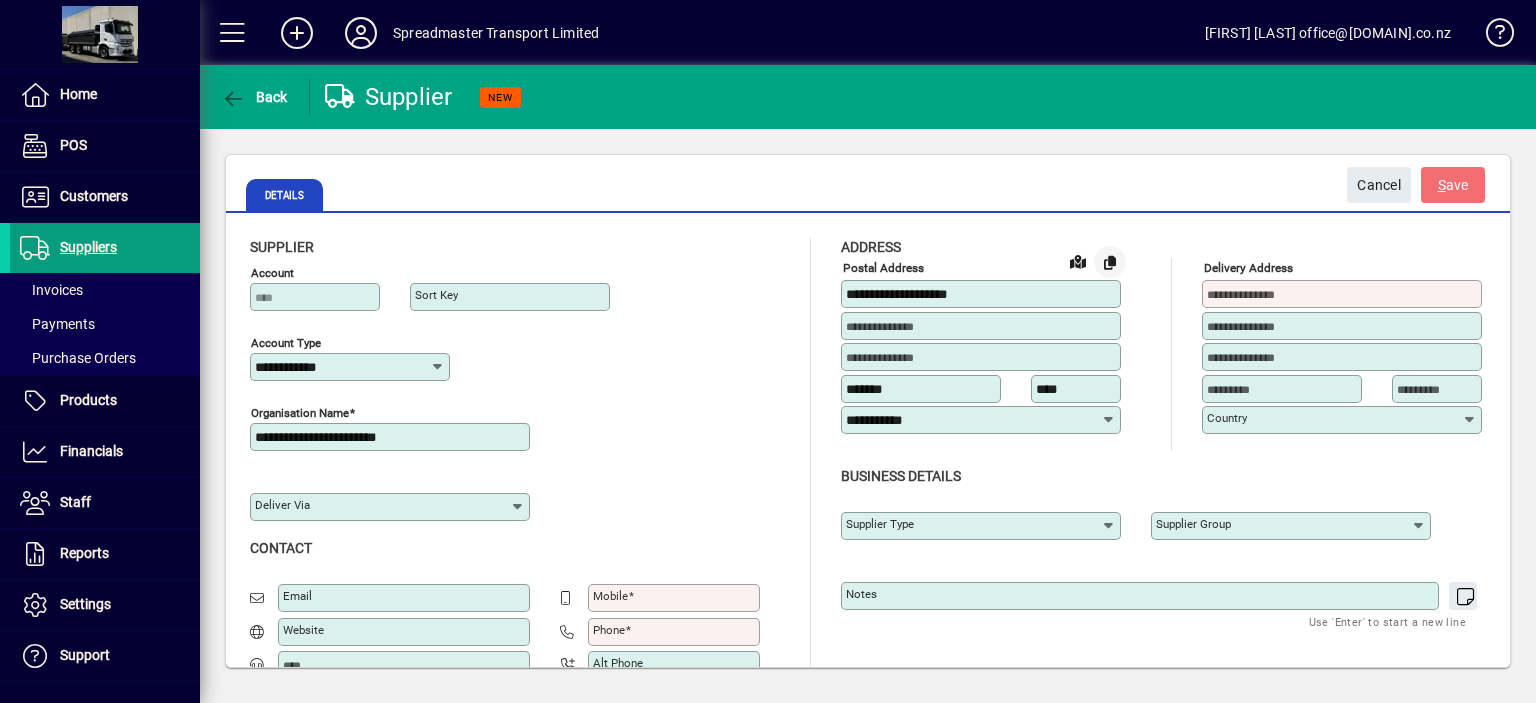 type on "****" 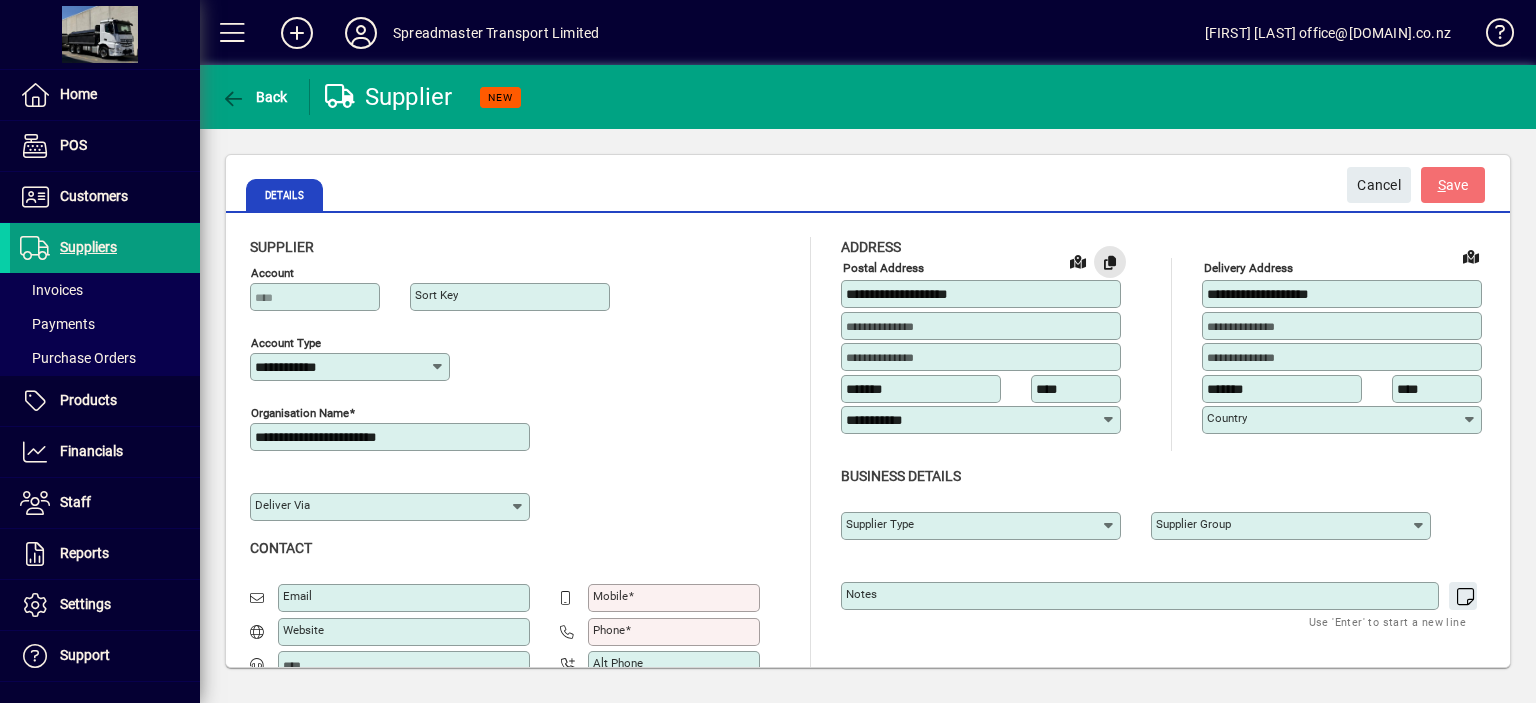 type on "**********" 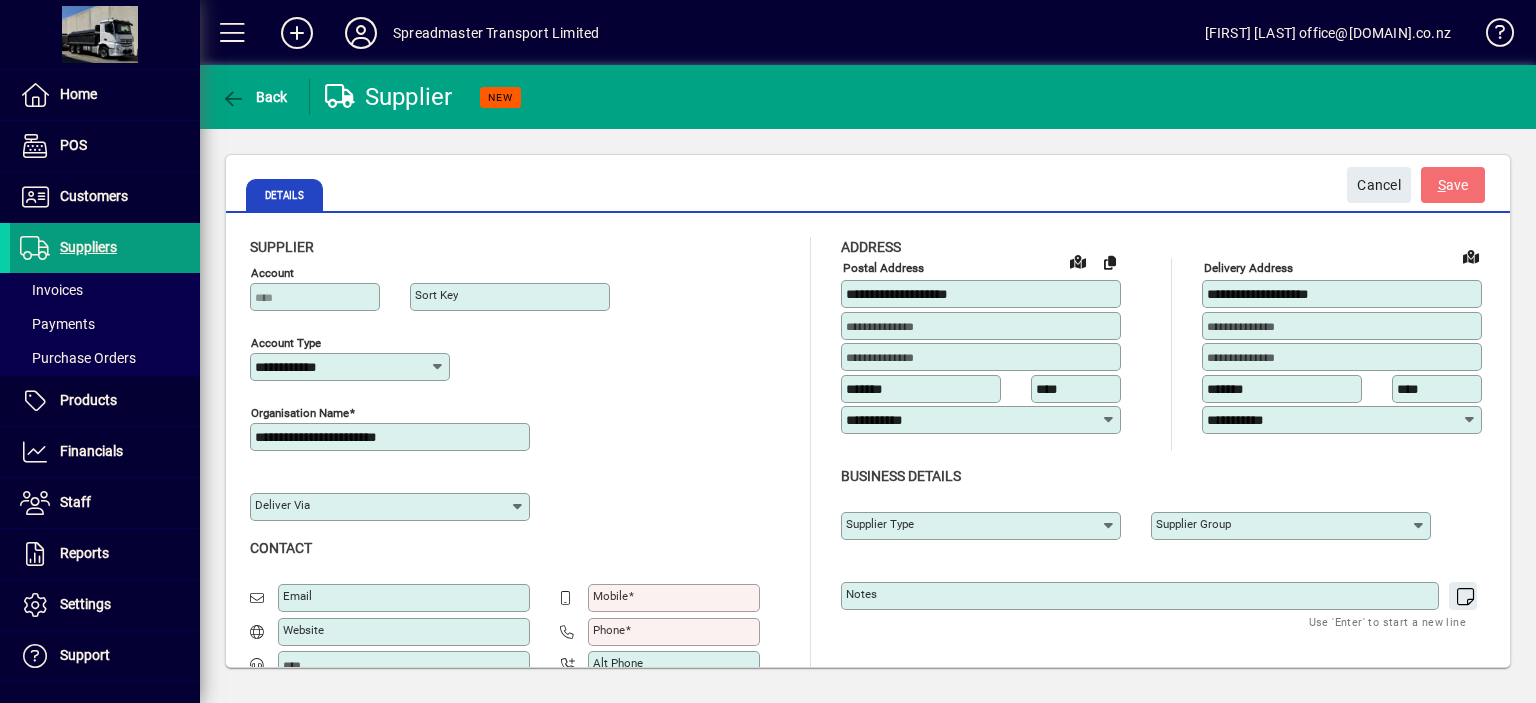 click on "**********" at bounding box center [983, 294] 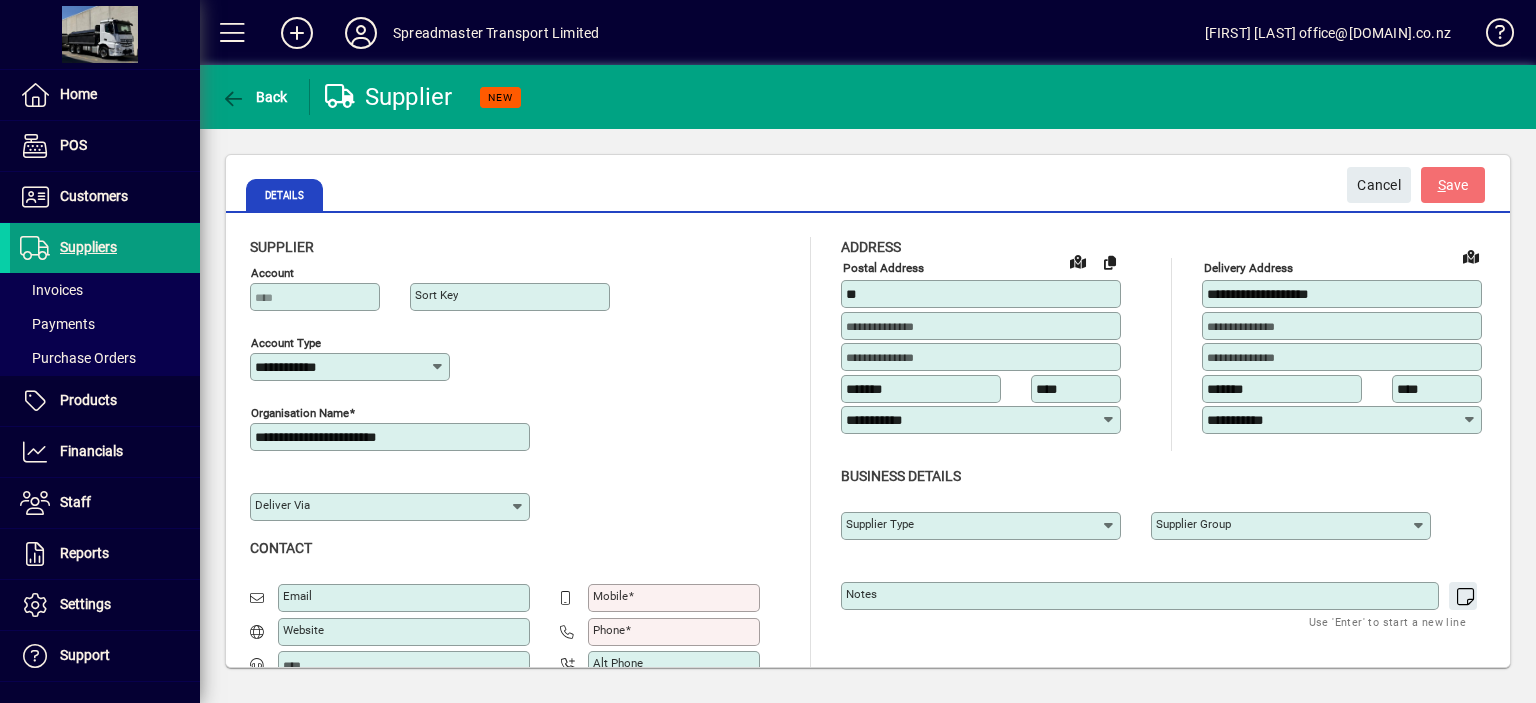 type on "*" 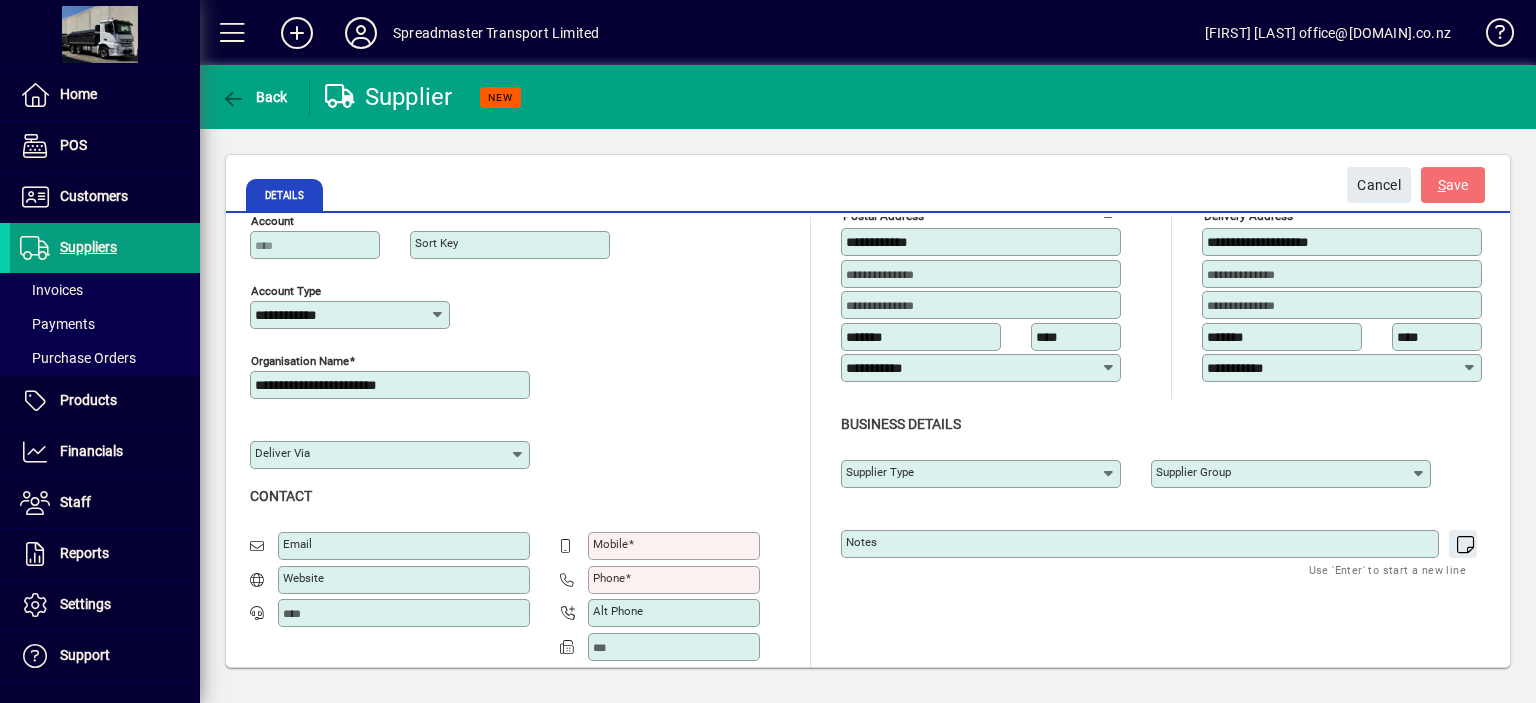 scroll, scrollTop: 72, scrollLeft: 0, axis: vertical 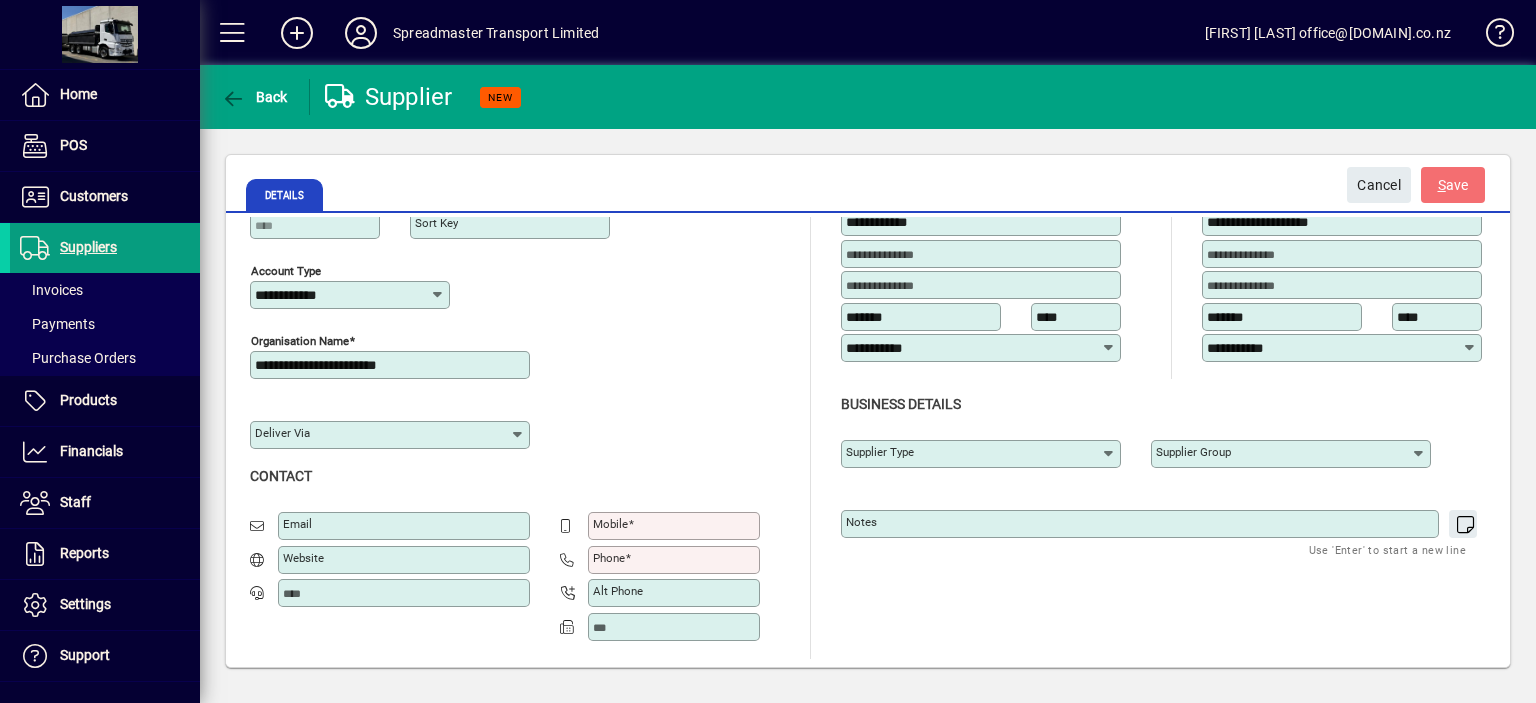 type on "**********" 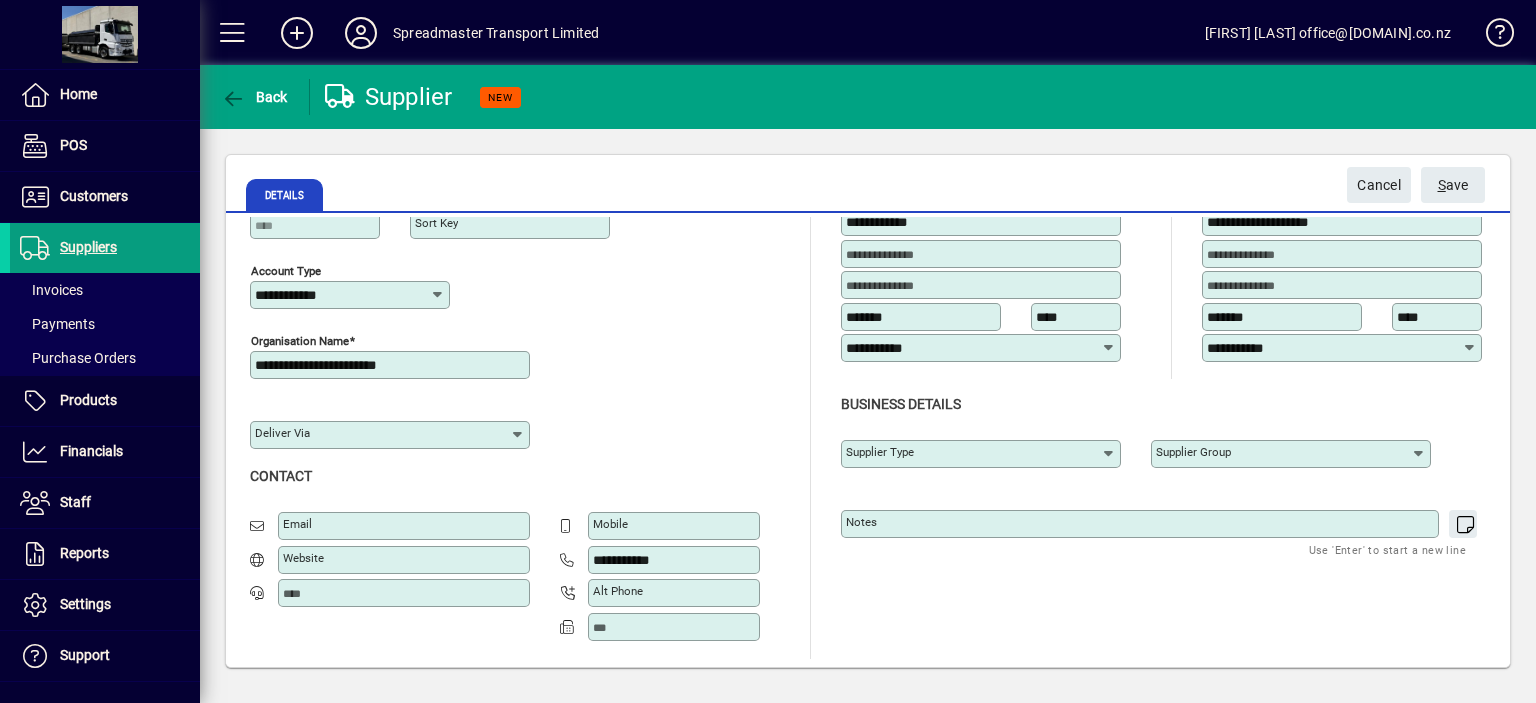 type on "**********" 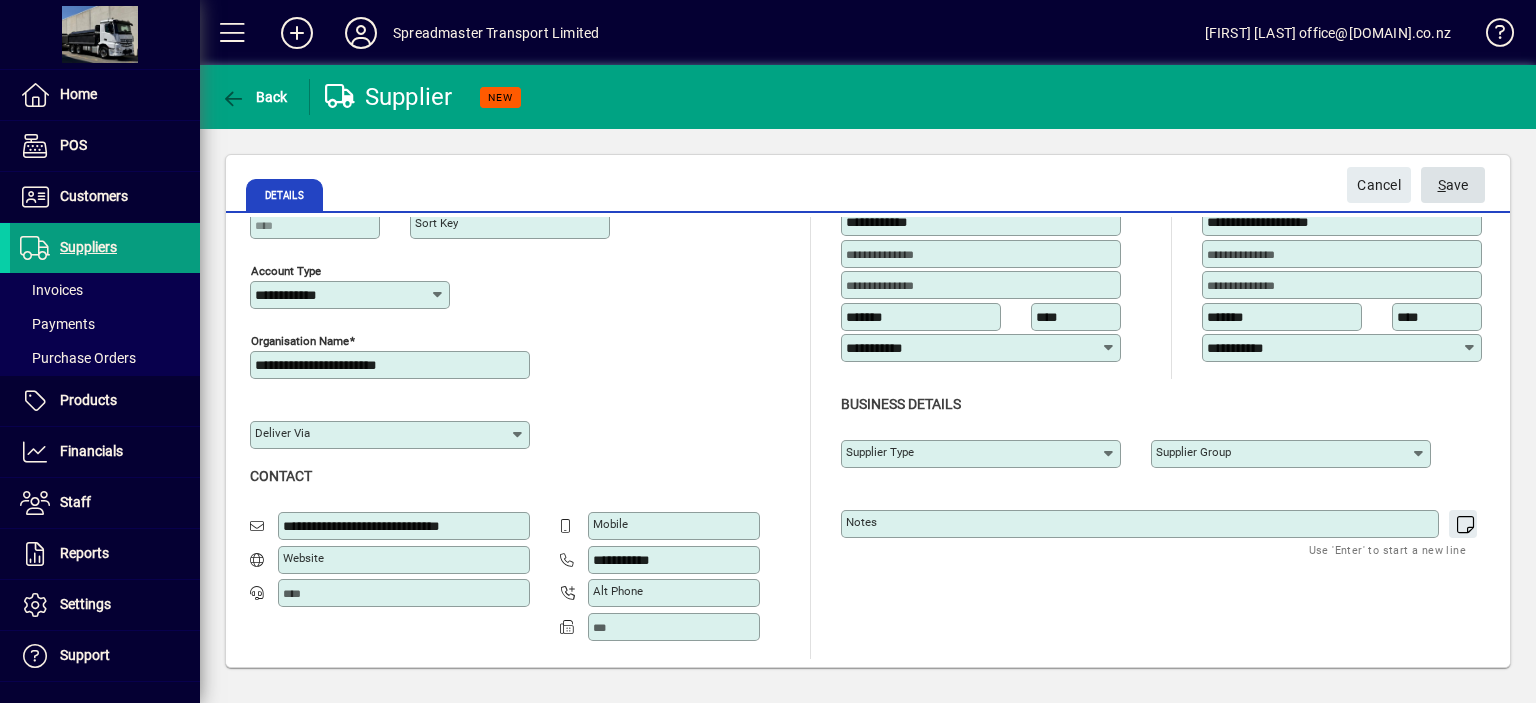 type on "**********" 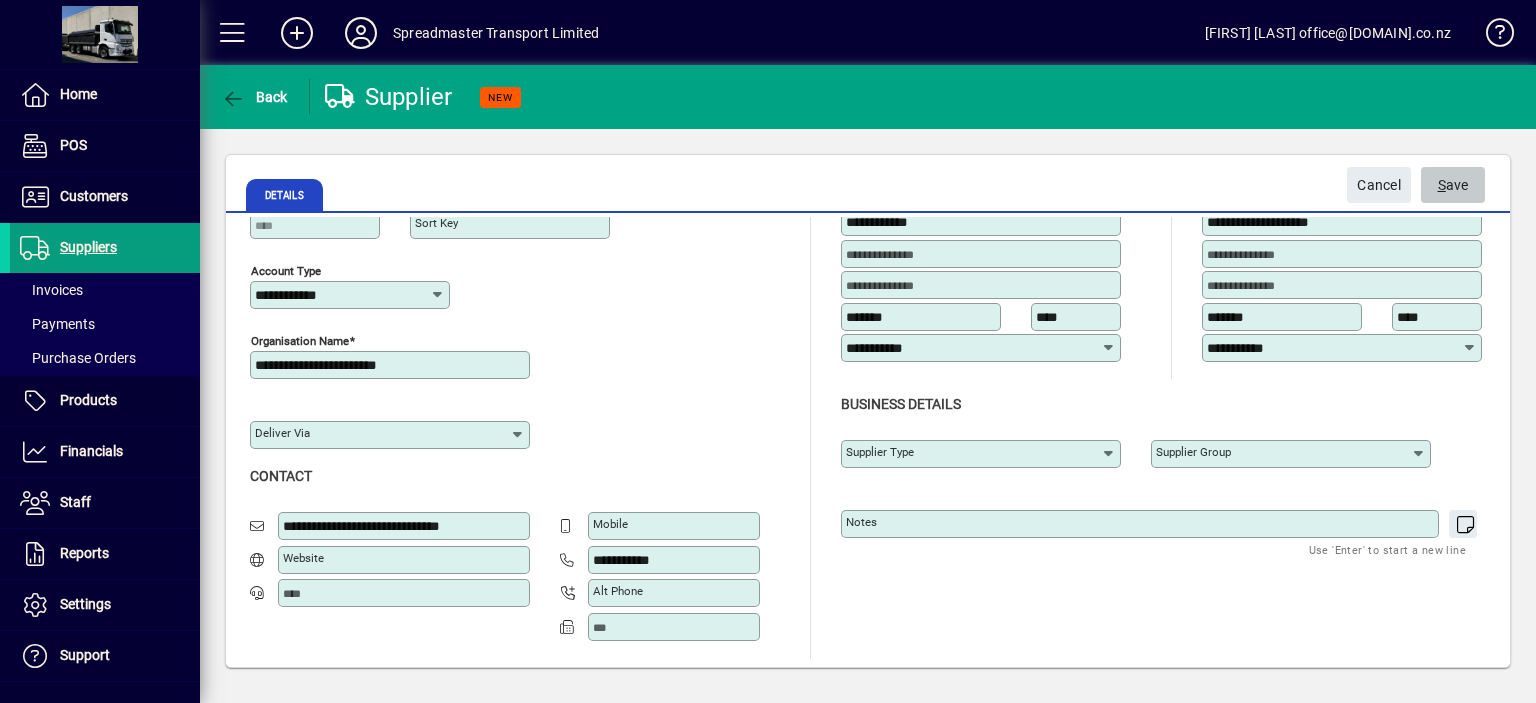 click on "S ave" 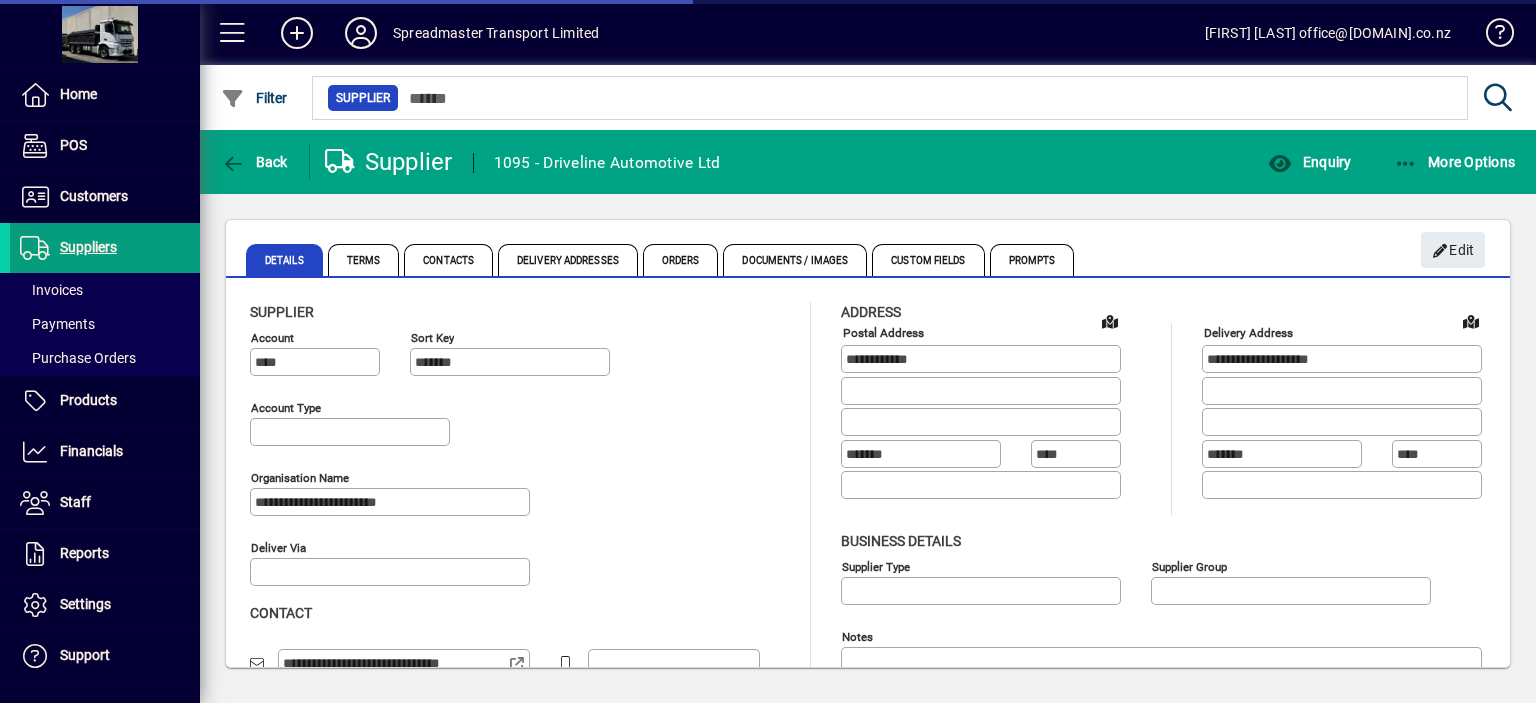 type on "**********" 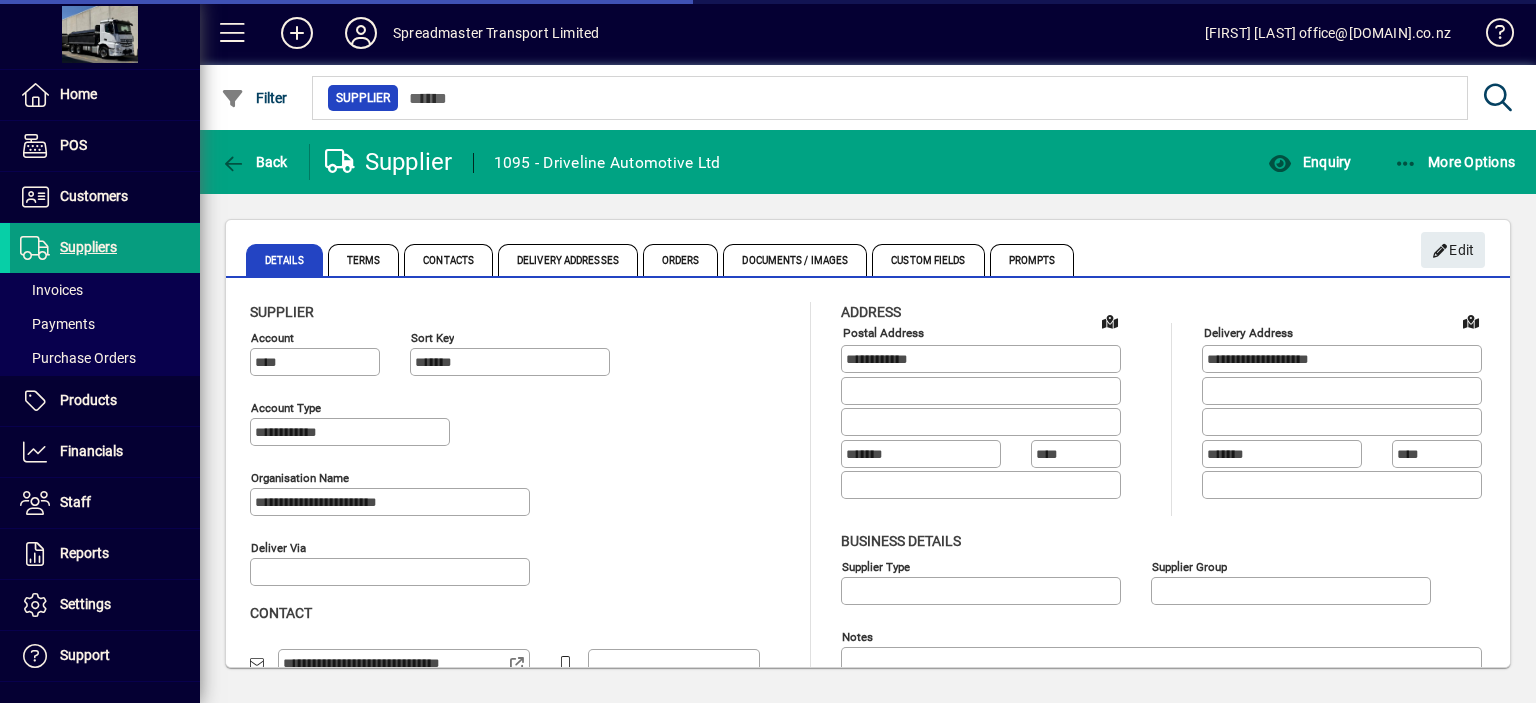 type on "**********" 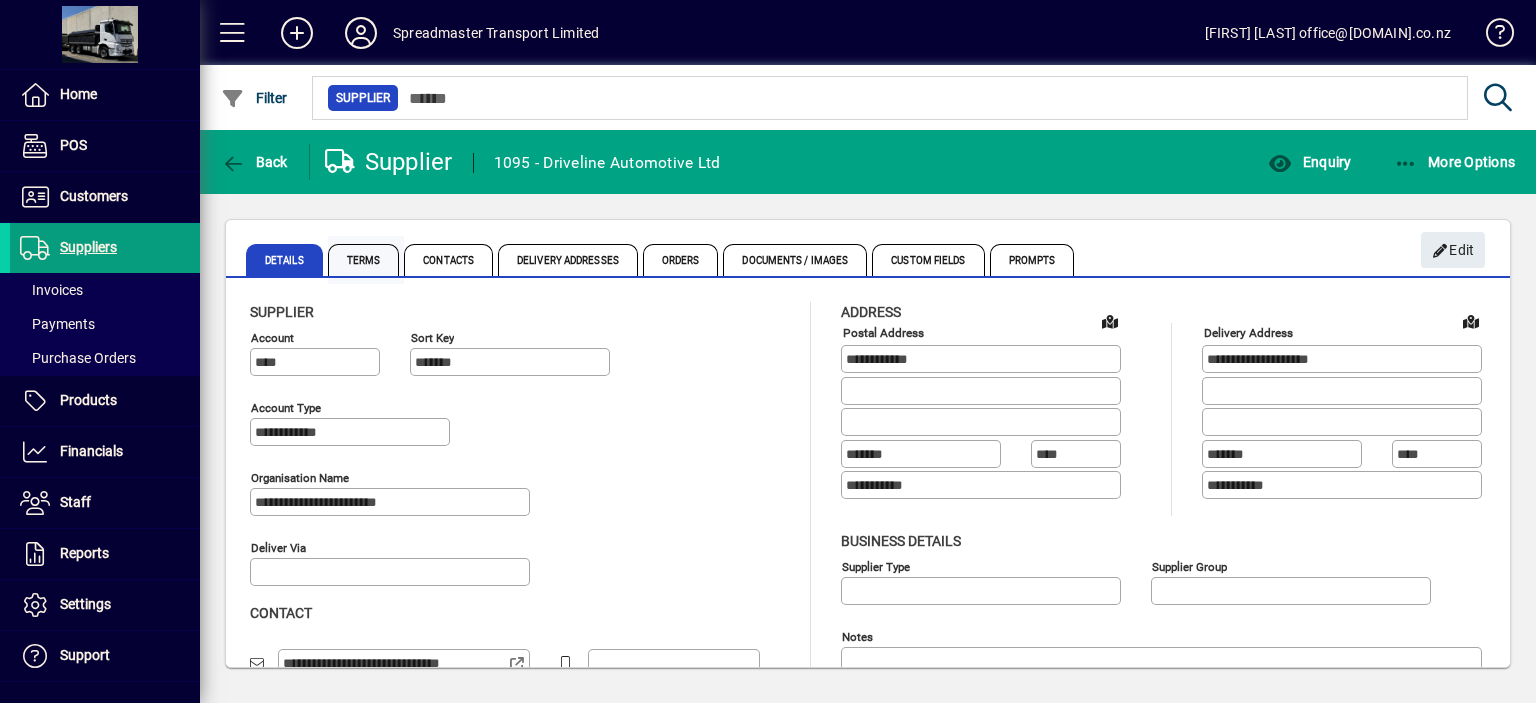click on "Terms" at bounding box center (364, 260) 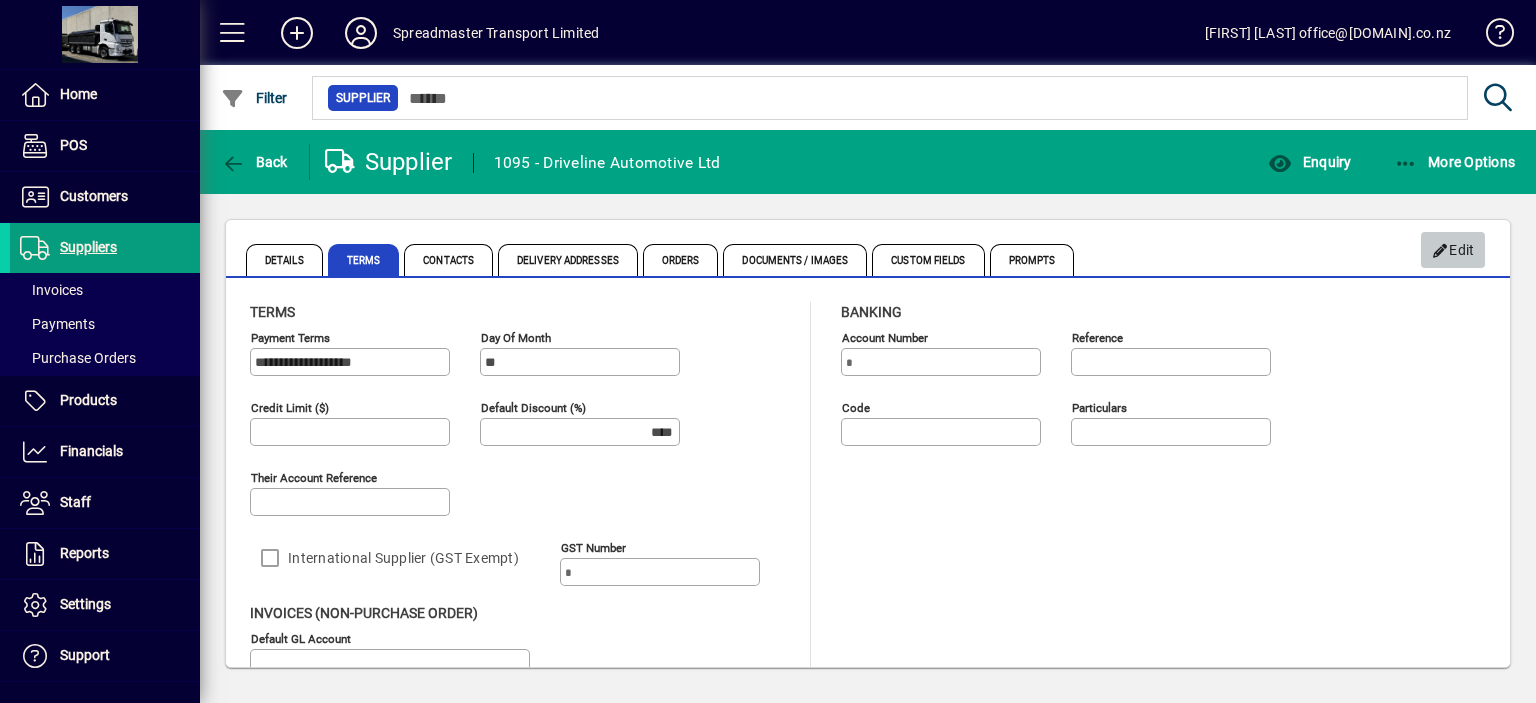 click on "Edit" 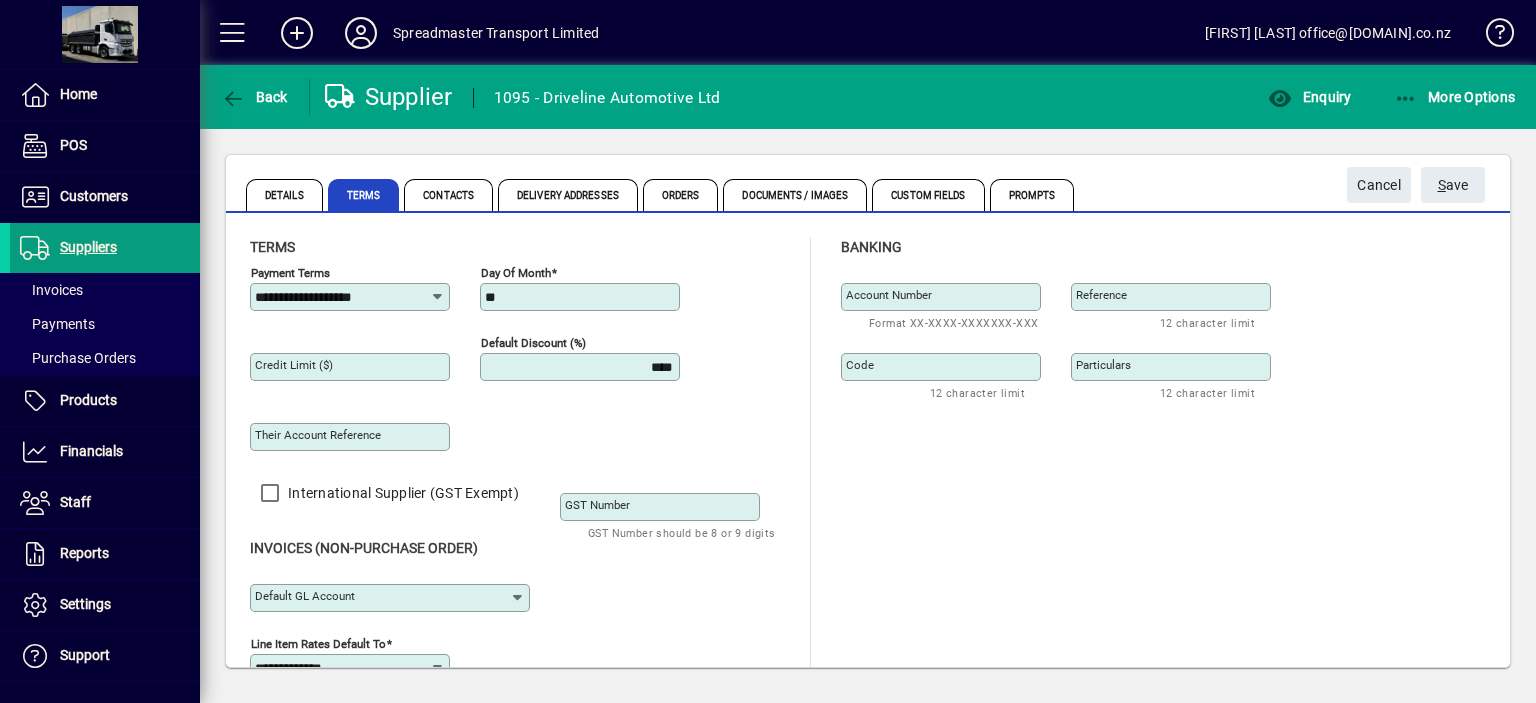 click 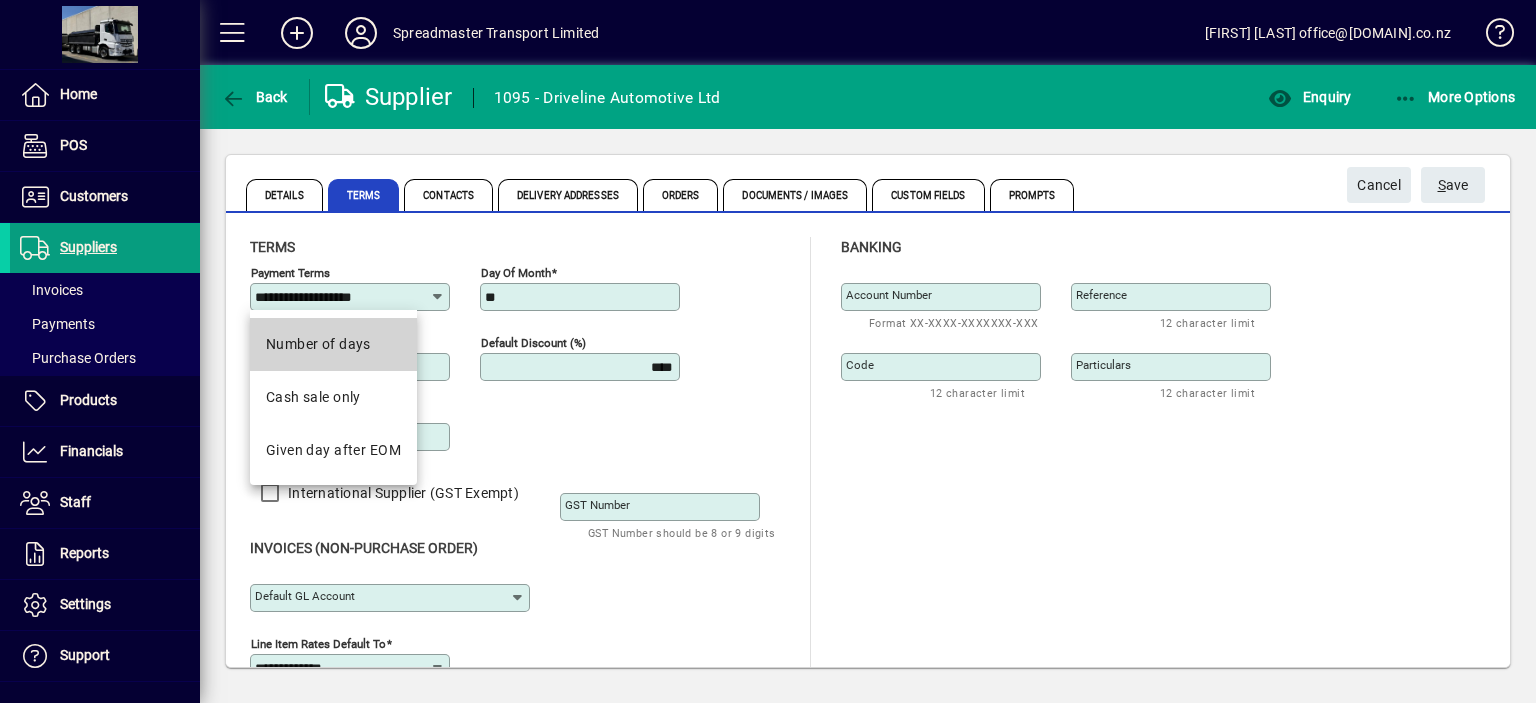 click on "Number of days" at bounding box center [333, 344] 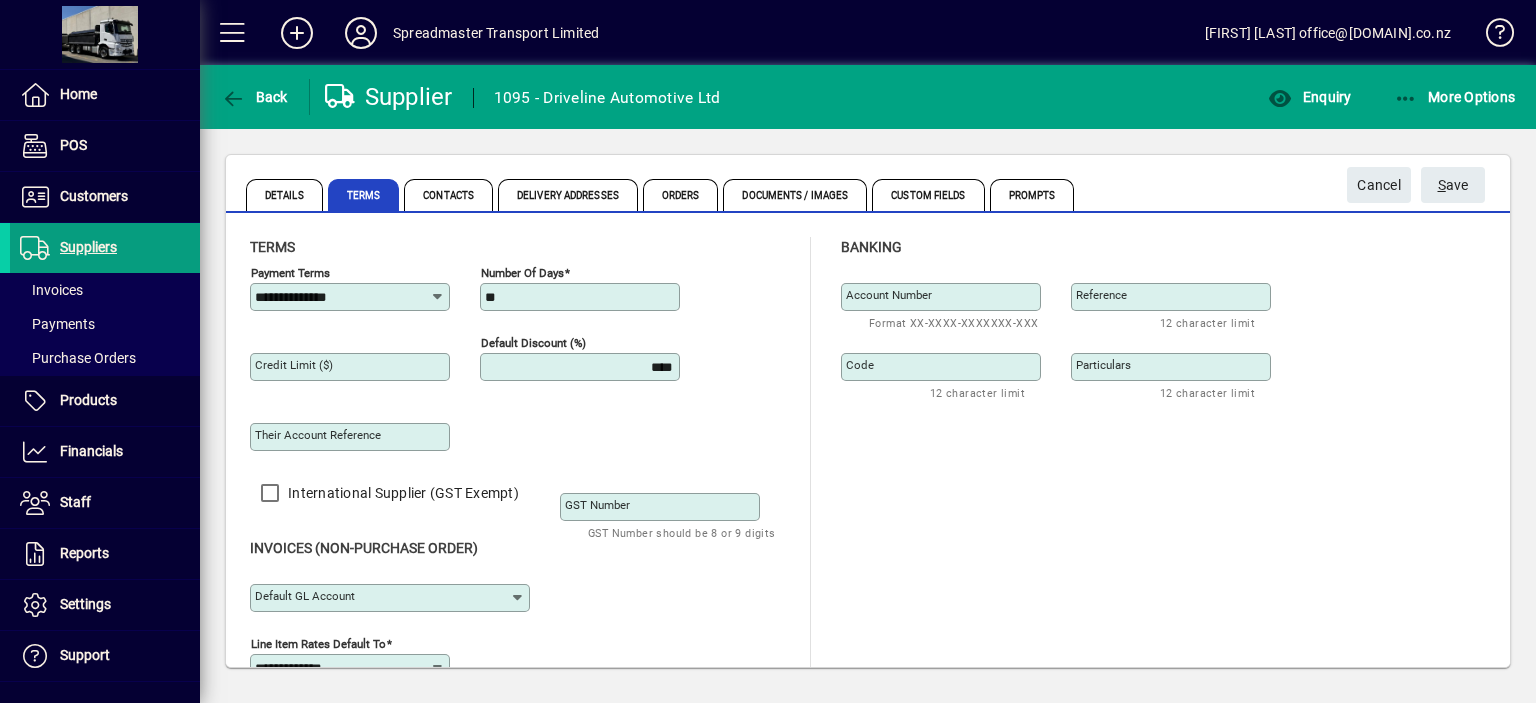 click on "**" at bounding box center (582, 297) 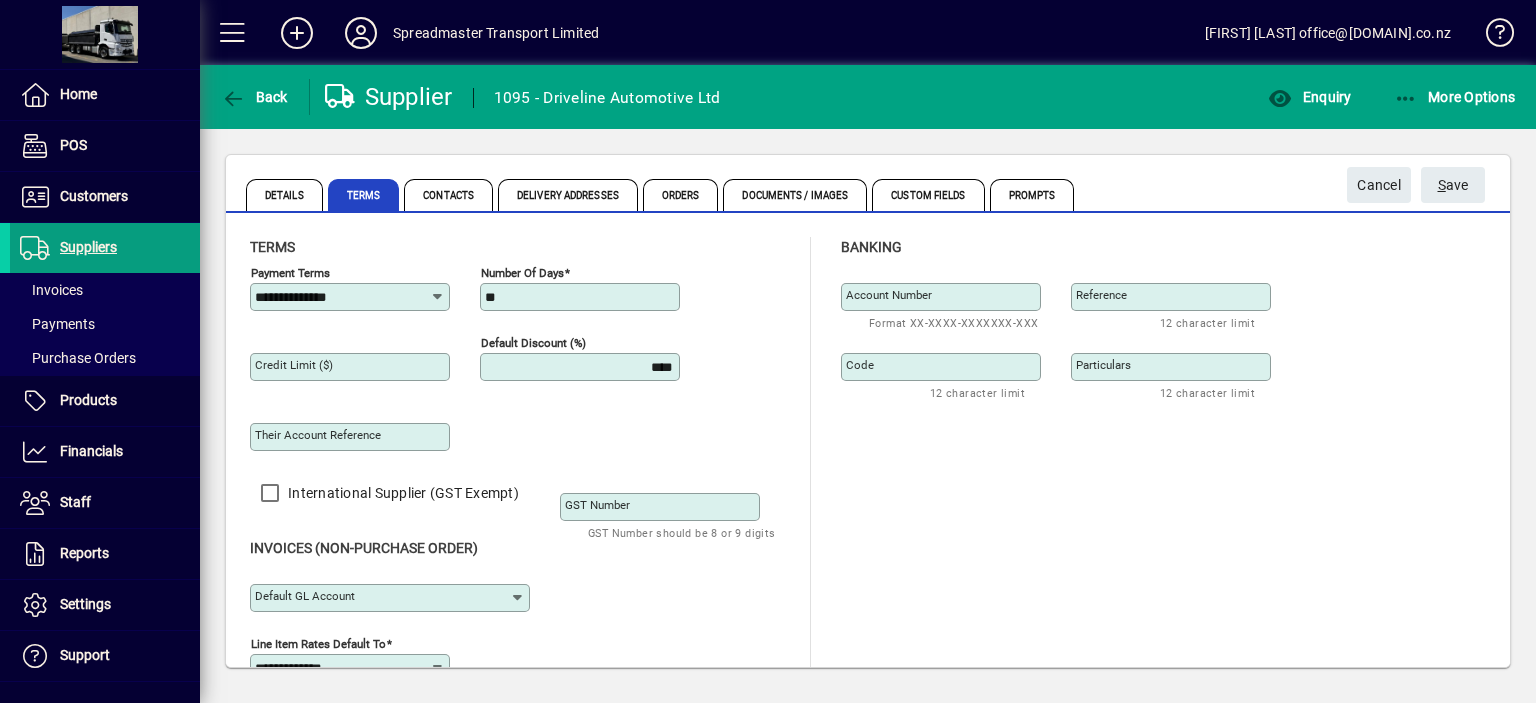 type on "*" 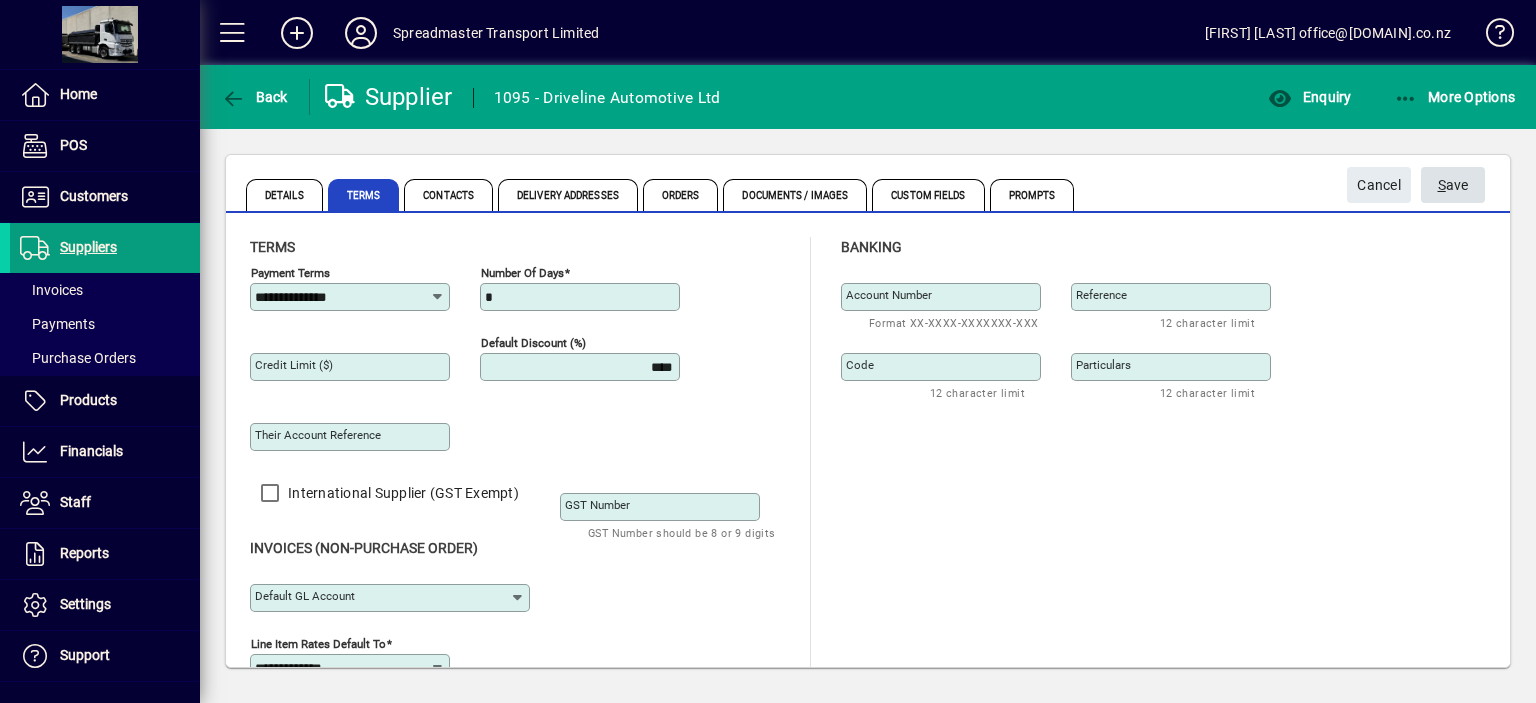 type on "*" 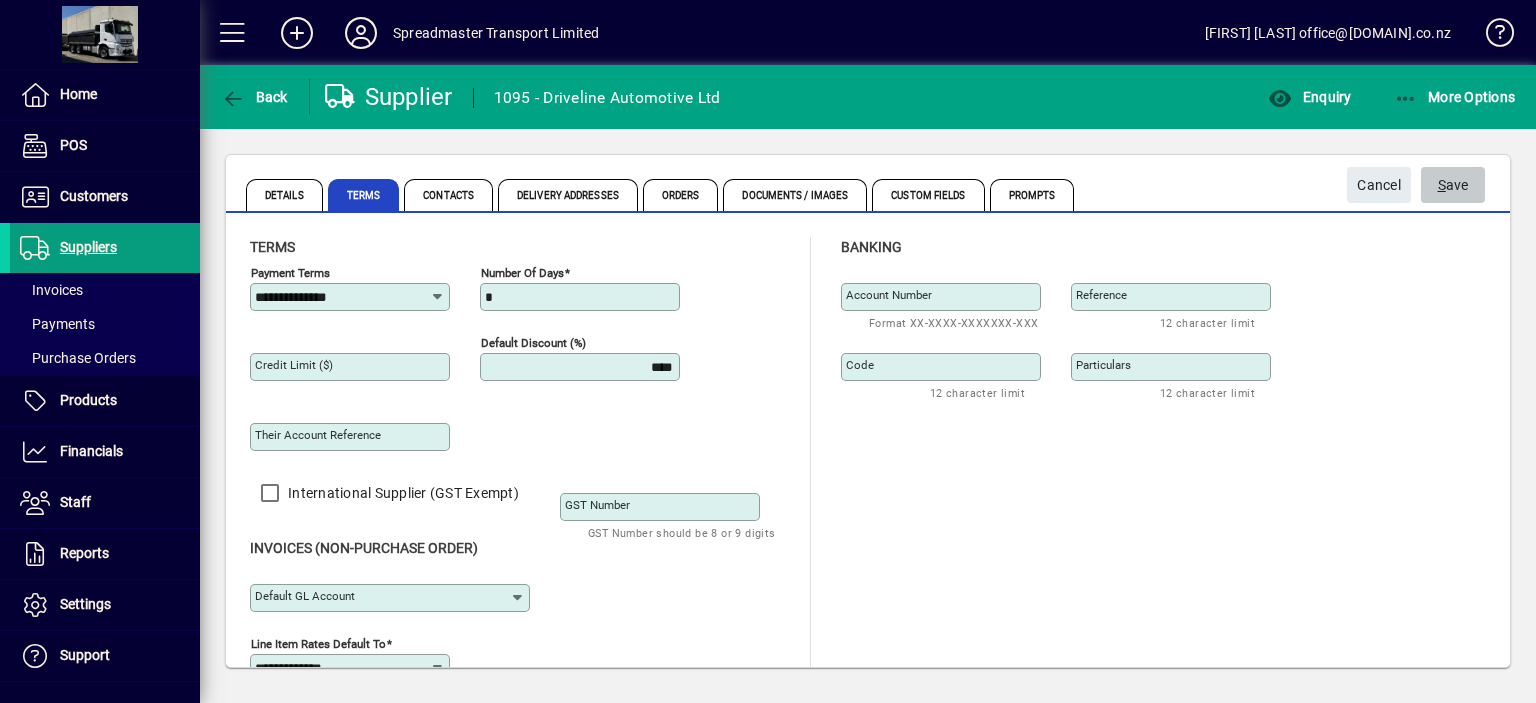 click on "S ave" 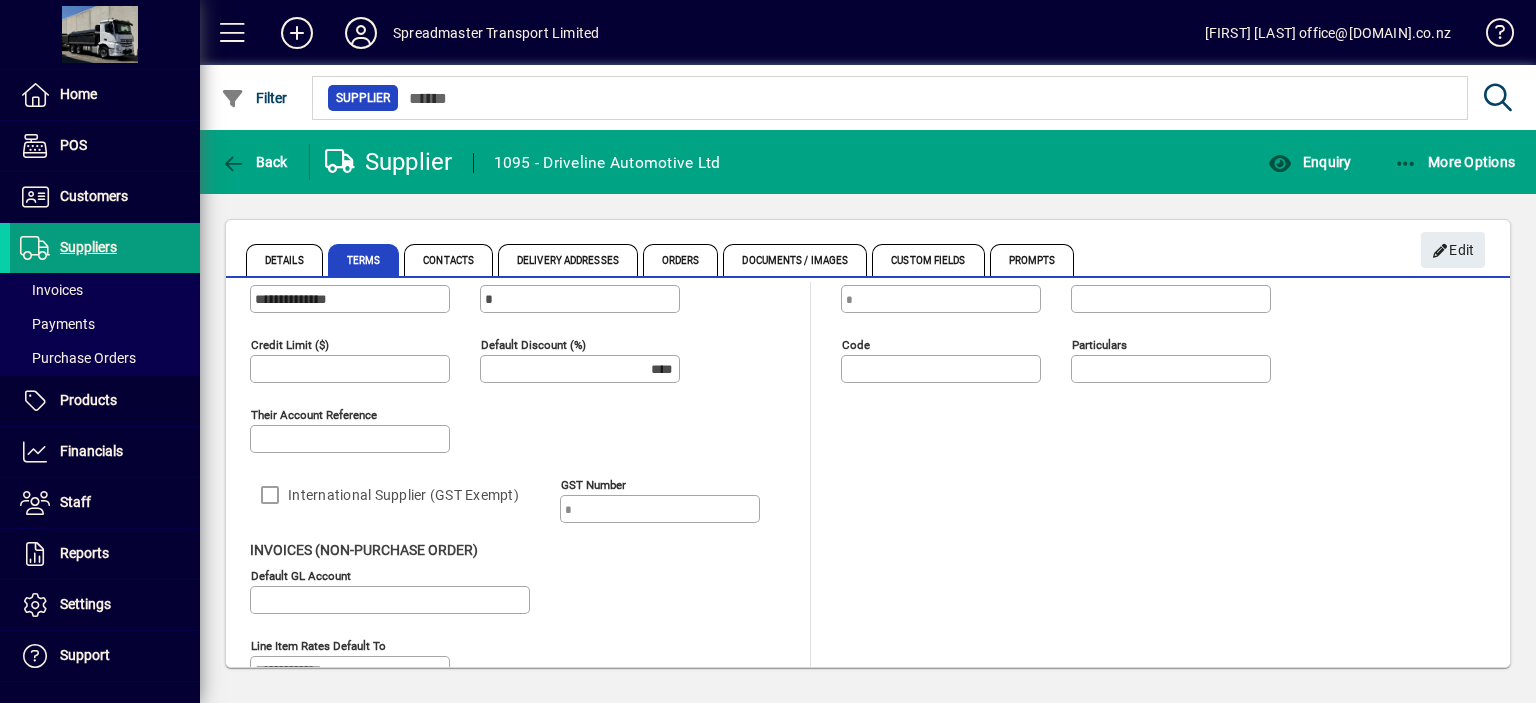 scroll, scrollTop: 105, scrollLeft: 0, axis: vertical 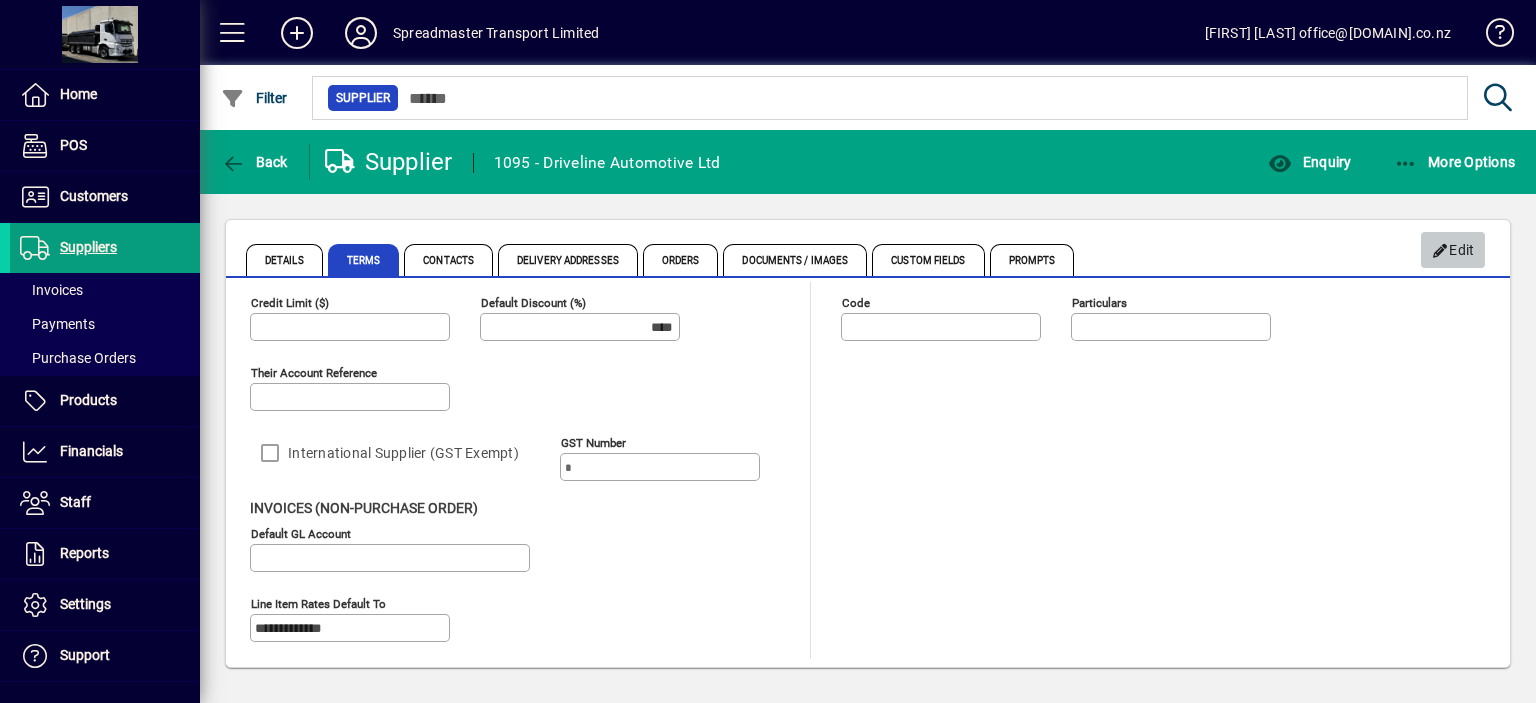 click on "Edit" 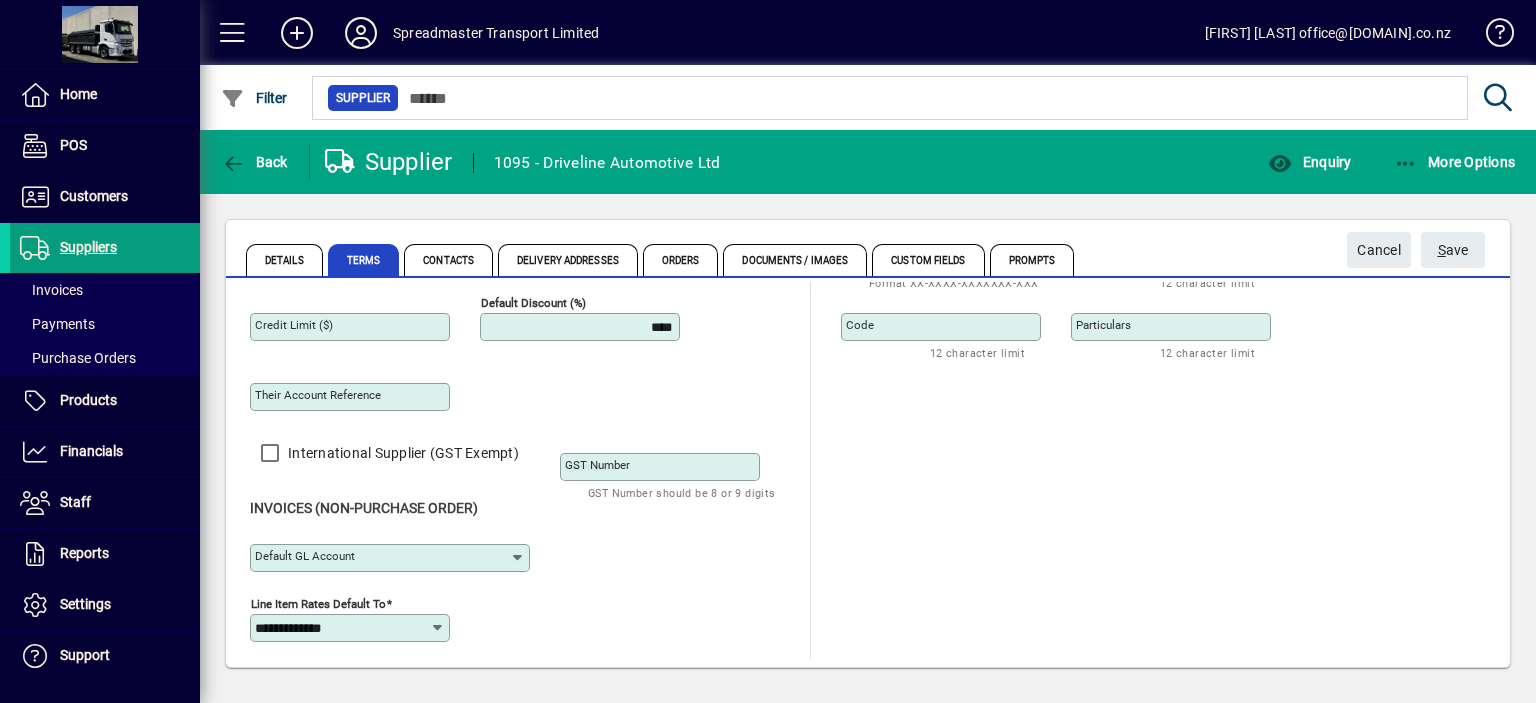 scroll, scrollTop: 40, scrollLeft: 0, axis: vertical 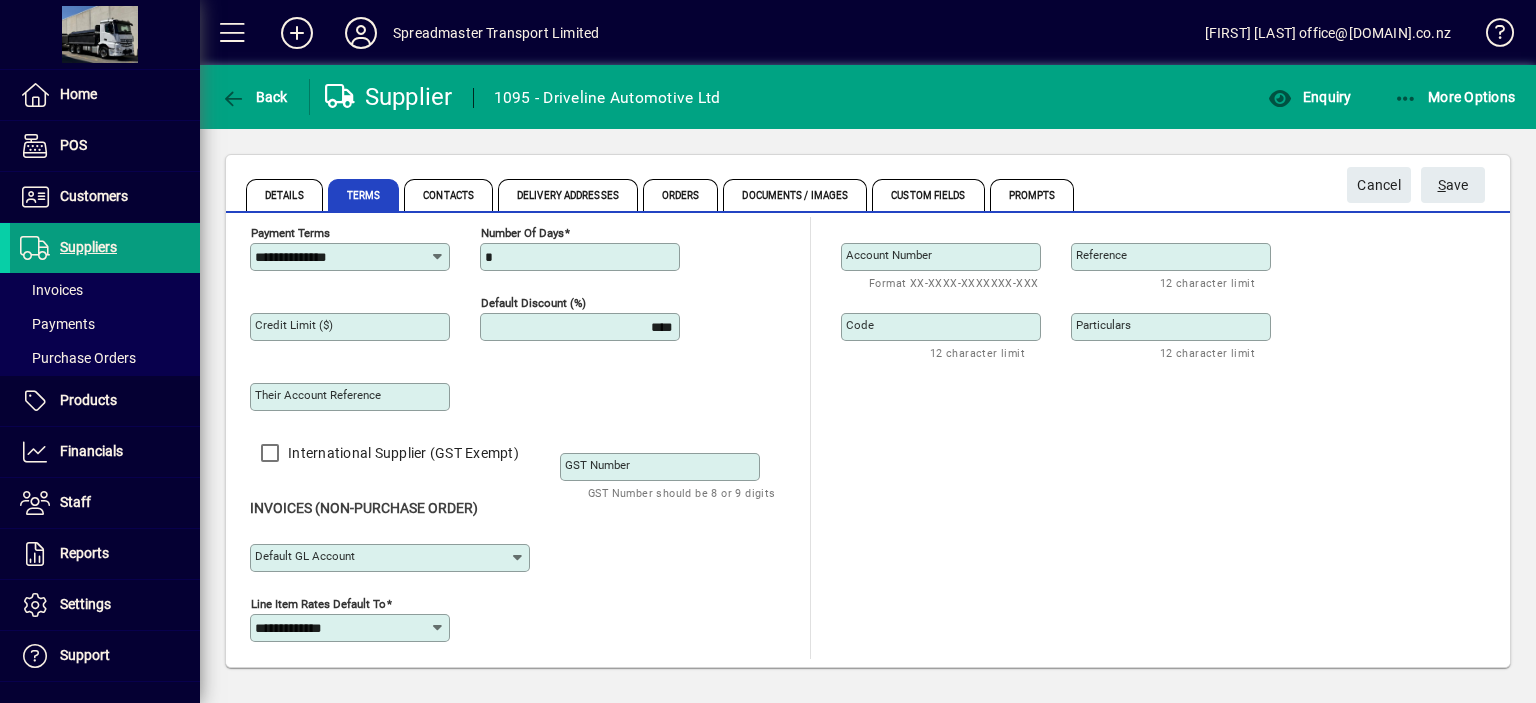 click on "Default GL Account" at bounding box center (305, 556) 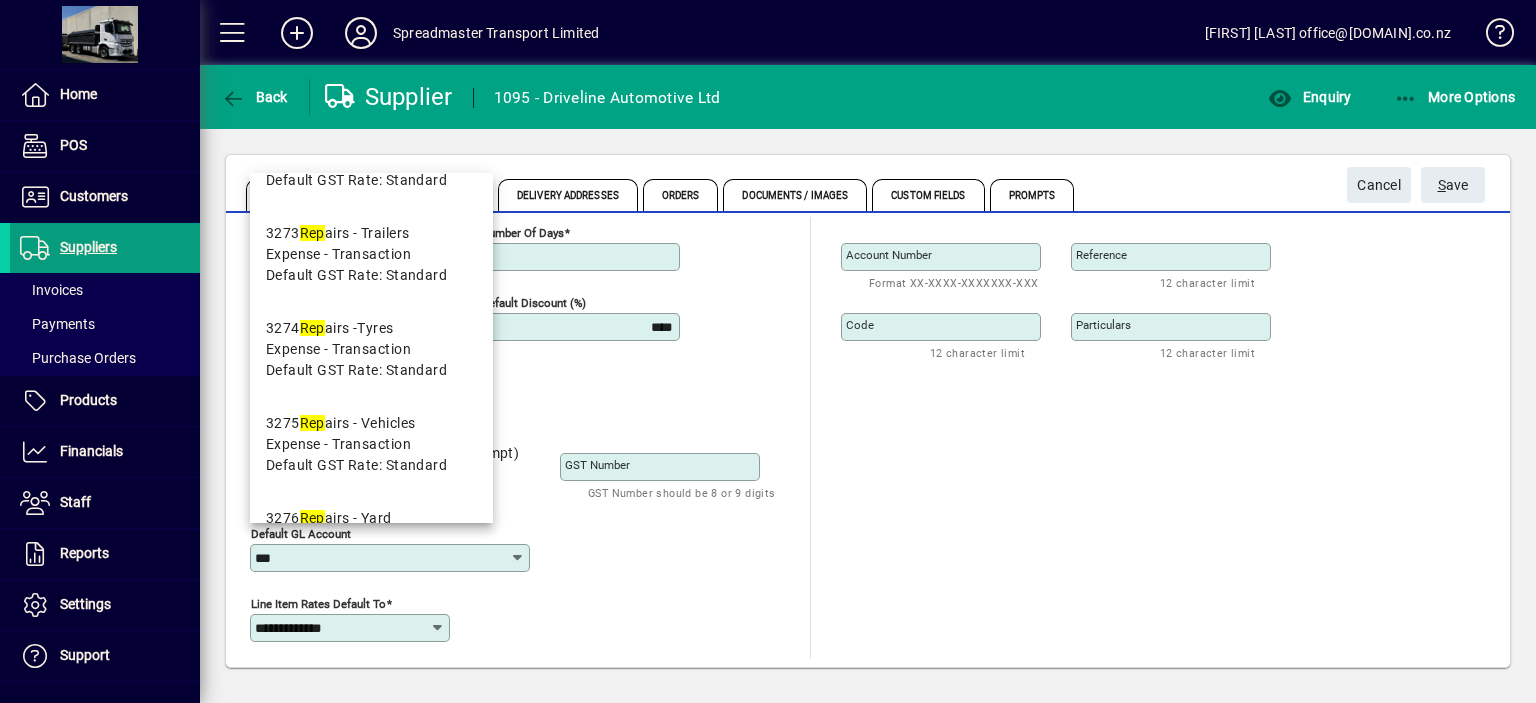 scroll, scrollTop: 200, scrollLeft: 0, axis: vertical 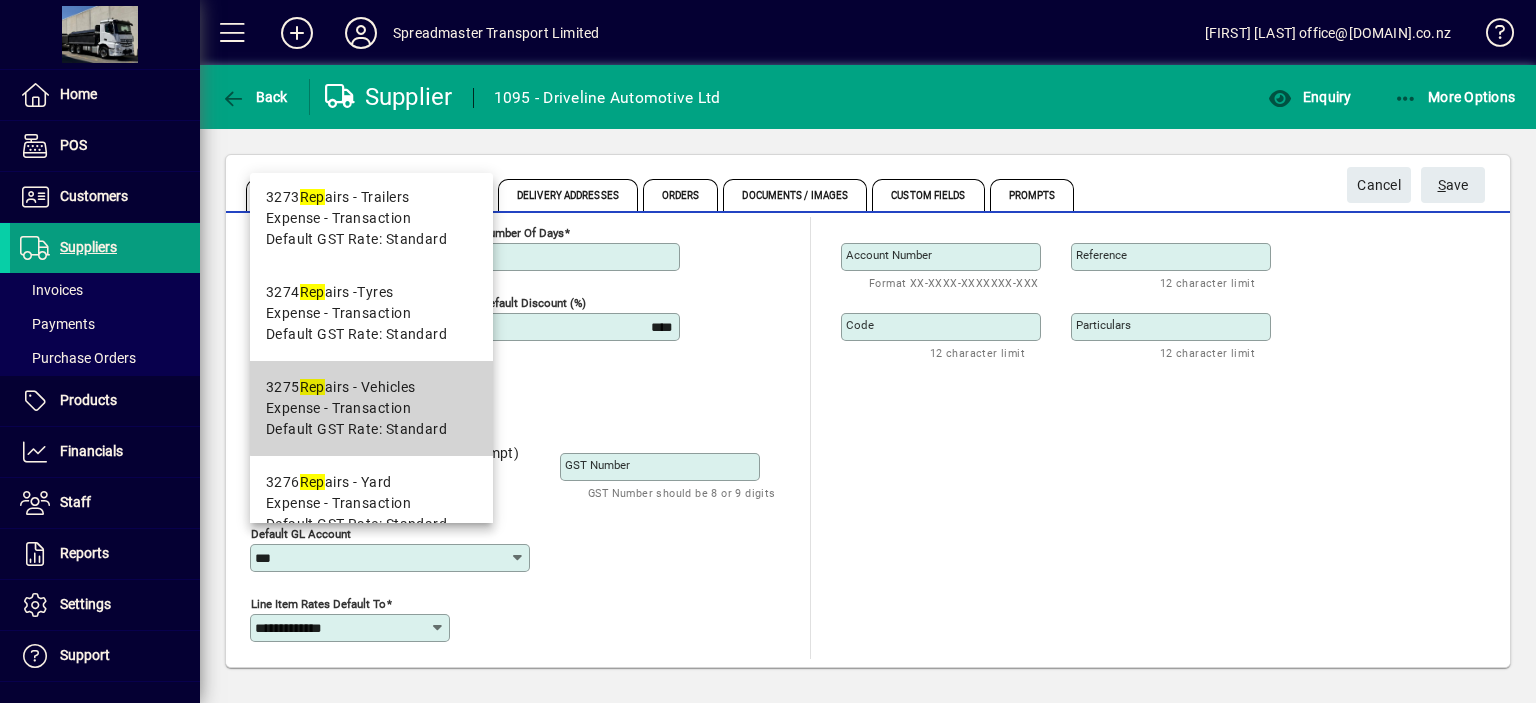 click on "Expense - Transaction" at bounding box center (356, 408) 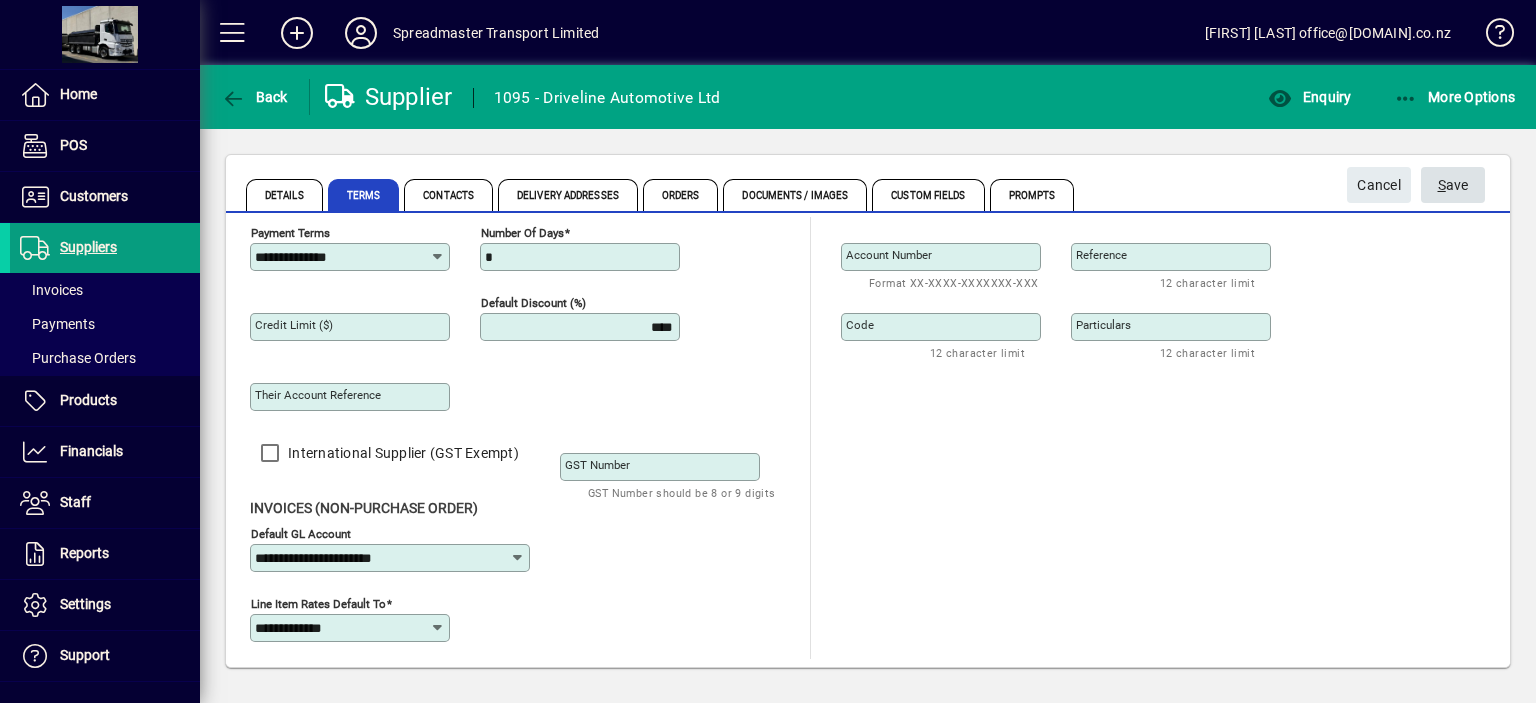 click on "S ave" 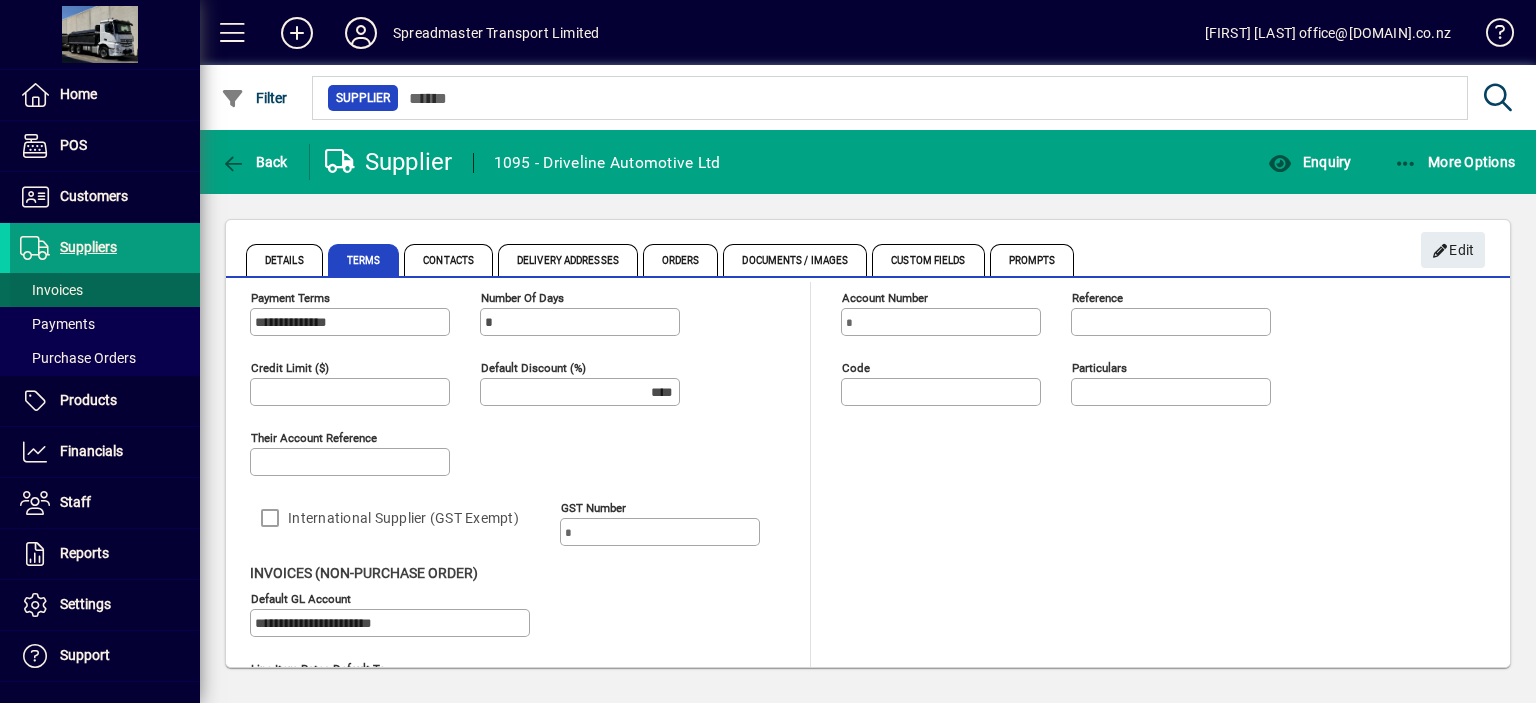 click on "Invoices" at bounding box center [51, 290] 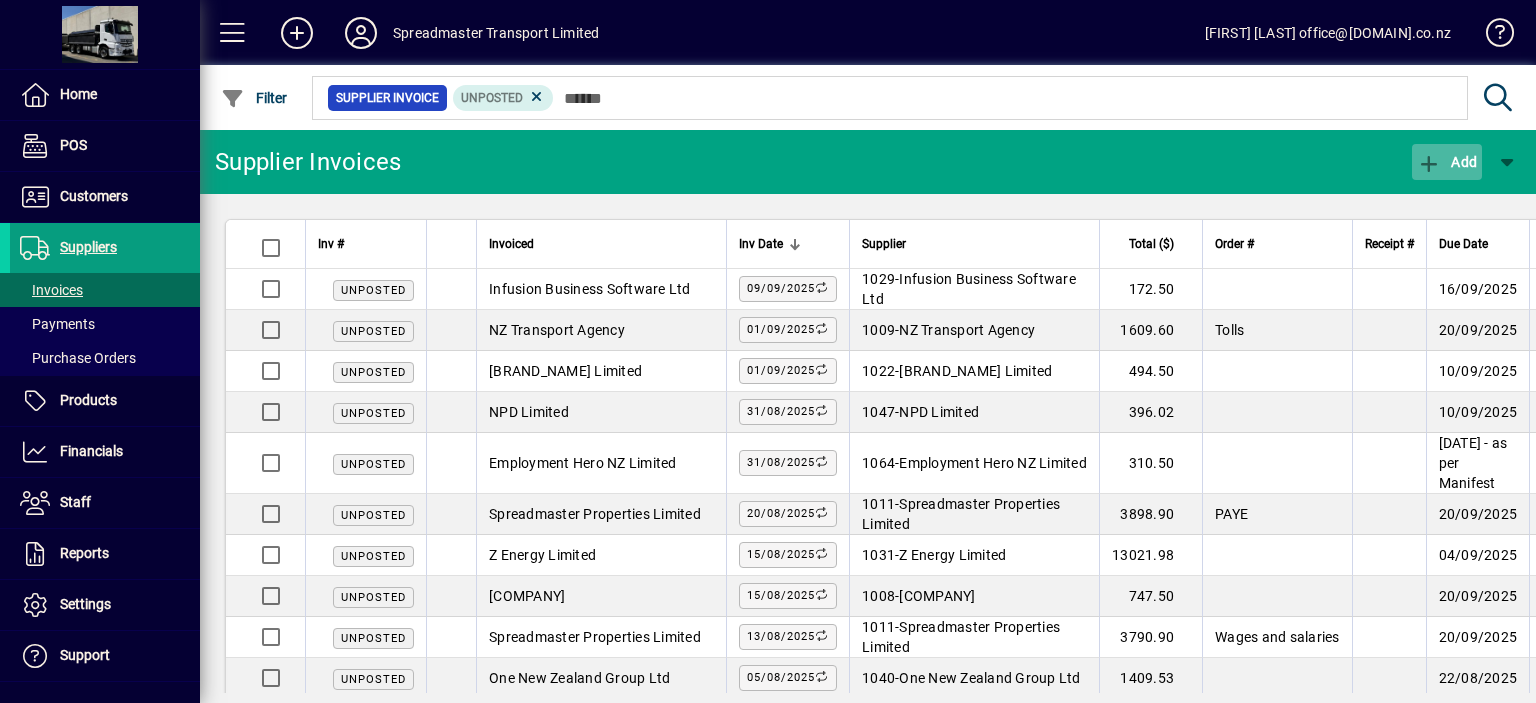 click on "Add" 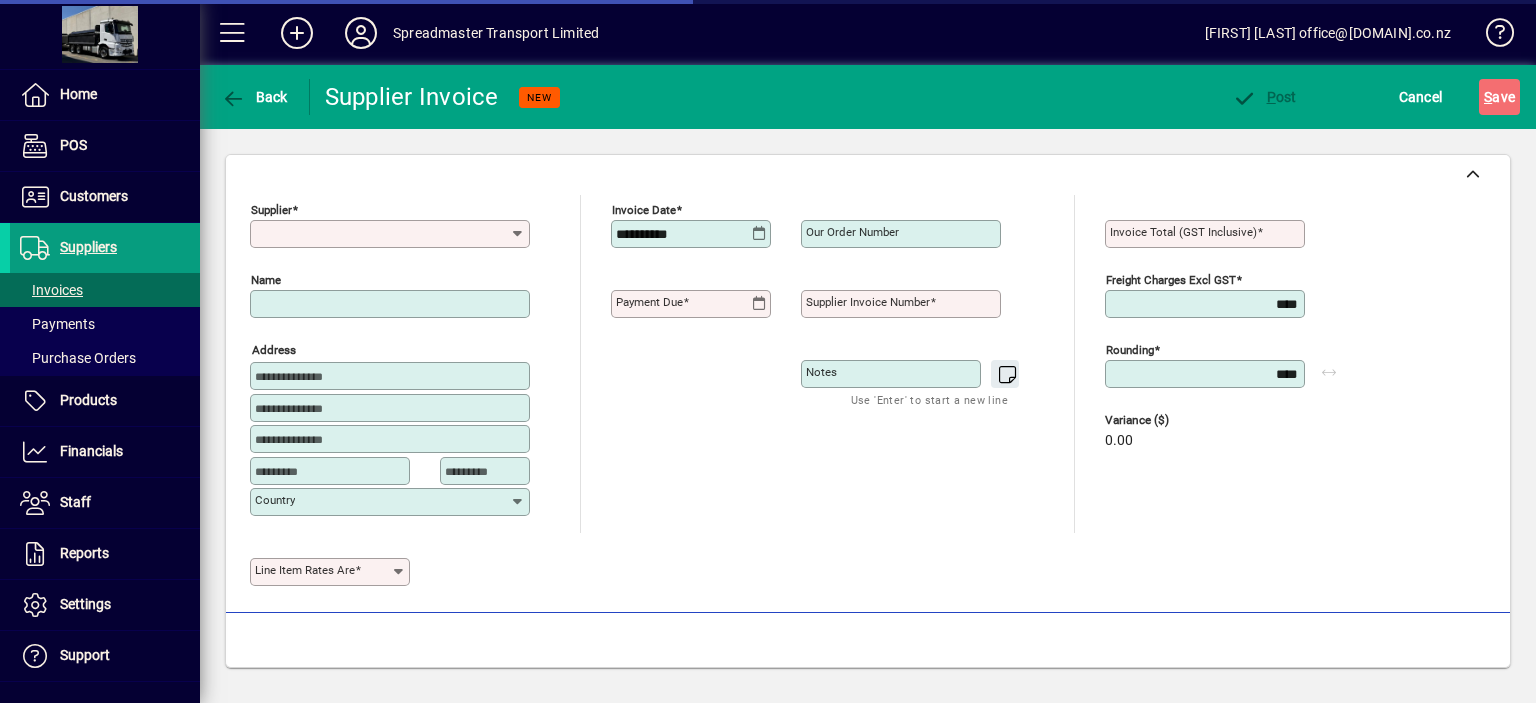 type on "**********" 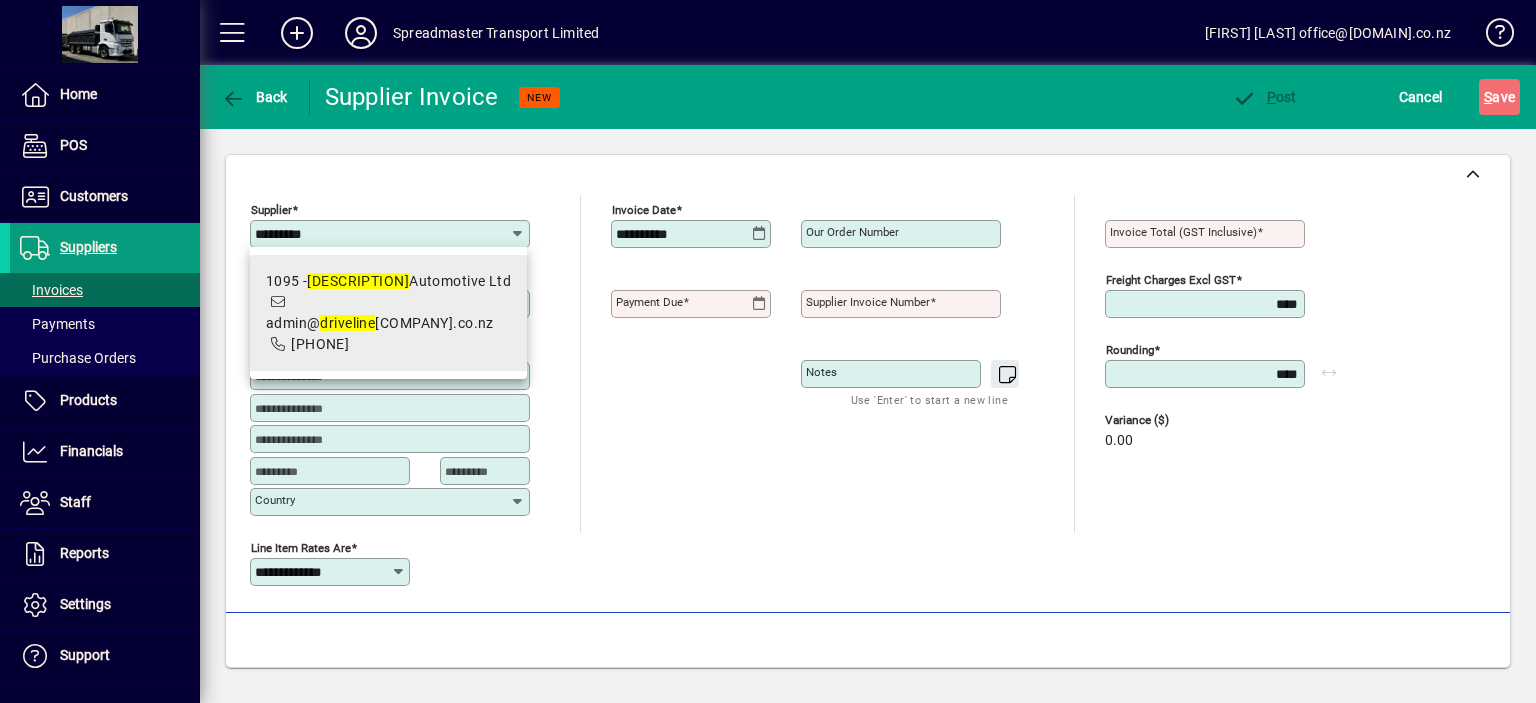 click on "[DESCRIPTION]" at bounding box center (358, 281) 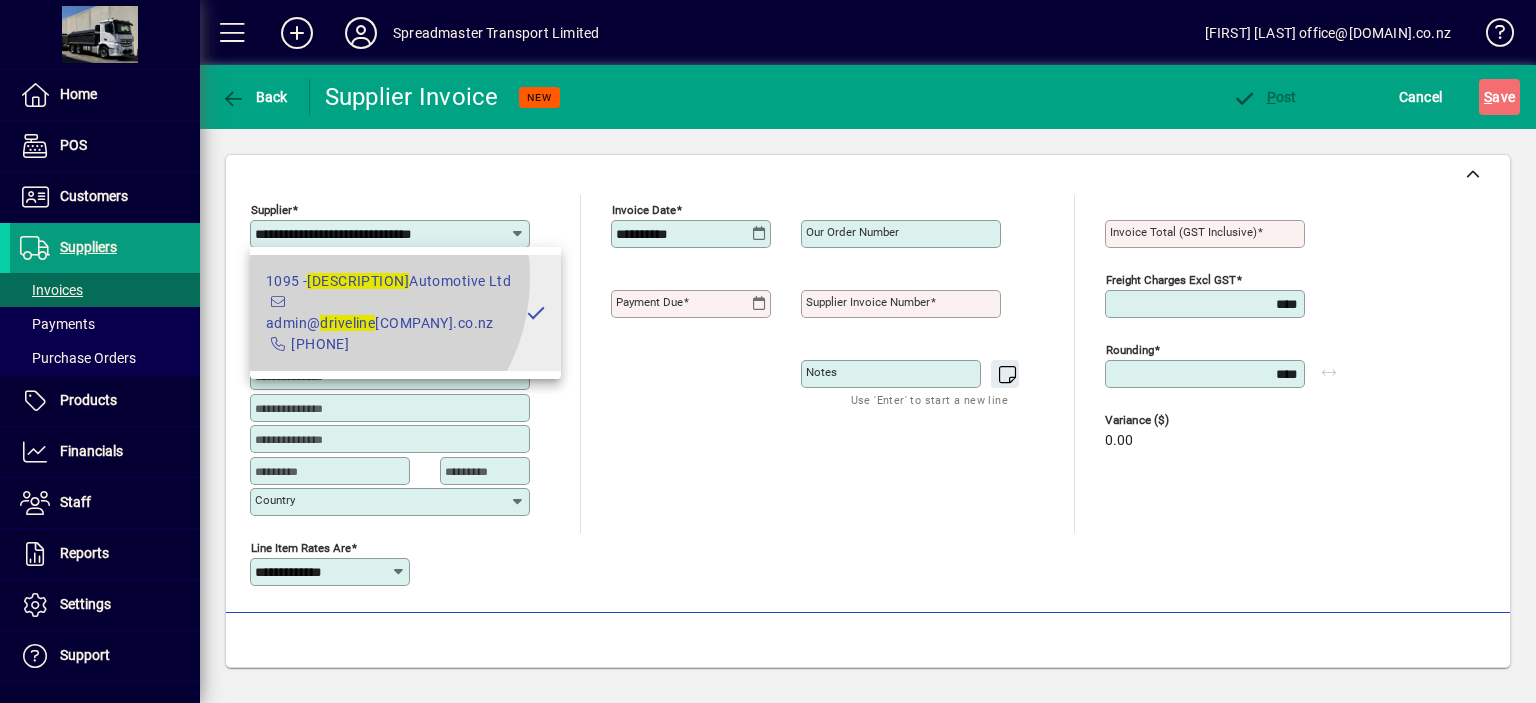 type on "**********" 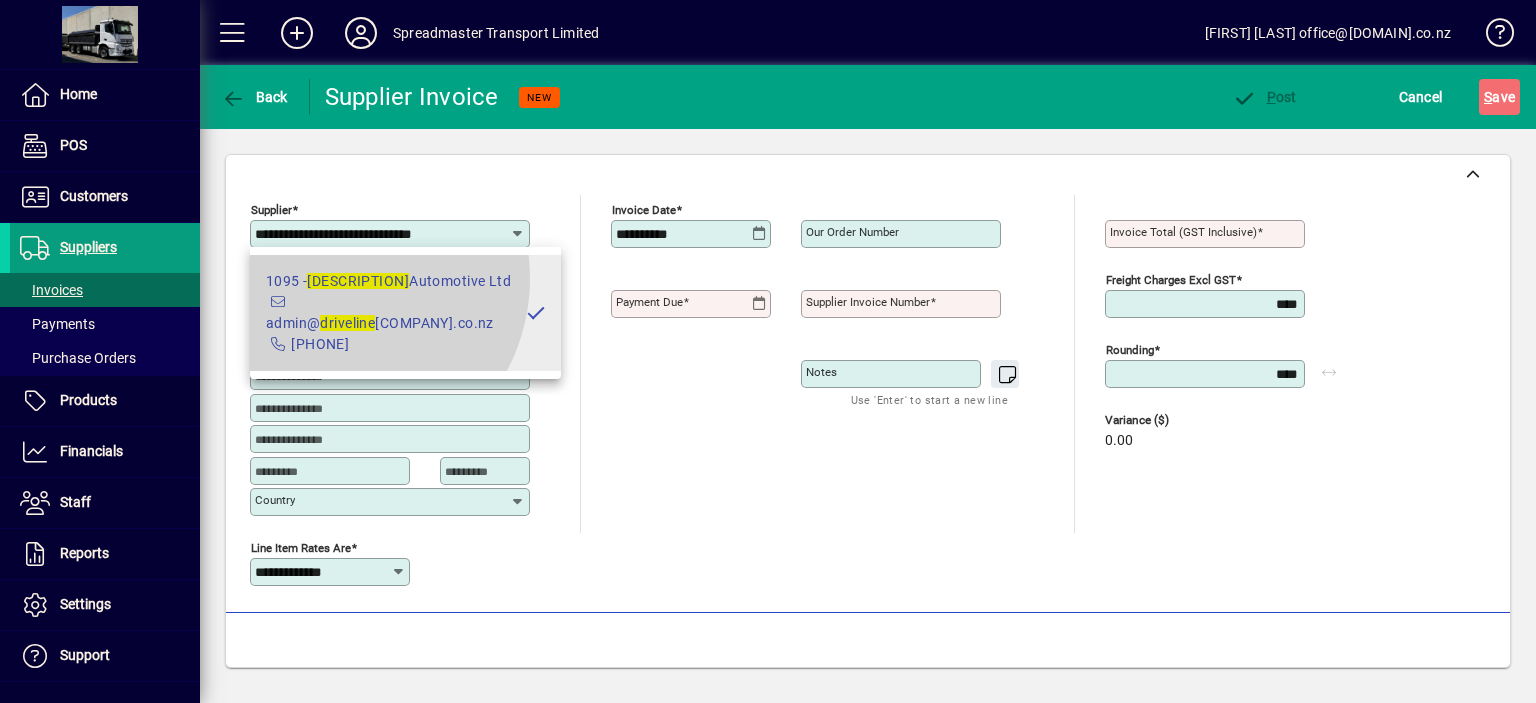 type on "*******" 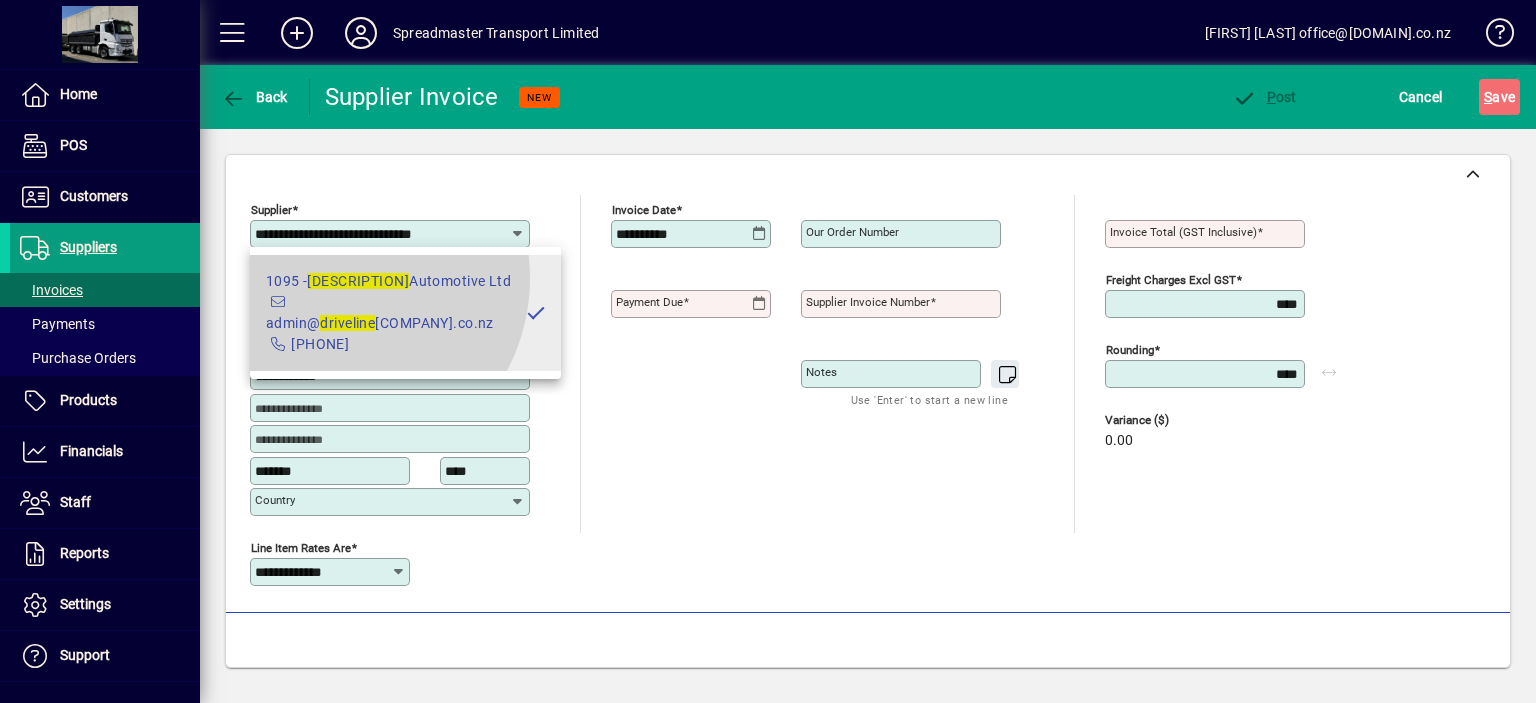 type on "**********" 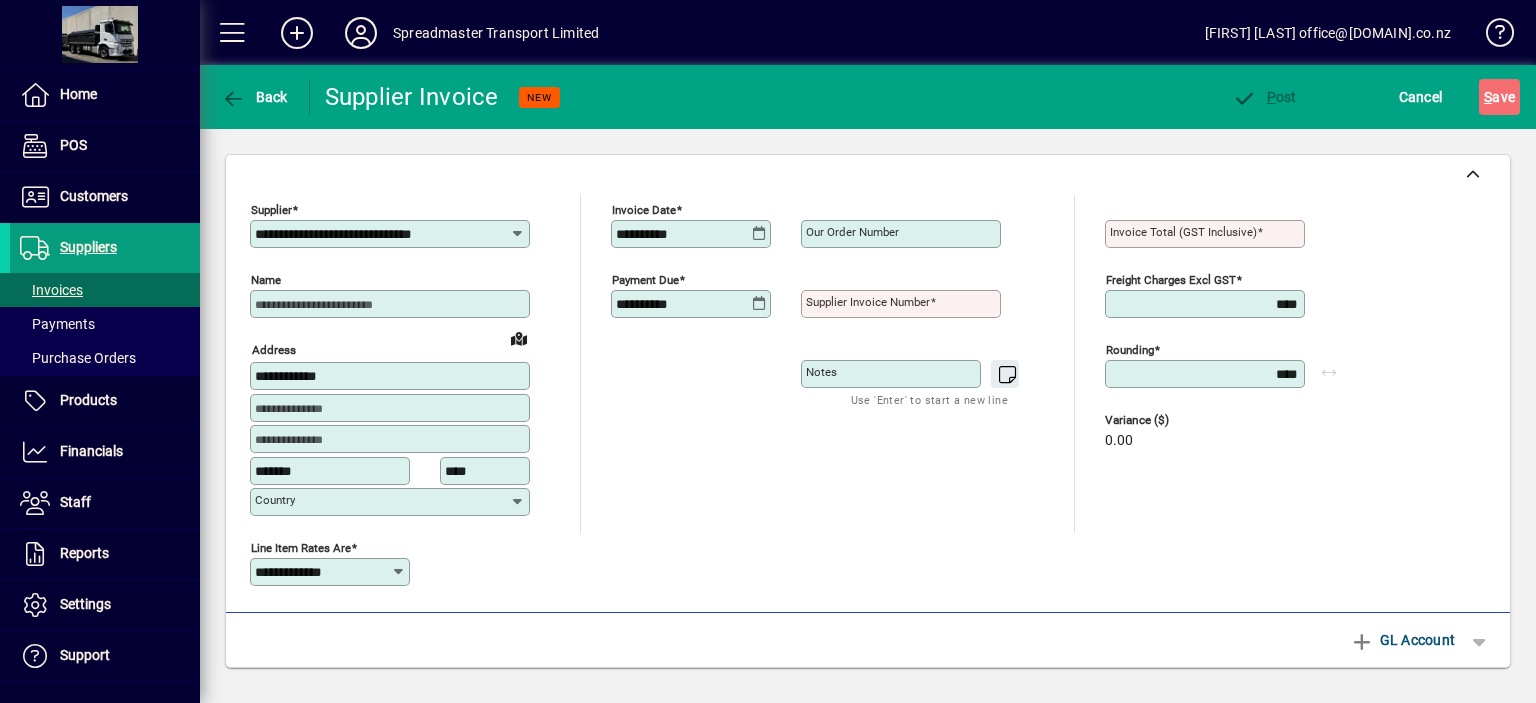 type on "**********" 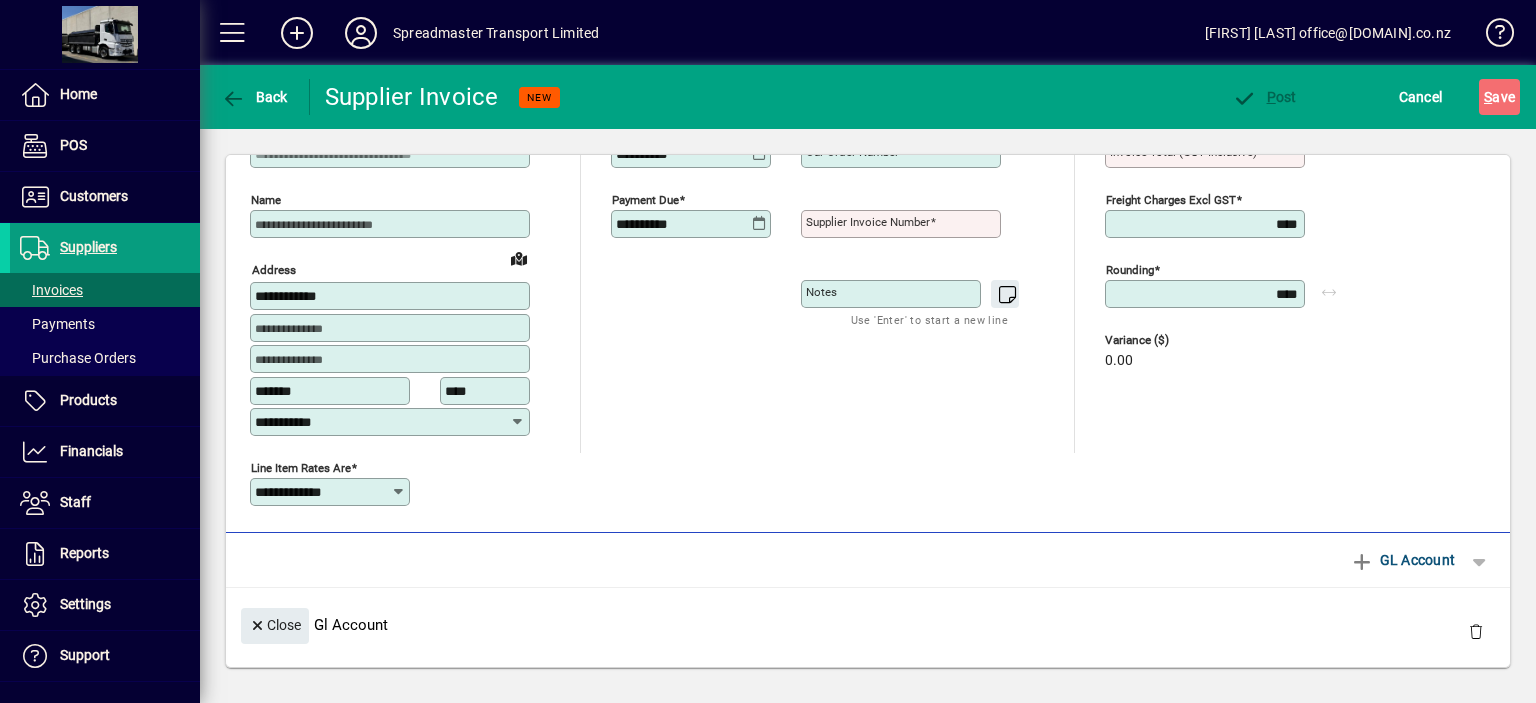 scroll, scrollTop: 0, scrollLeft: 0, axis: both 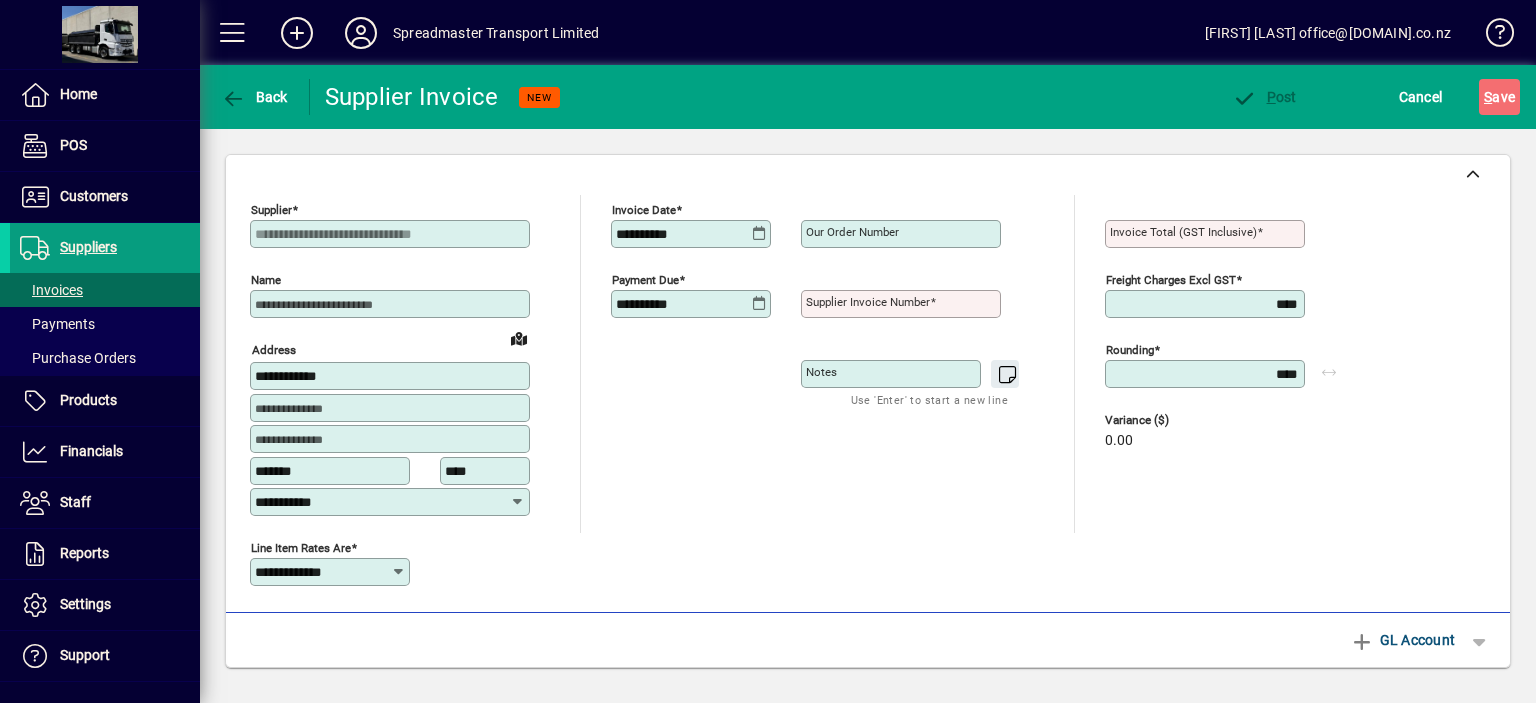 click on "Supplier invoice number" at bounding box center [868, 302] 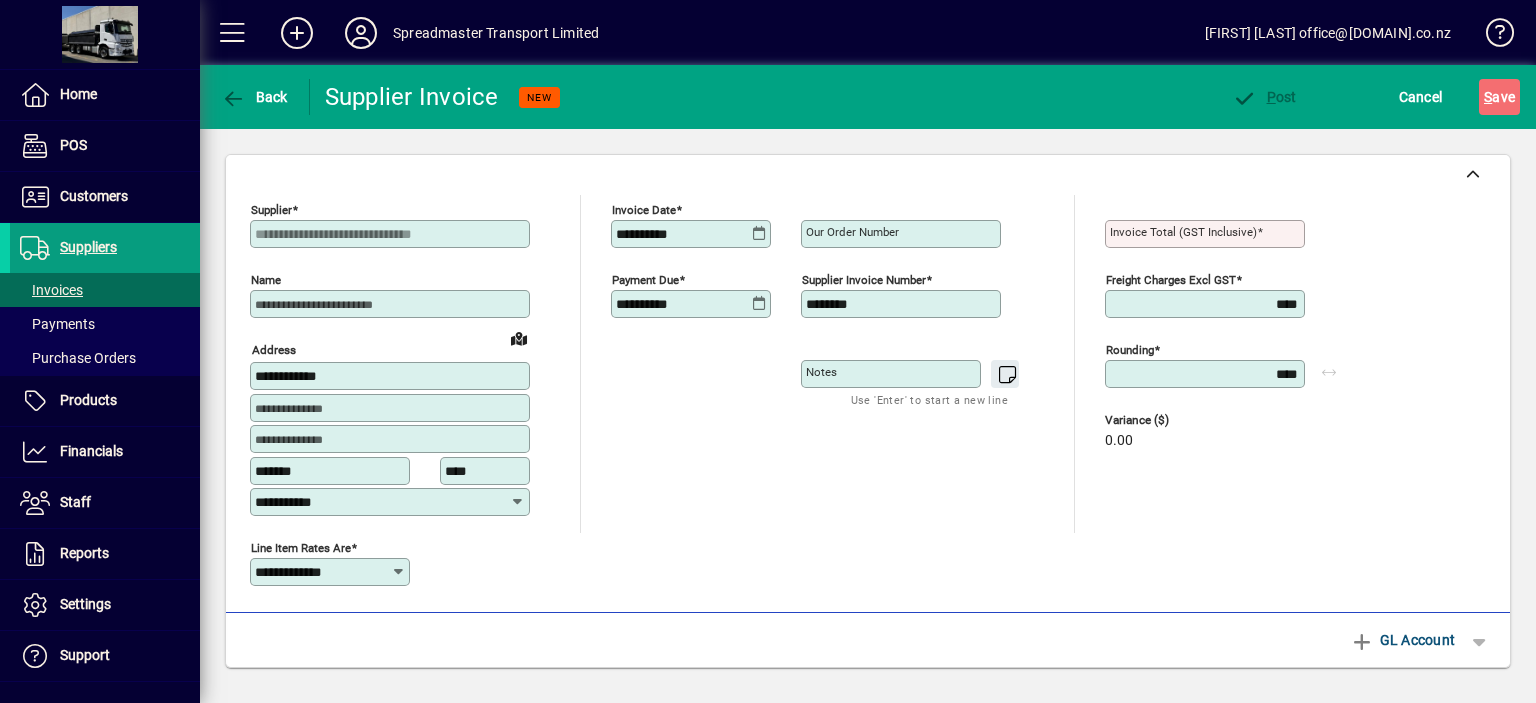 type on "********" 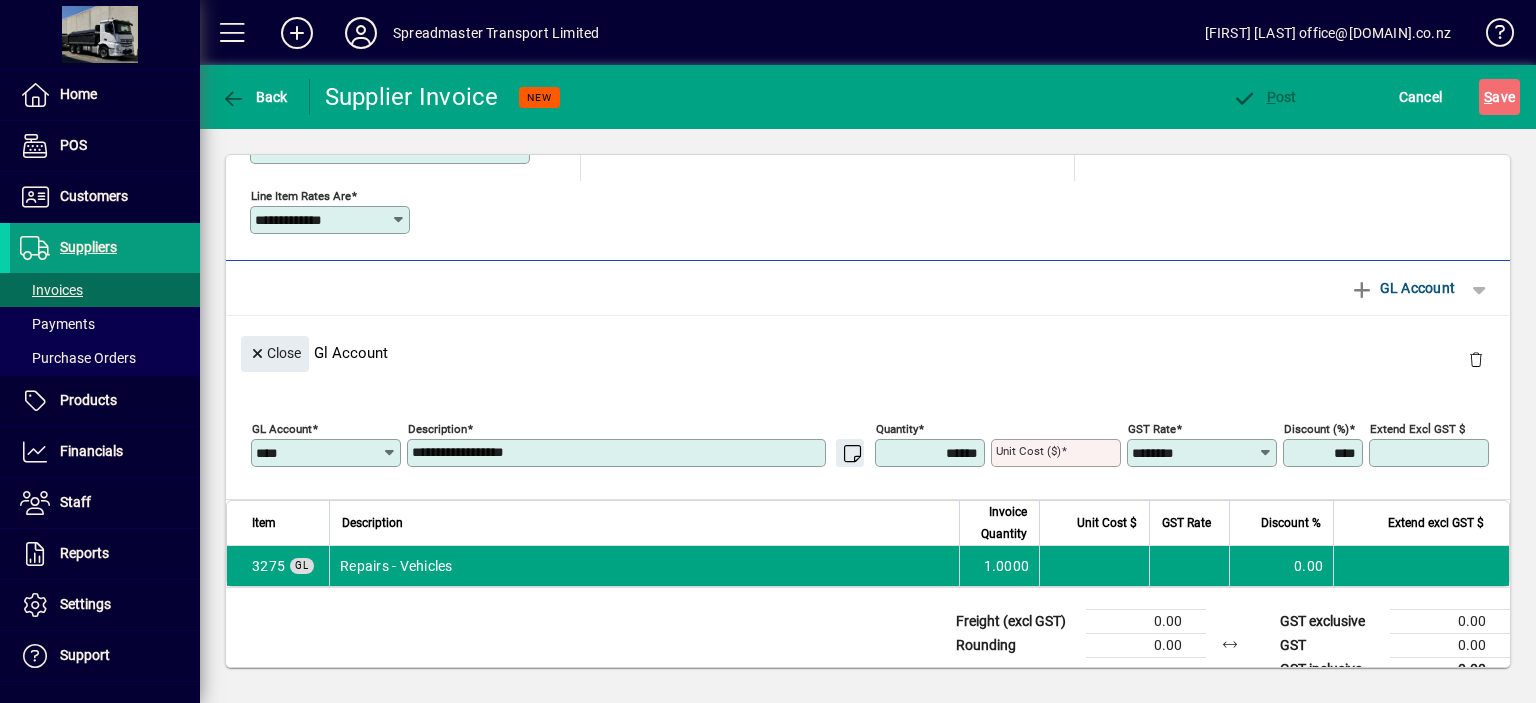 scroll, scrollTop: 380, scrollLeft: 0, axis: vertical 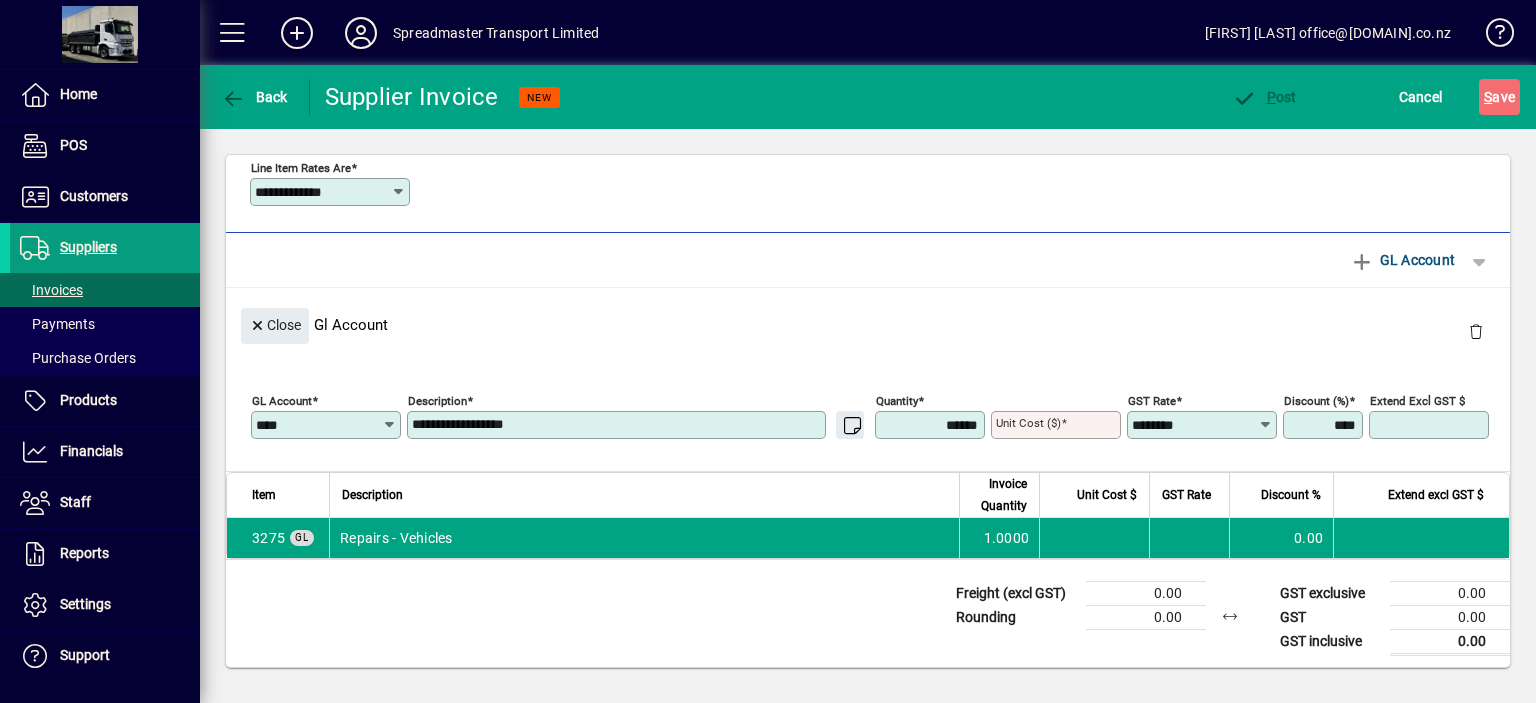 type on "*******" 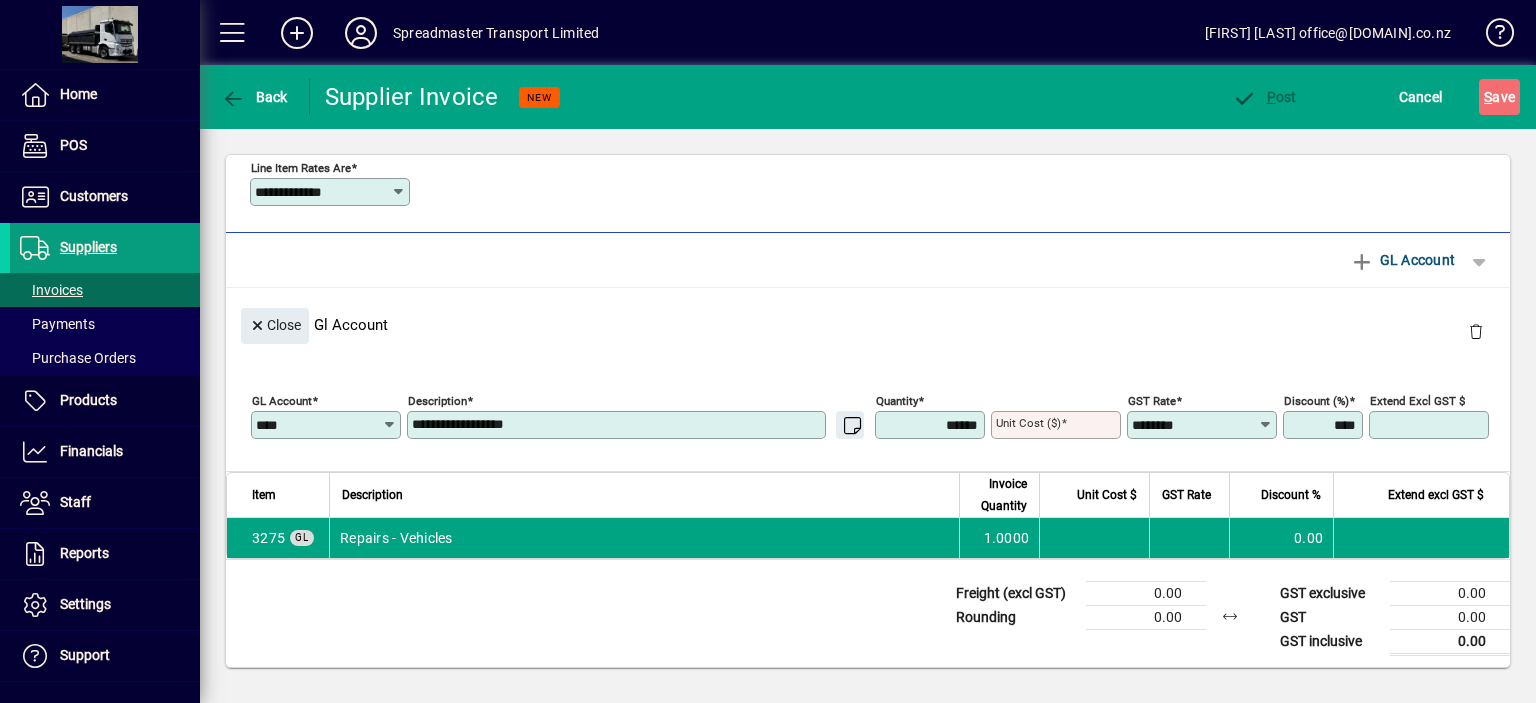 click on "**********" at bounding box center [618, 425] 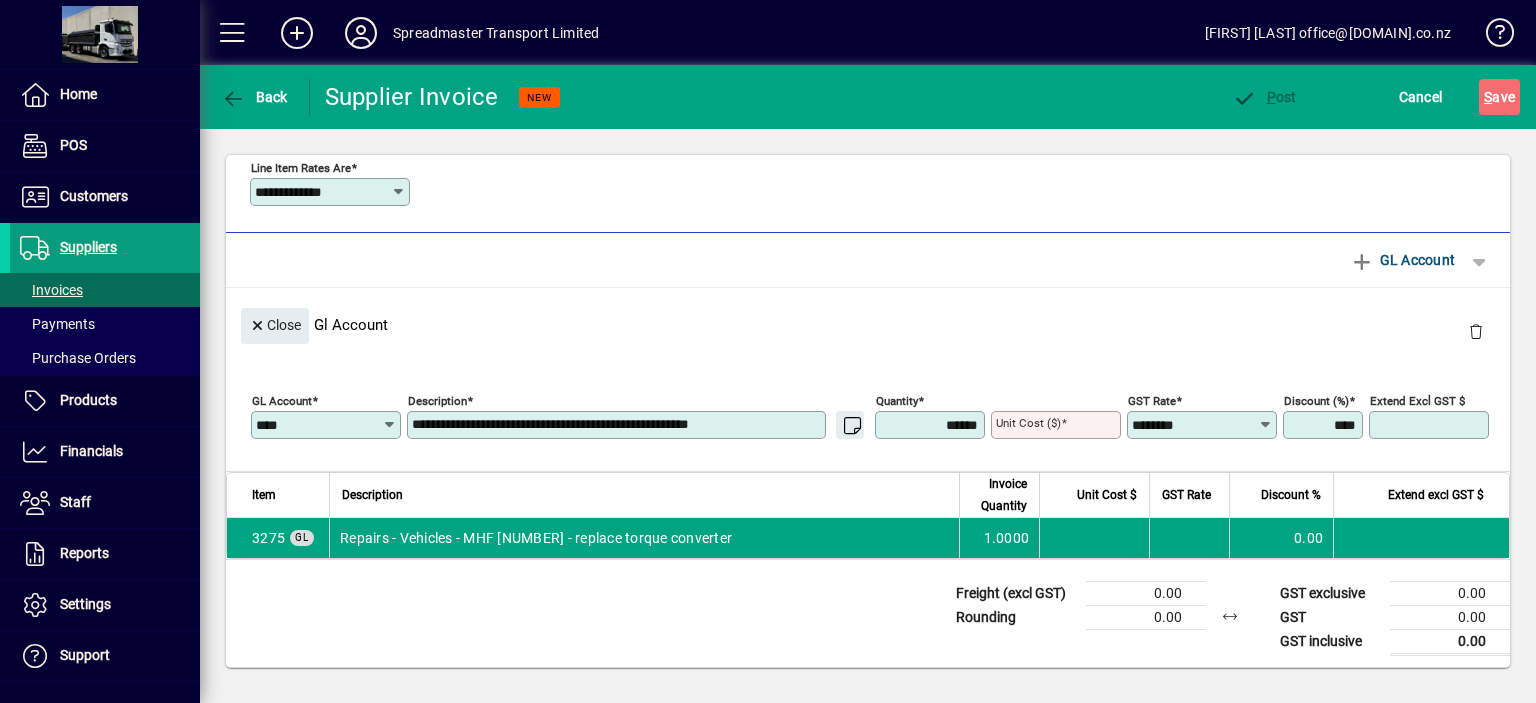 type on "**********" 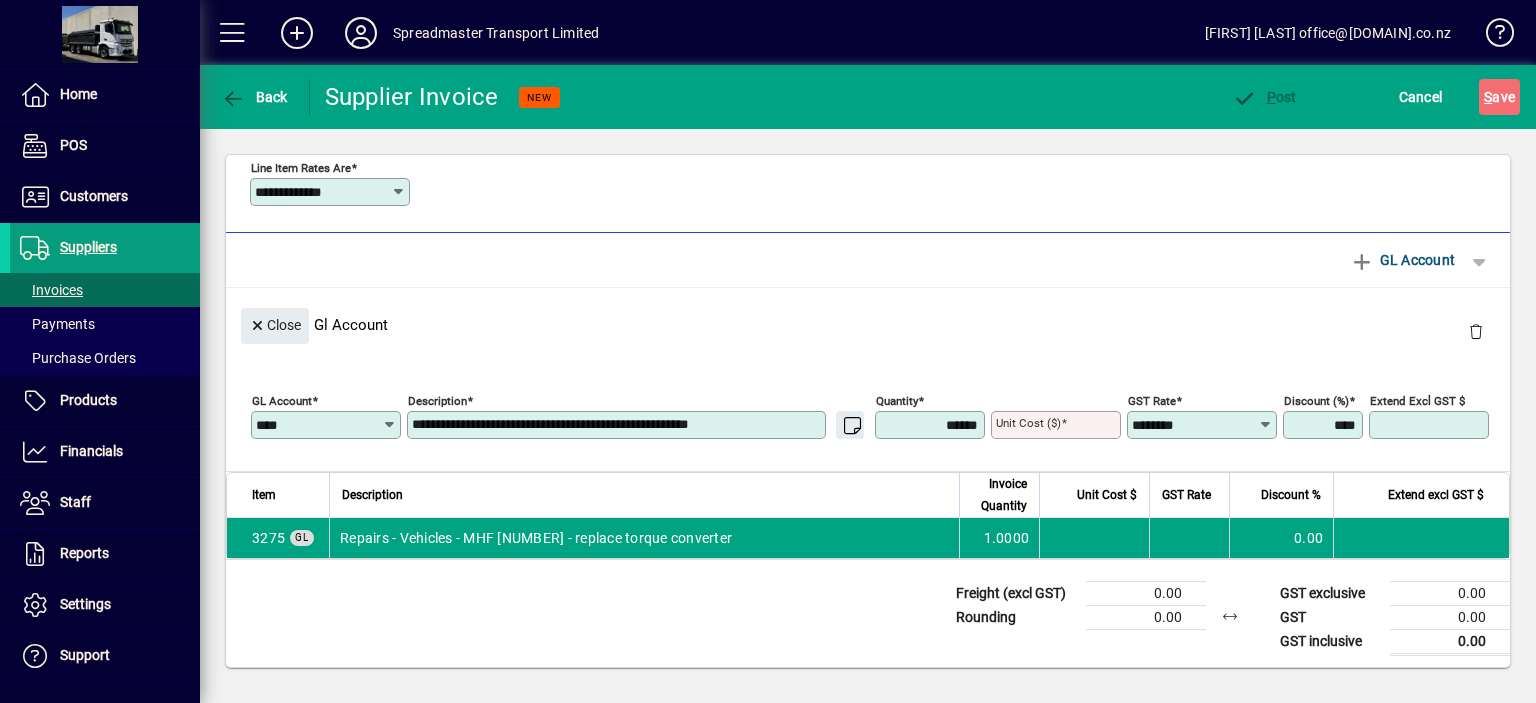 type 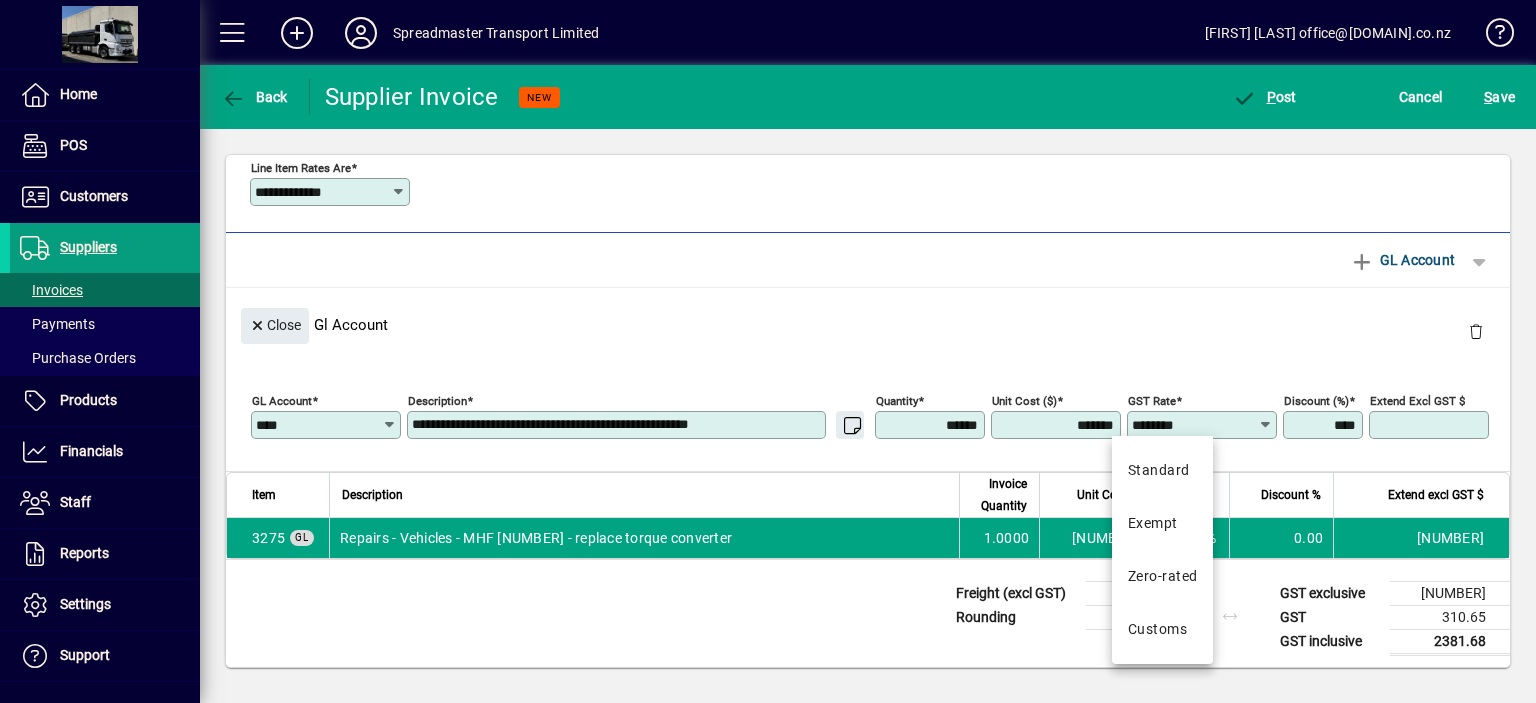 type on "*********" 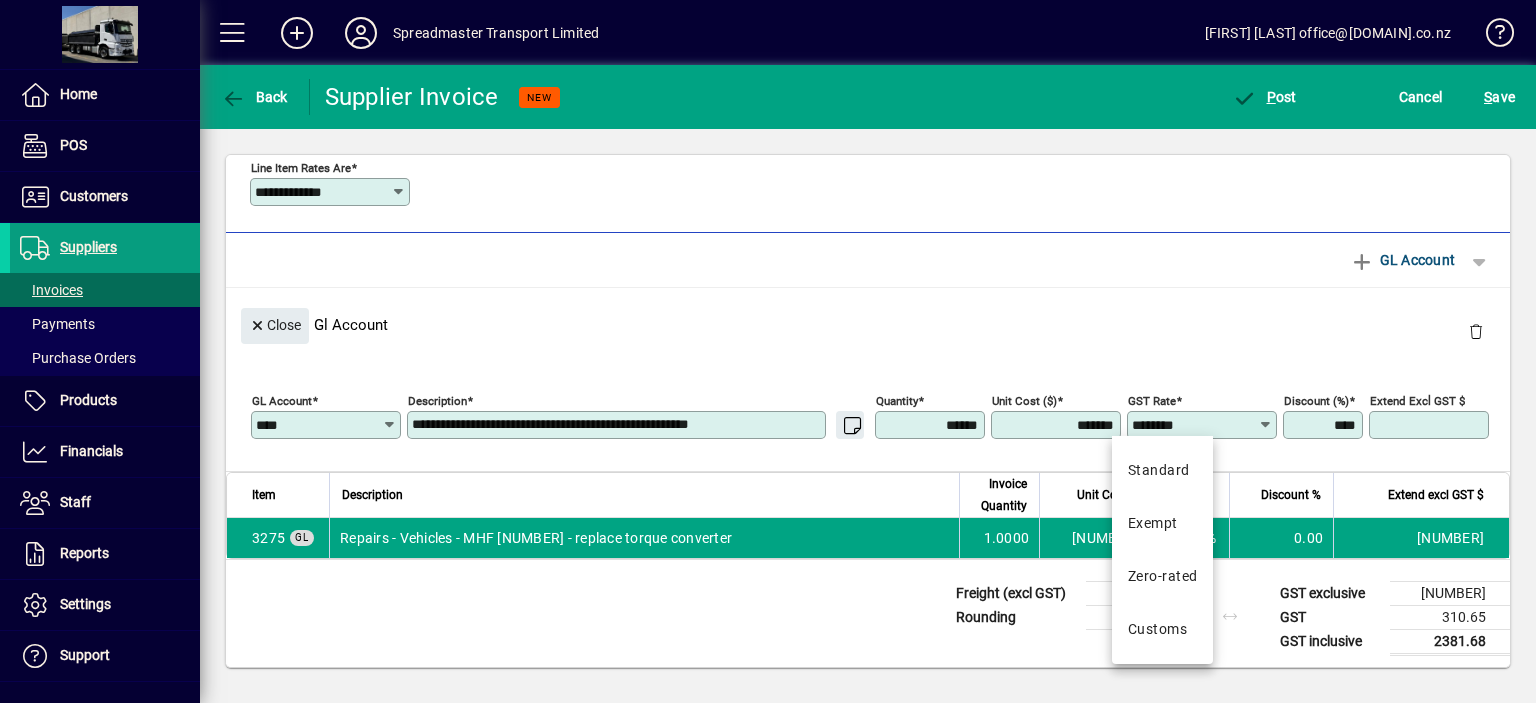 type on "*******" 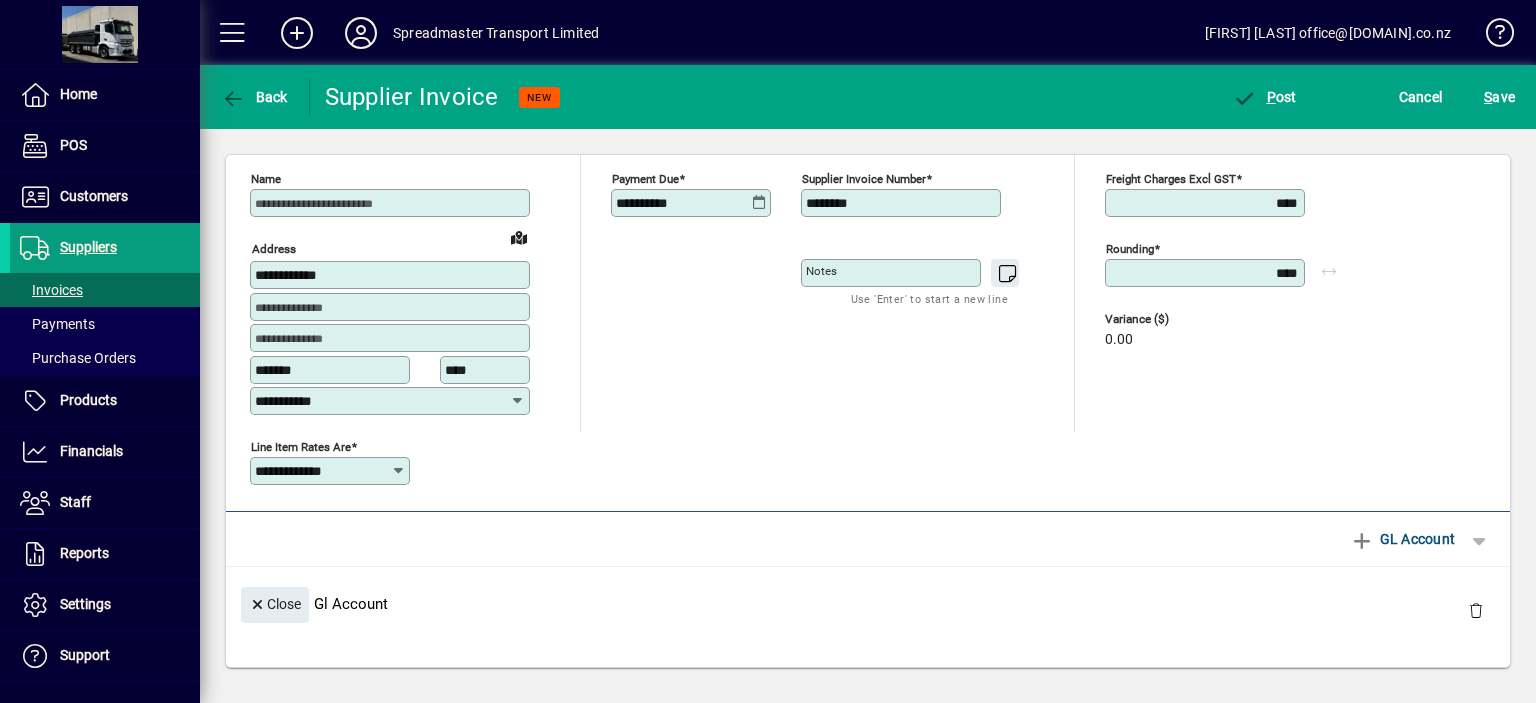scroll, scrollTop: 0, scrollLeft: 0, axis: both 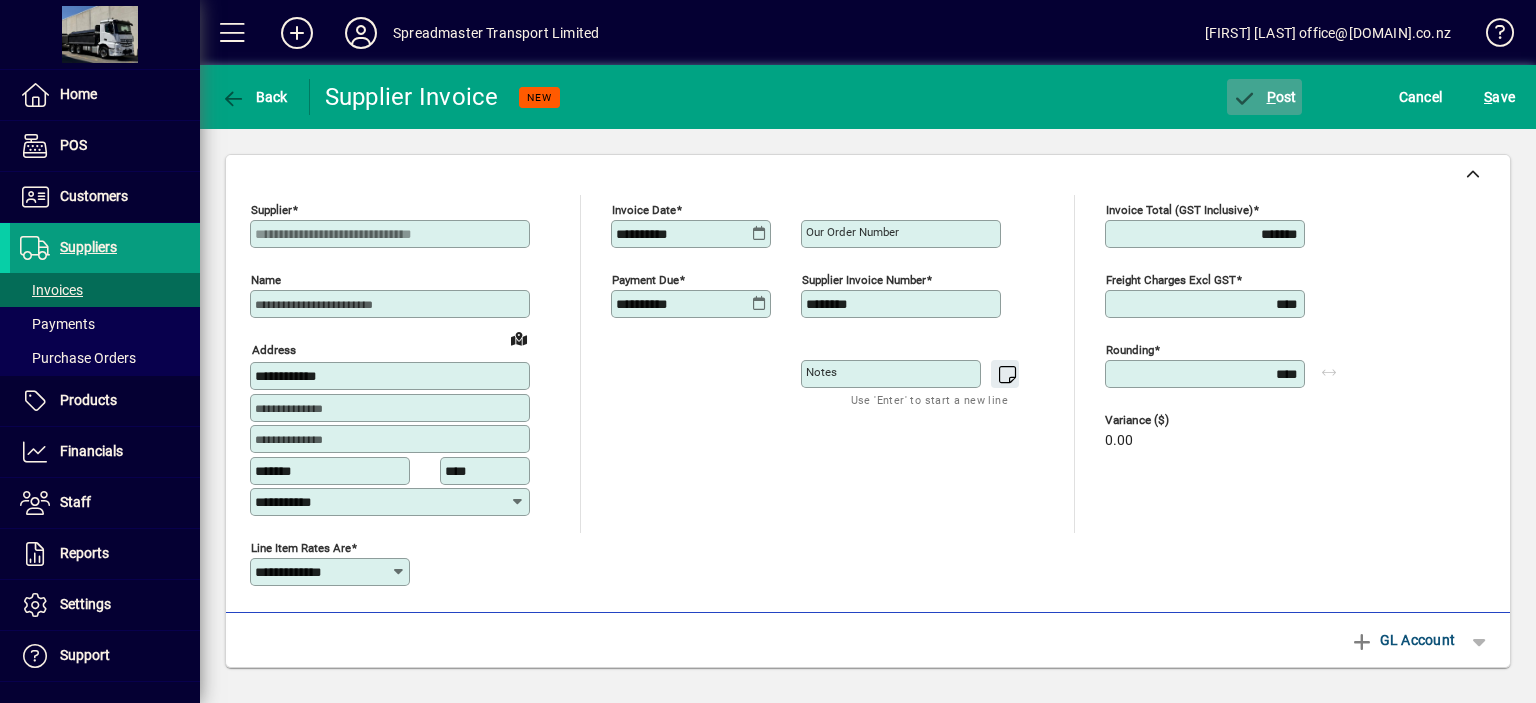 click on "P ost" 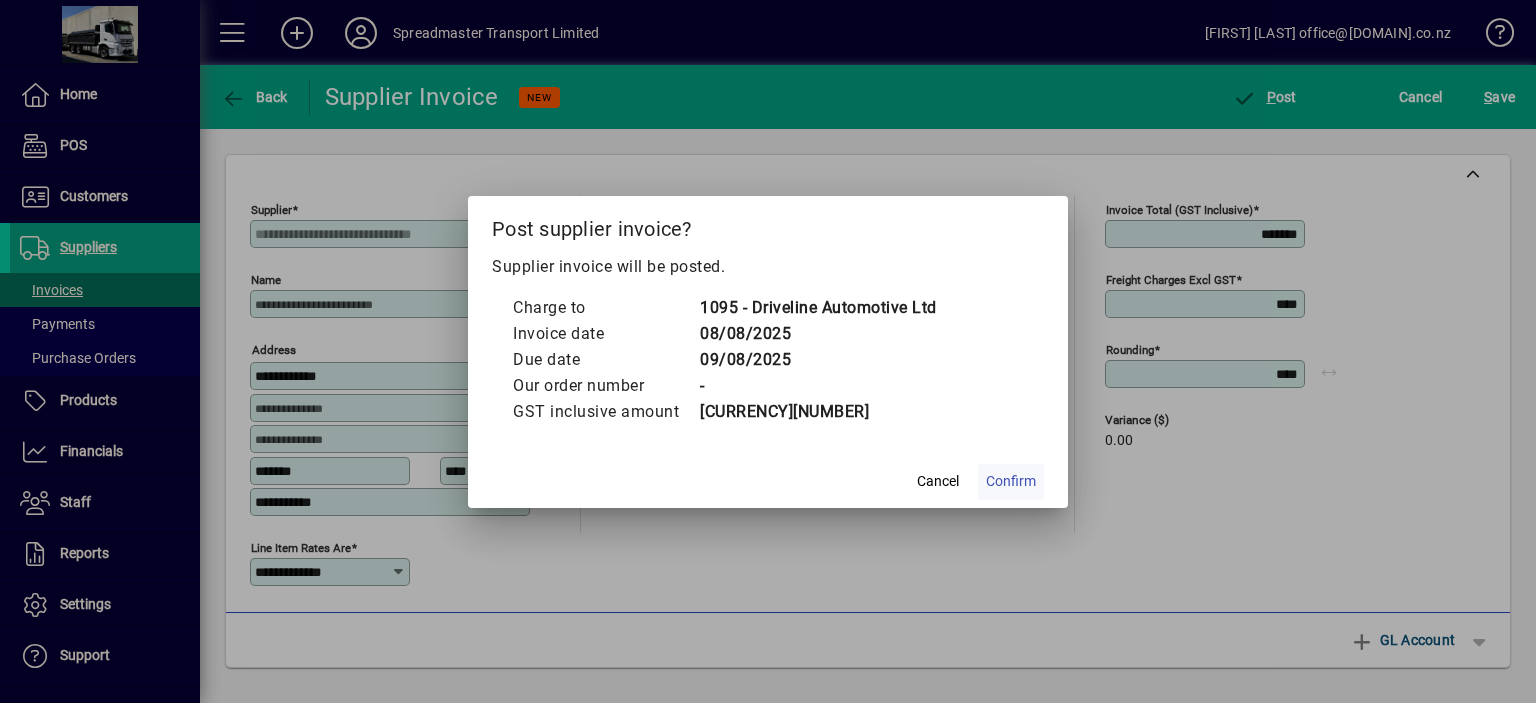 click on "Confirm" 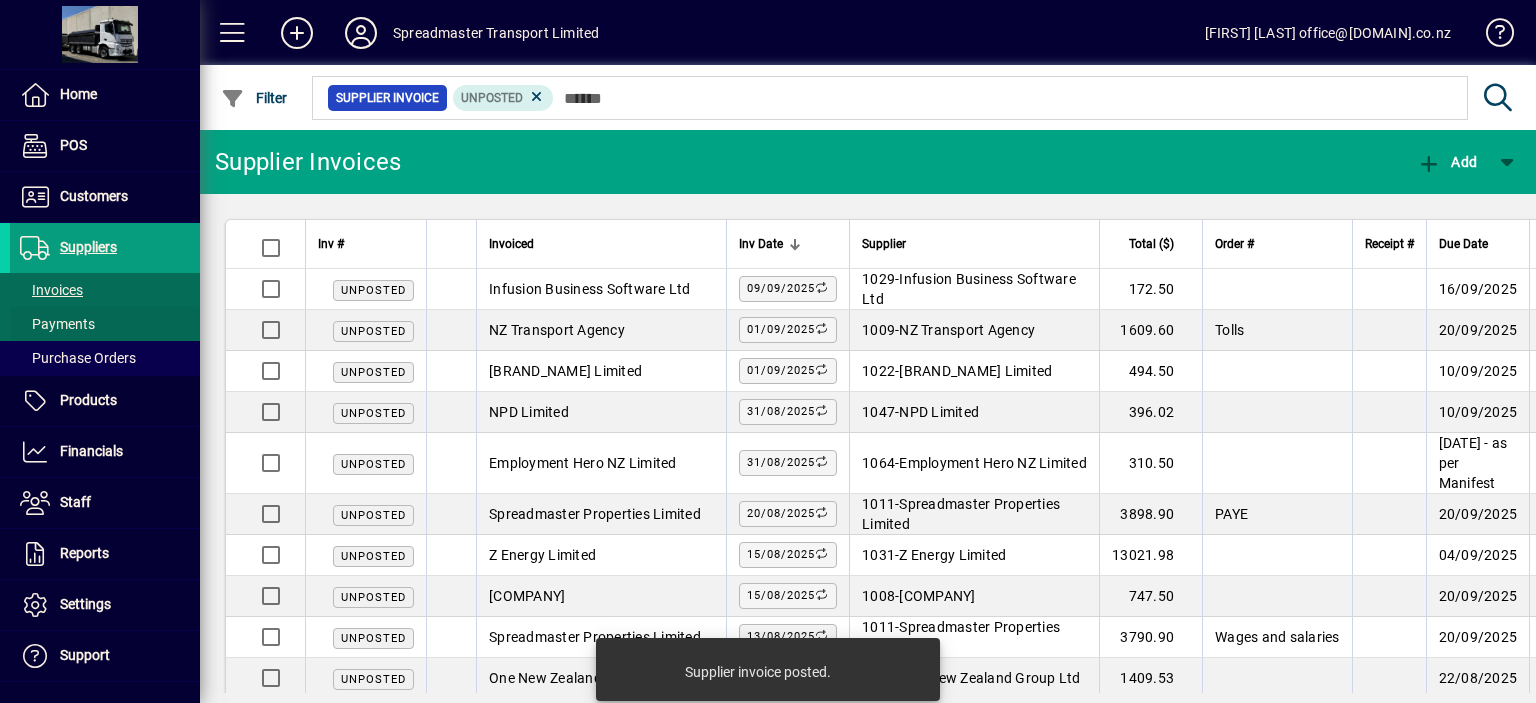 click on "Payments" at bounding box center (57, 324) 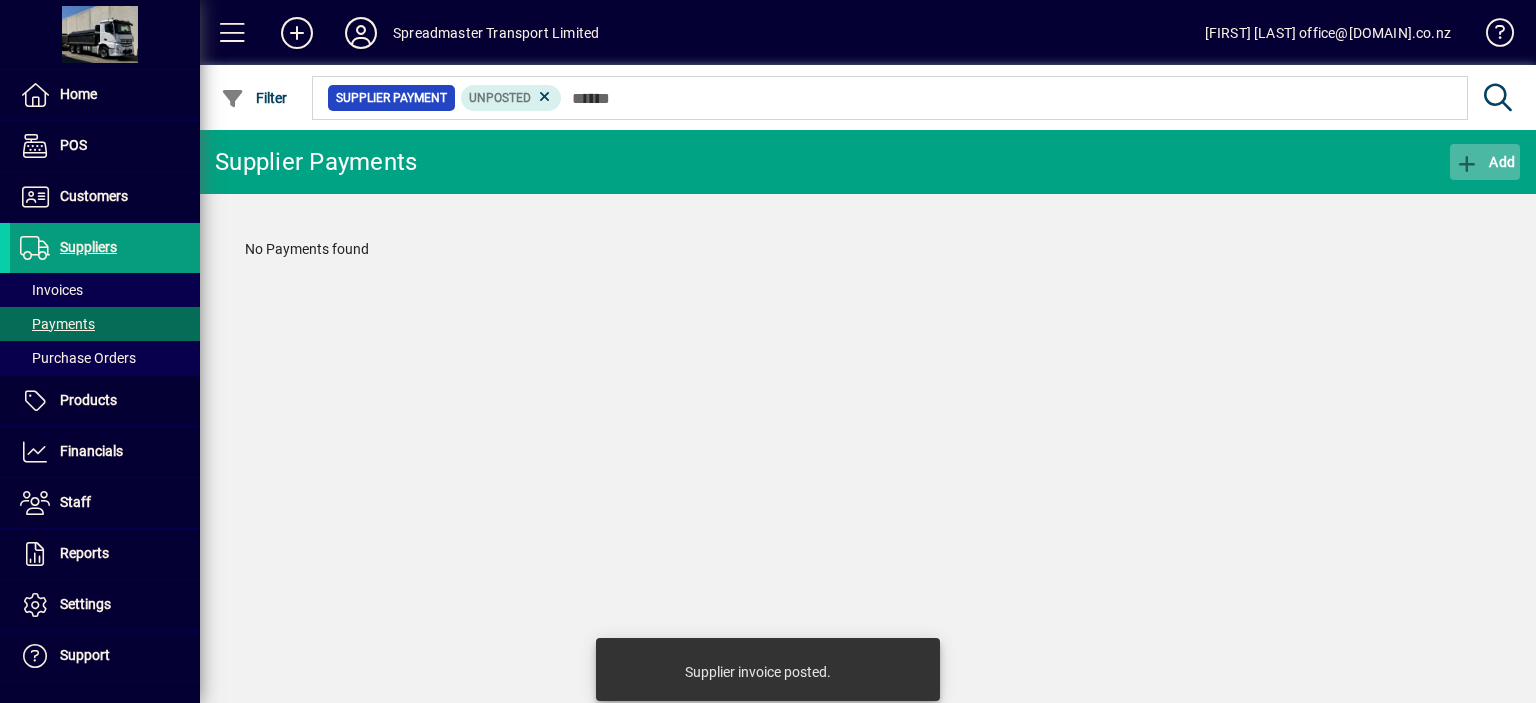 click on "Add" 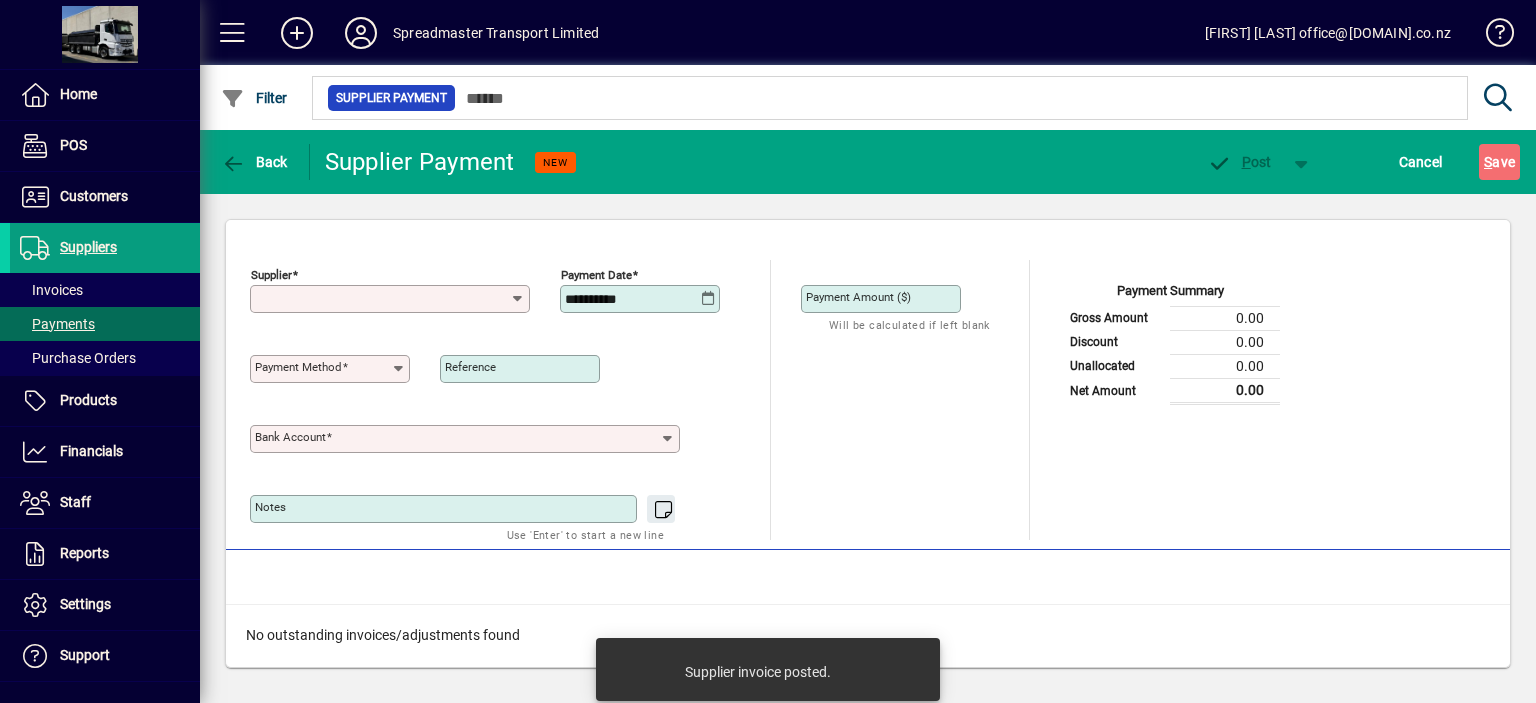 type on "**********" 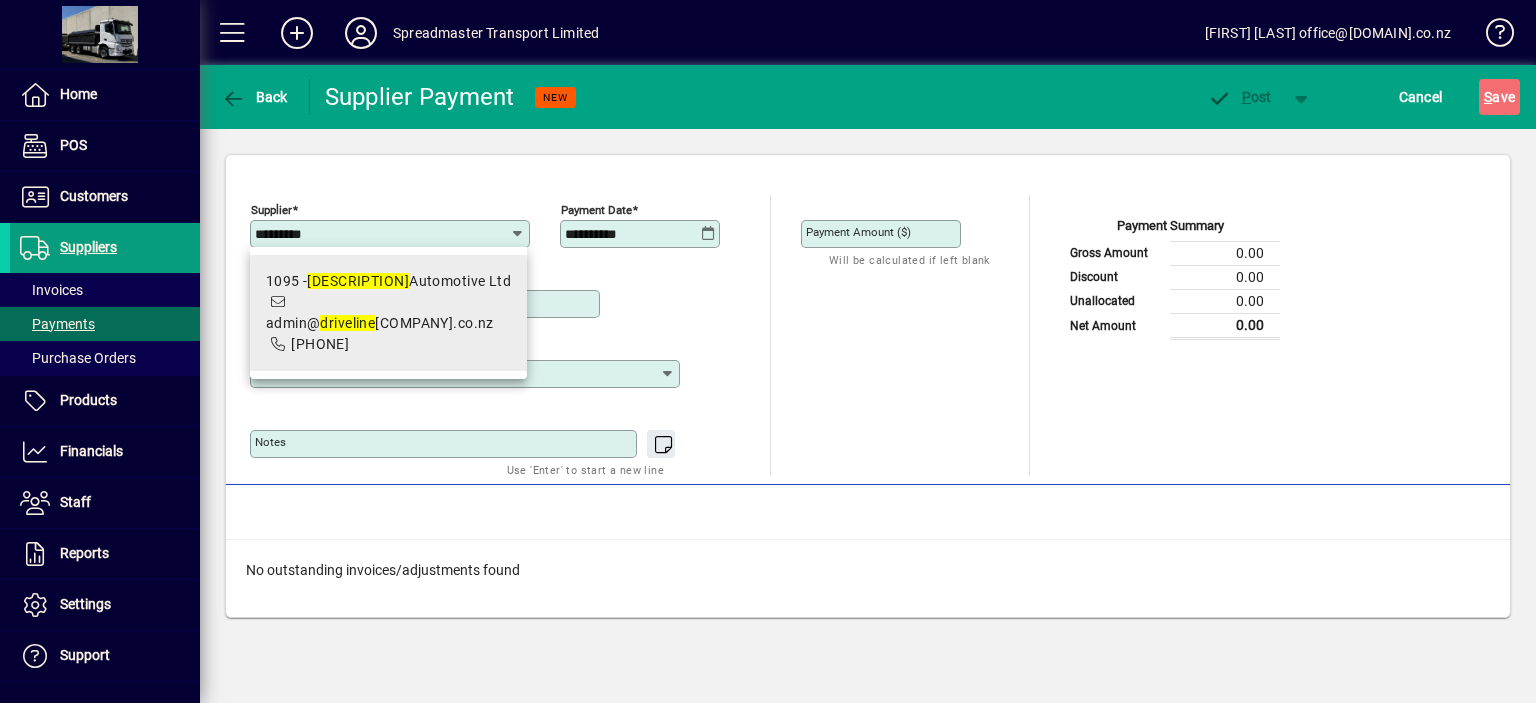 click on "[NUMBER] - [COMPANY]" at bounding box center [388, 281] 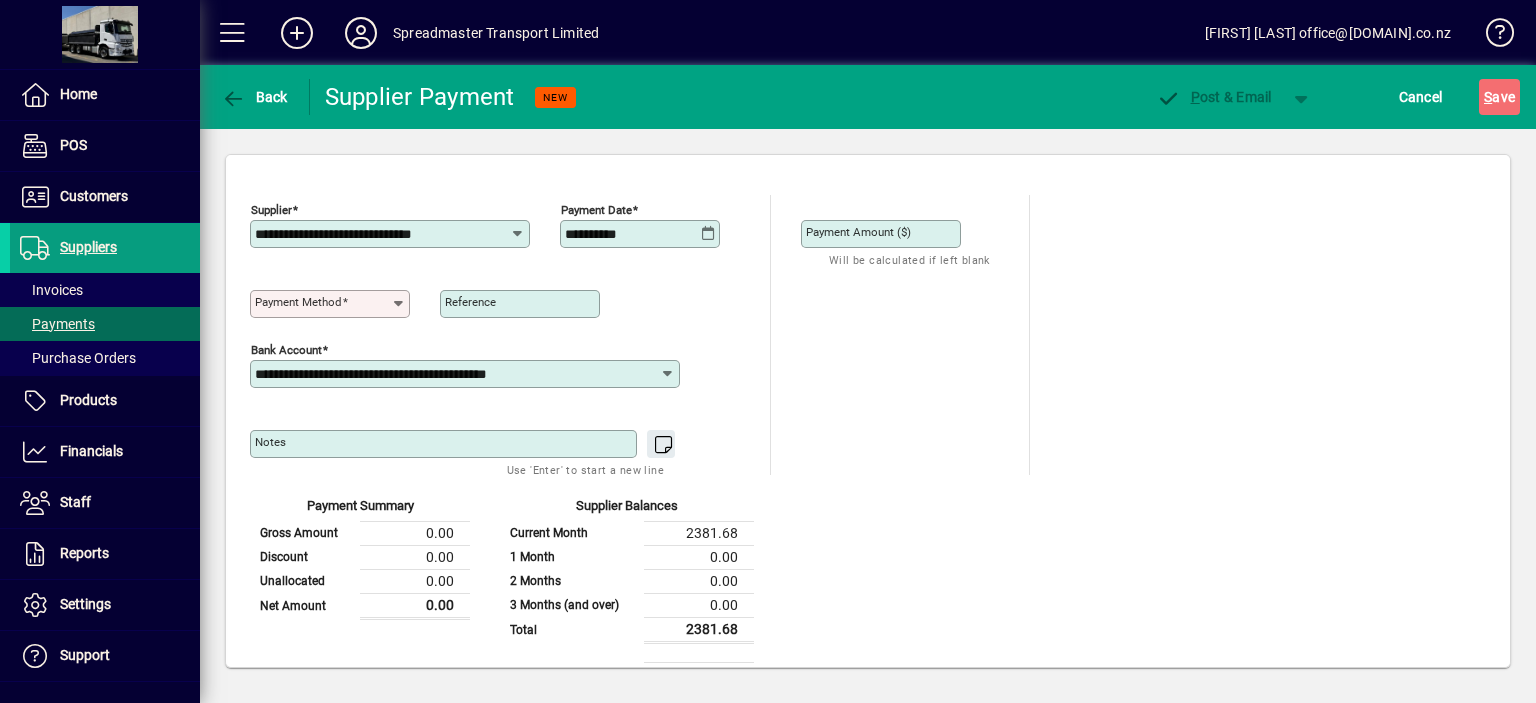 type on "**********" 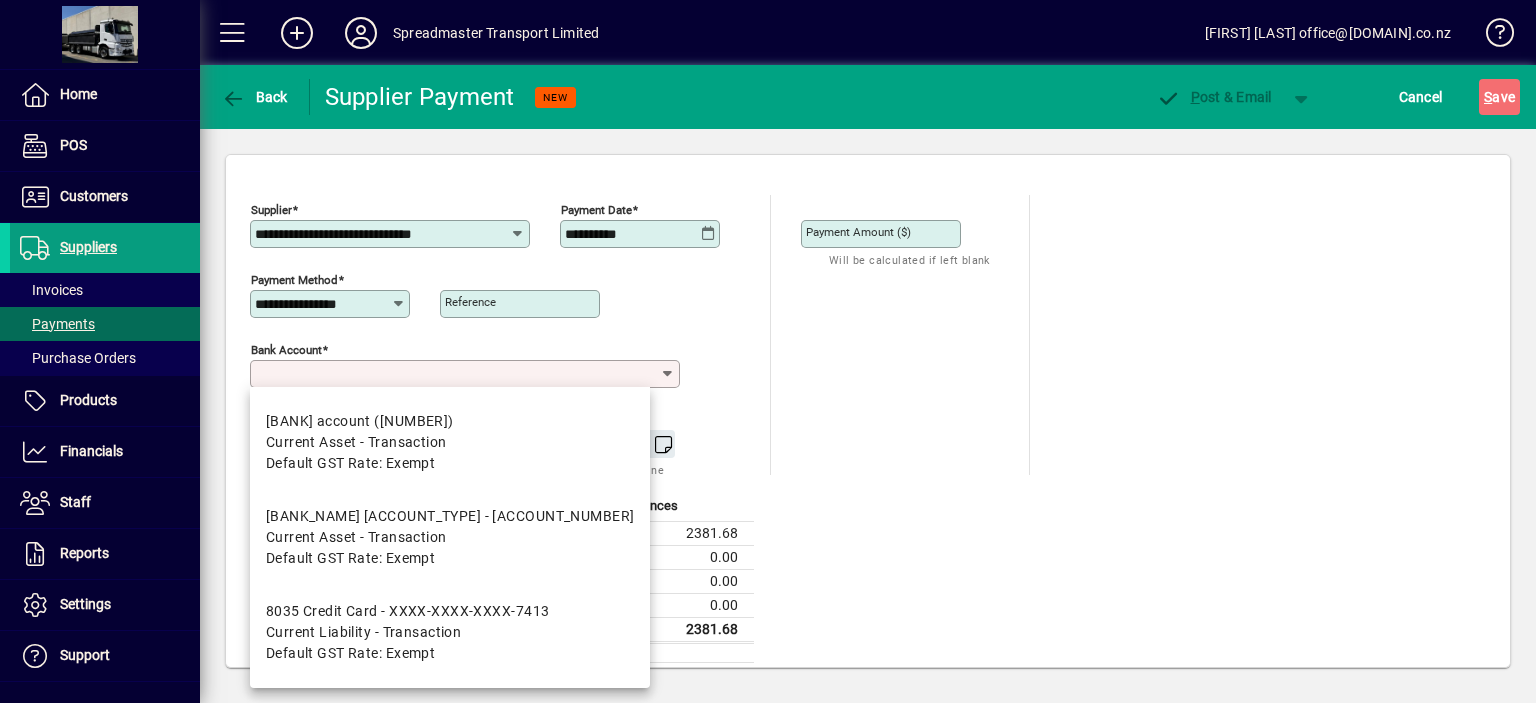 click on "Bank Account" at bounding box center (457, 374) 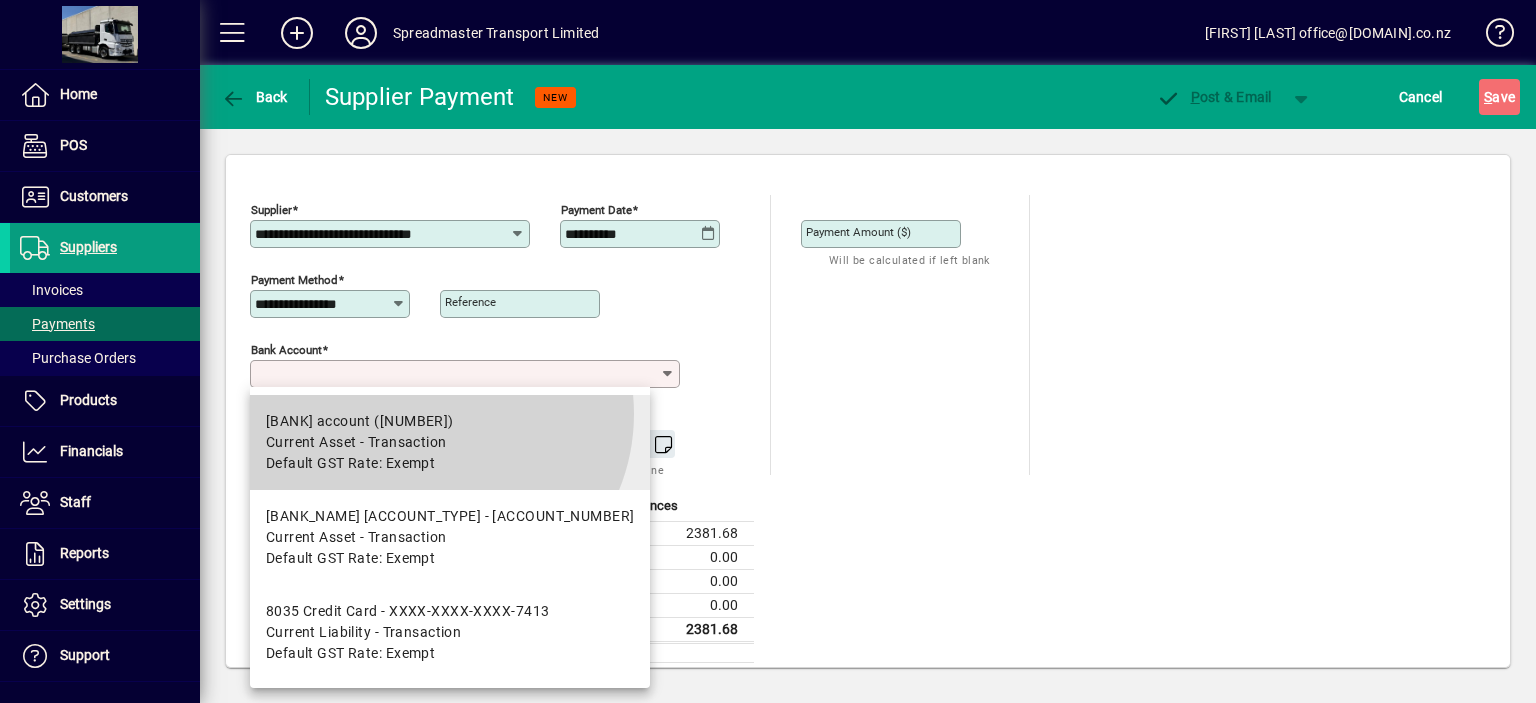 click on "[BANK] account ([NUMBER])" at bounding box center [360, 421] 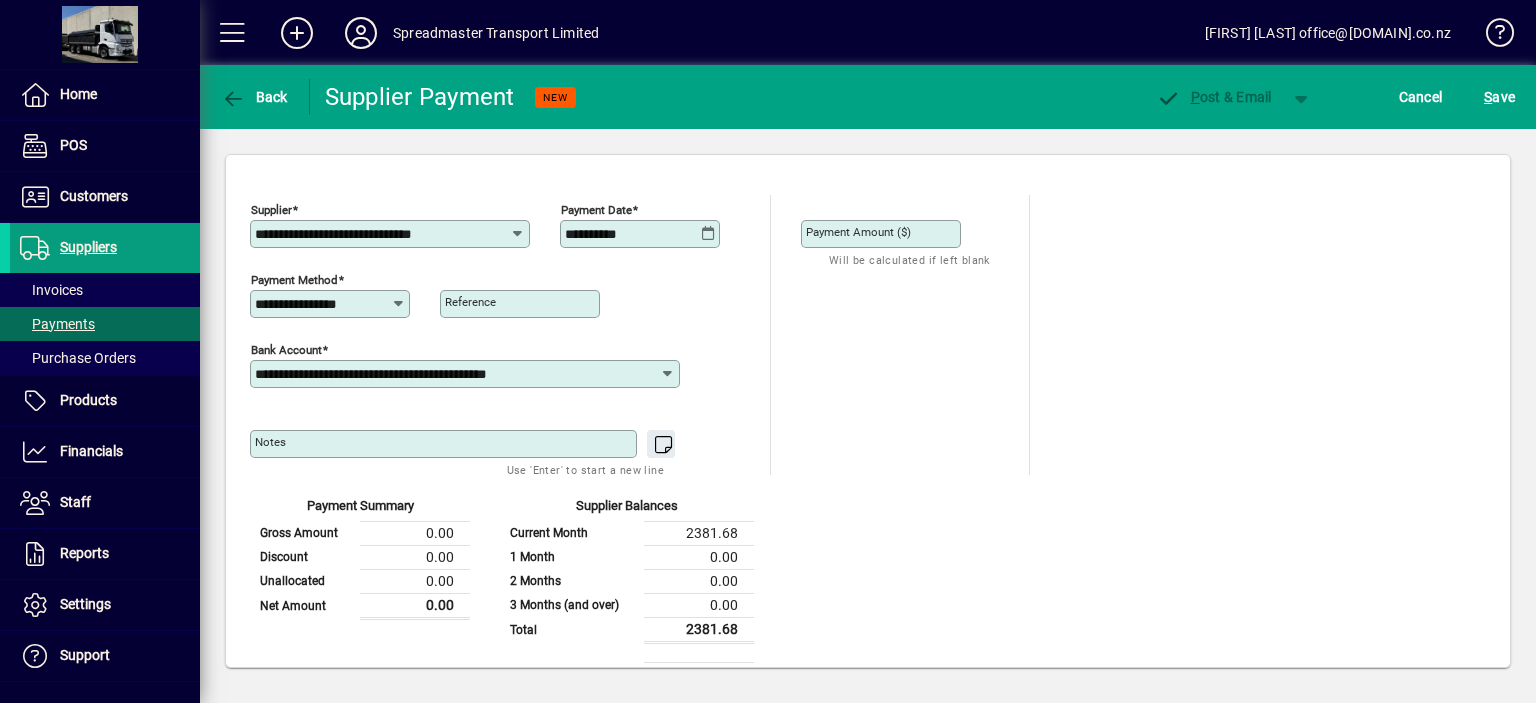 click on "Payment Amount ($)" at bounding box center [883, 234] 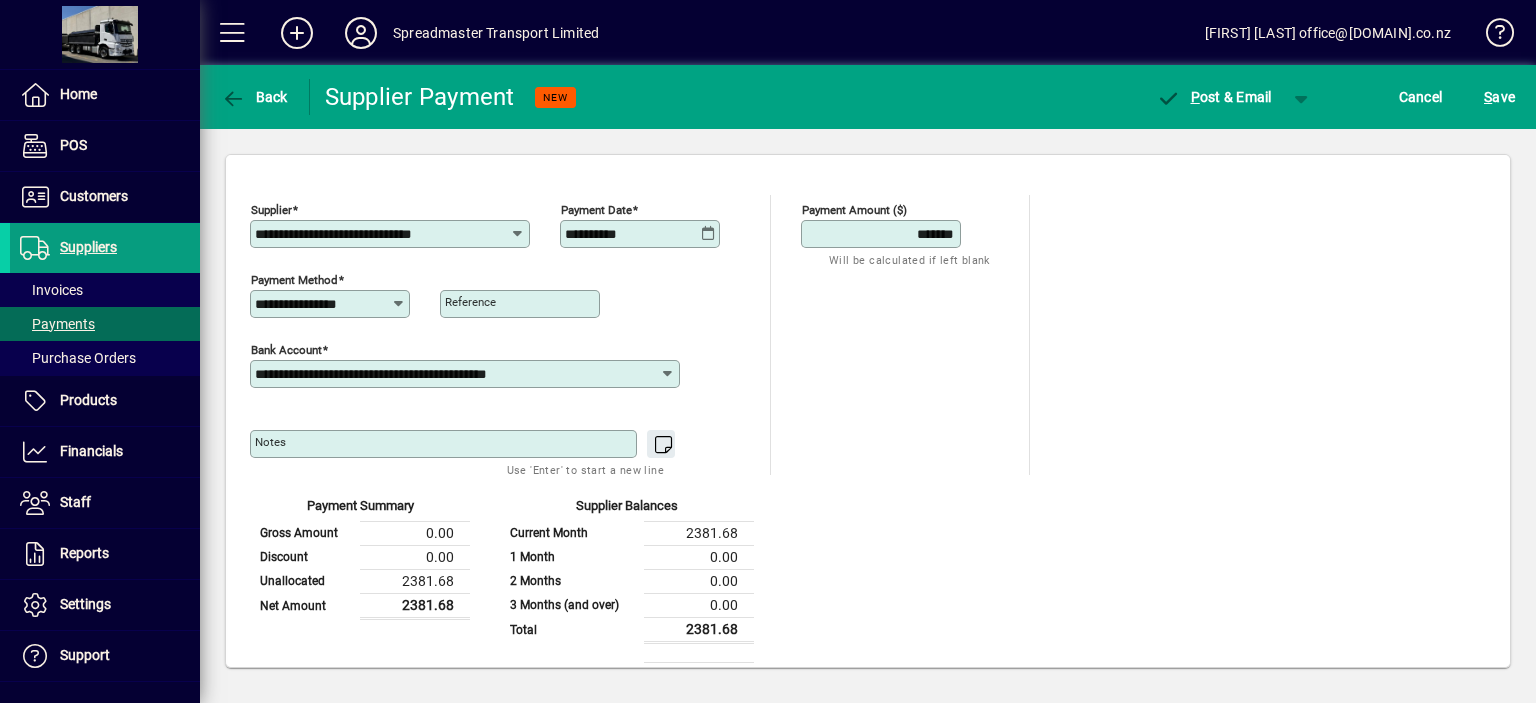 type on "*******" 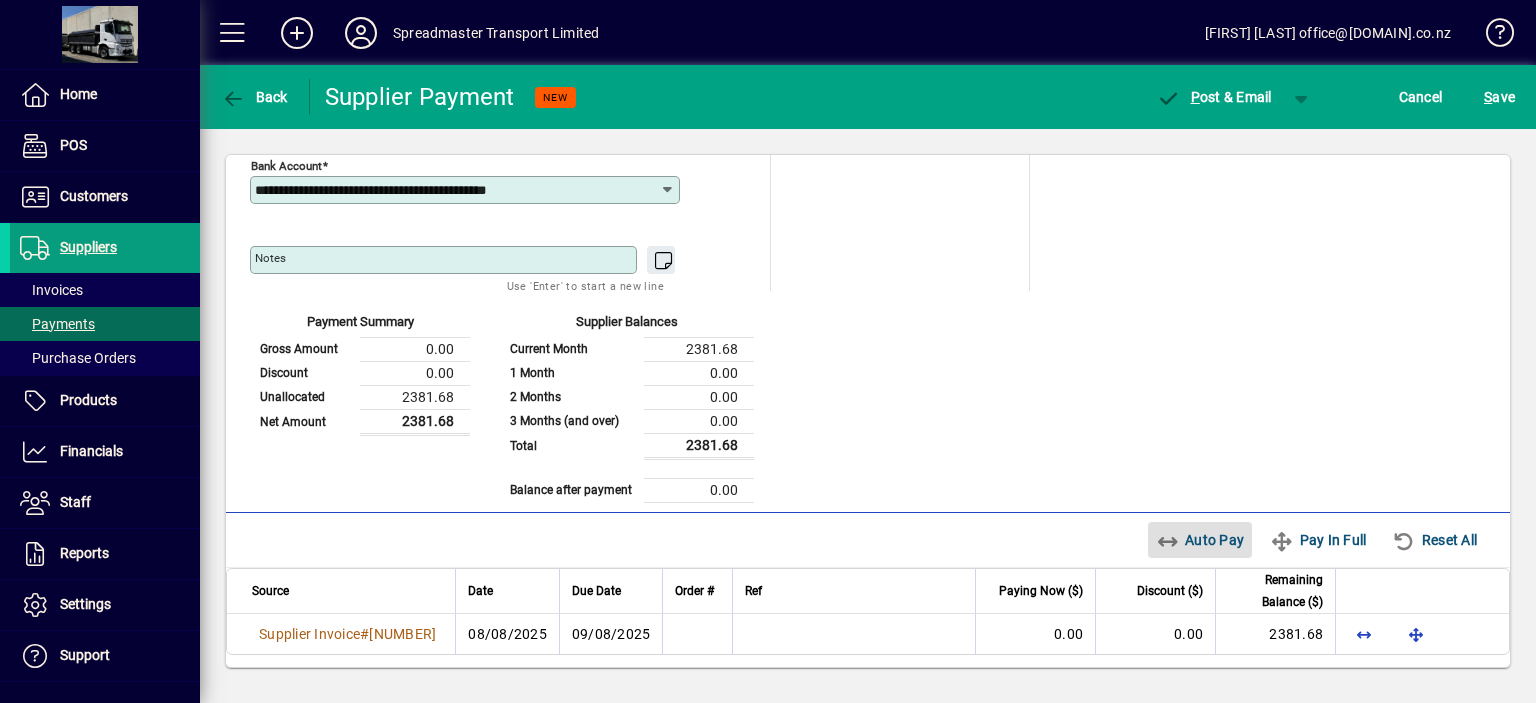 type 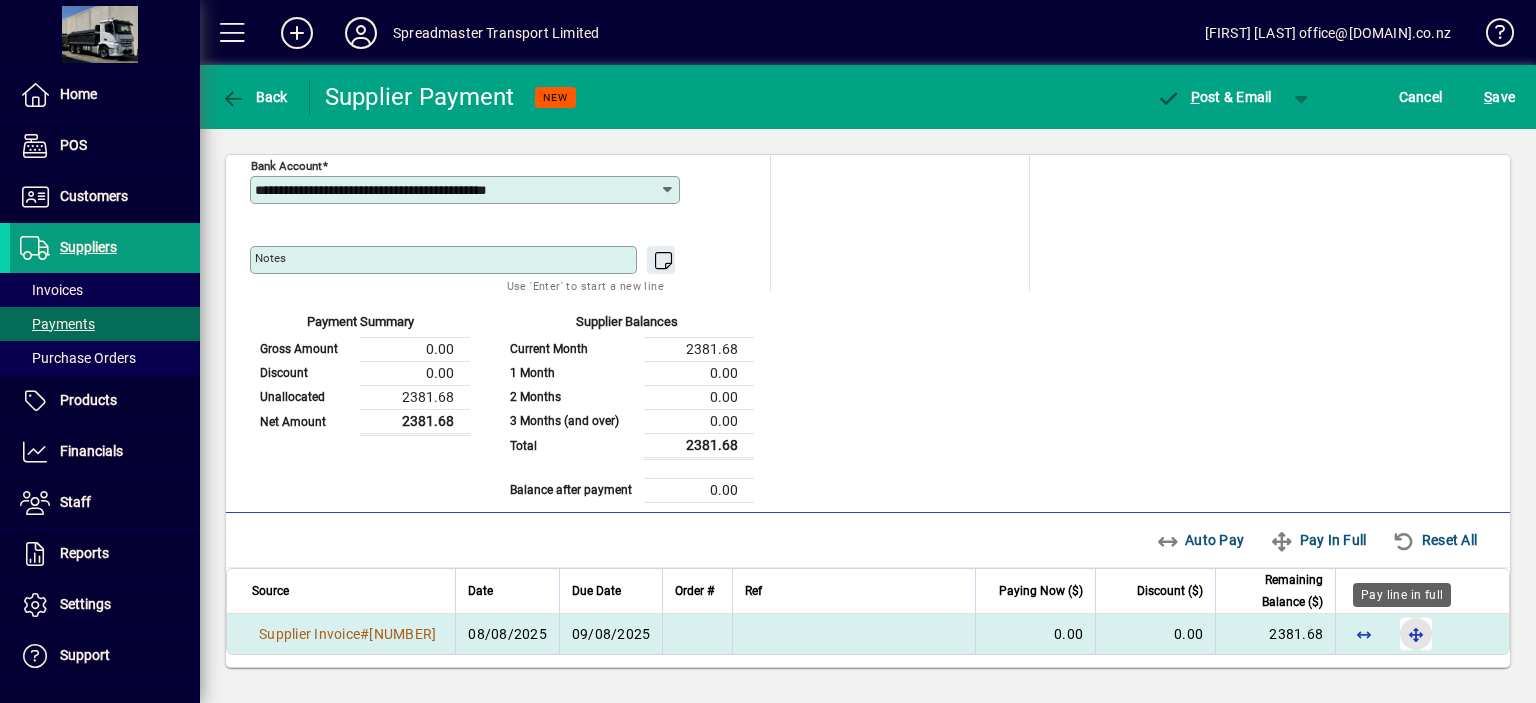 click at bounding box center [1416, 634] 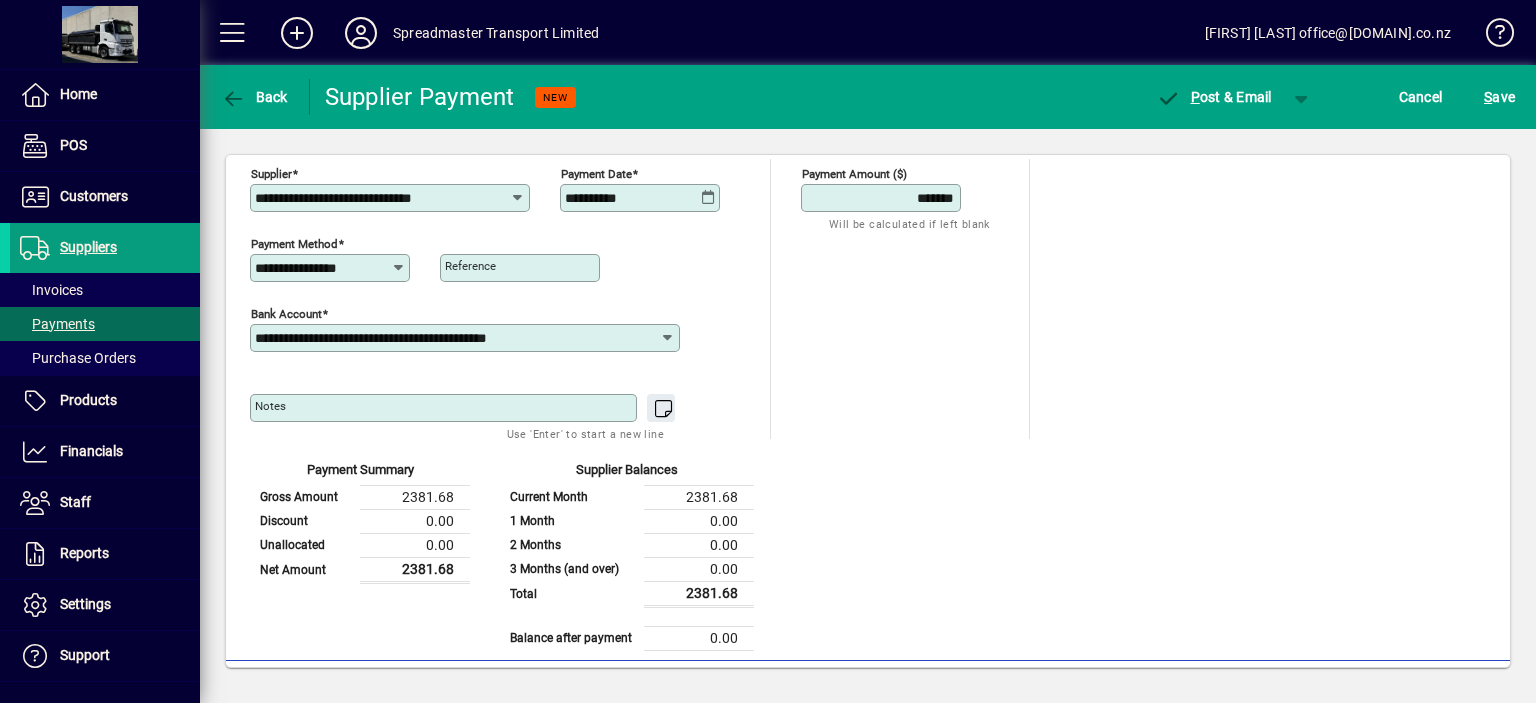 scroll, scrollTop: 0, scrollLeft: 0, axis: both 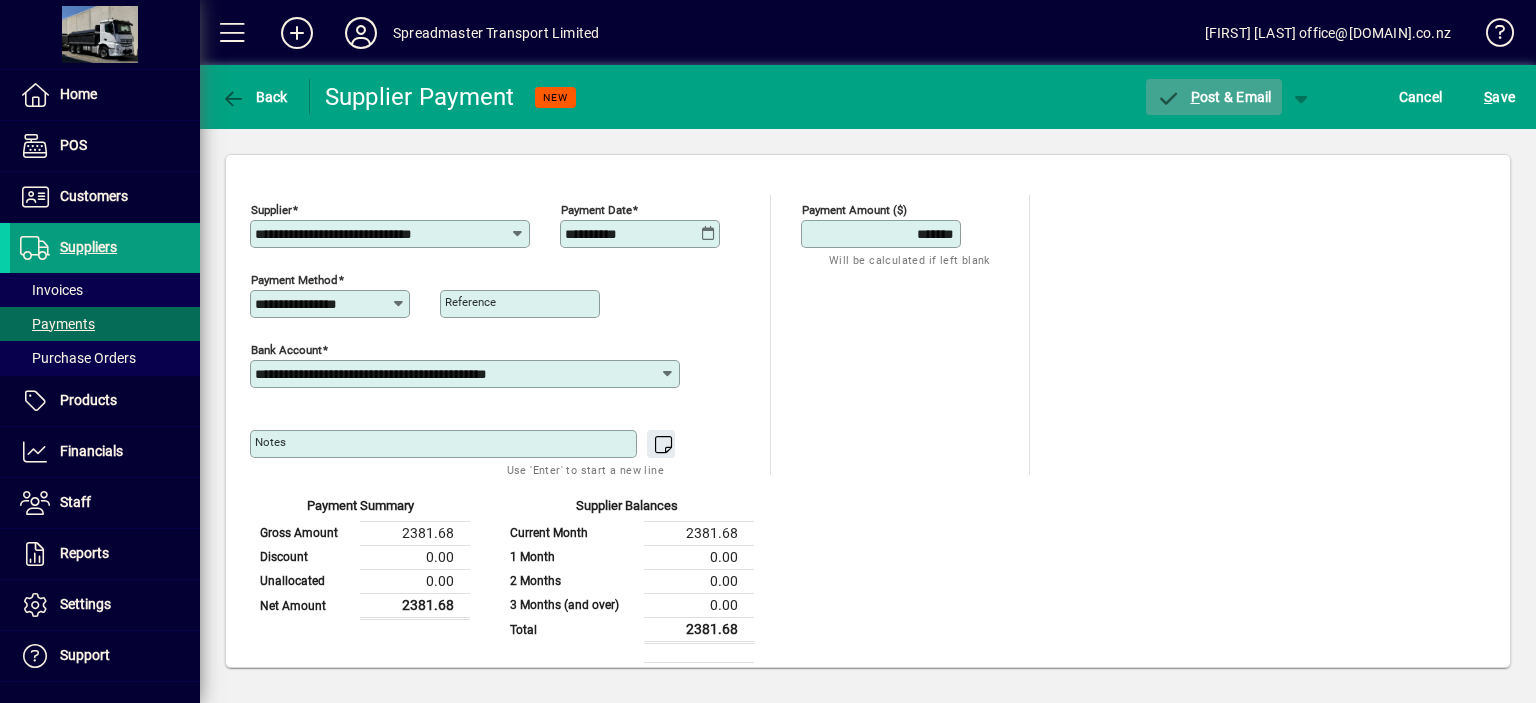 click on "P ost & Email" 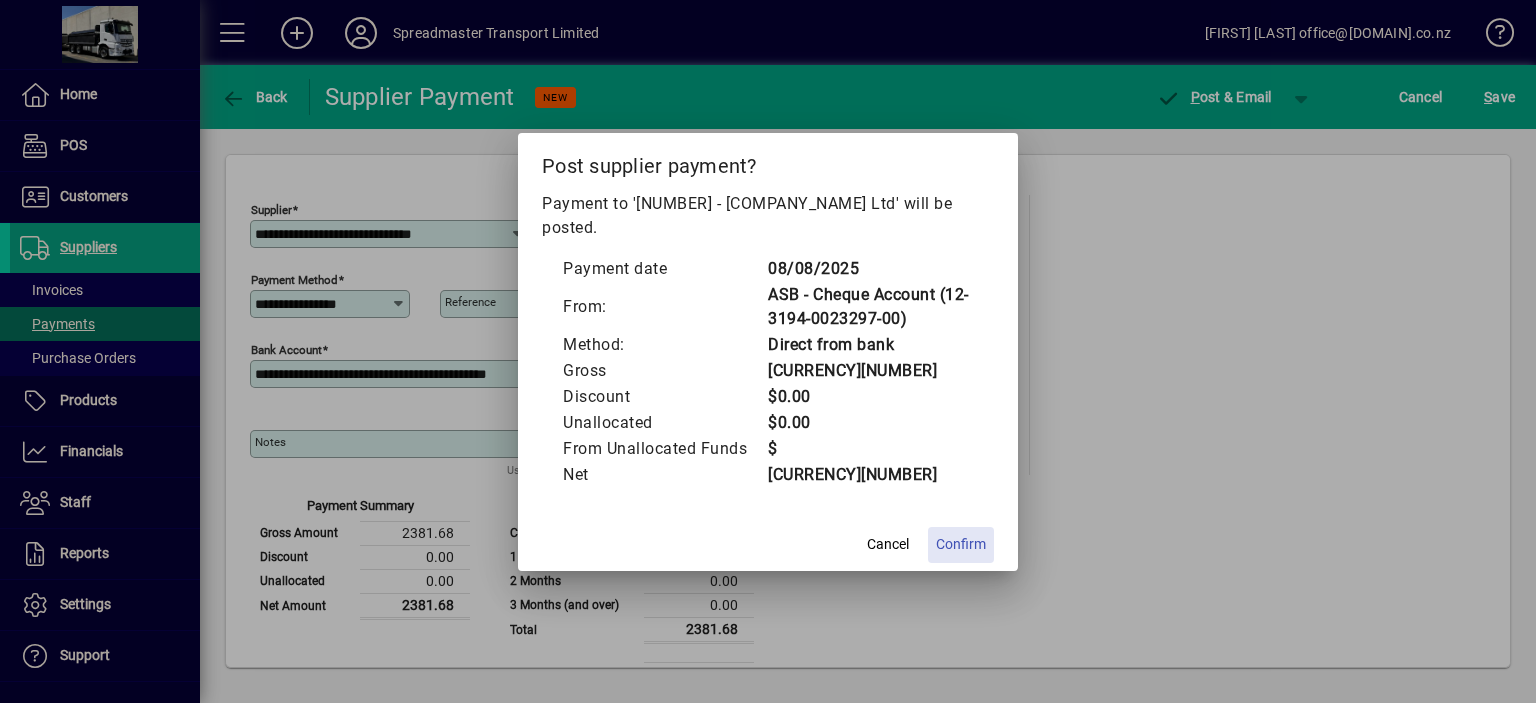 click on "Confirm" 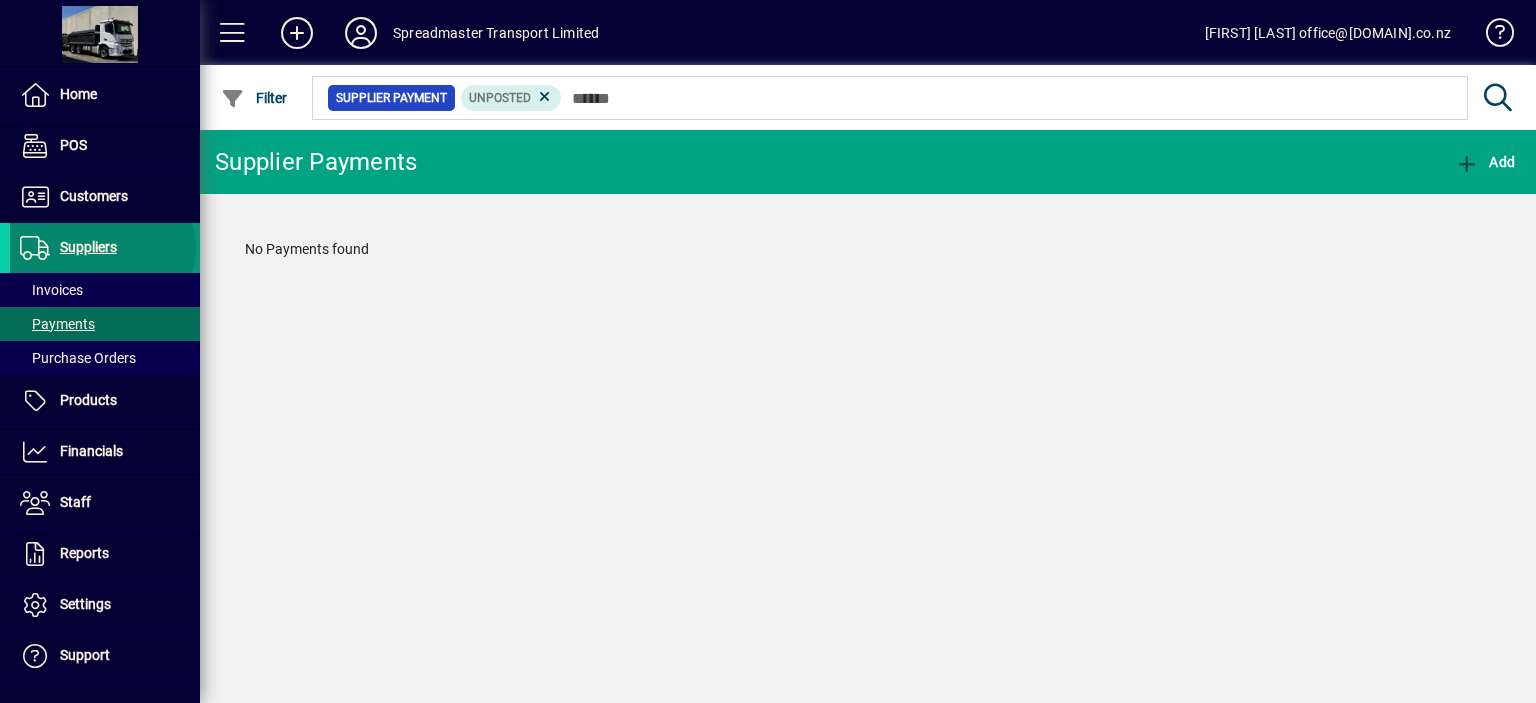 click on "Suppliers" at bounding box center [88, 247] 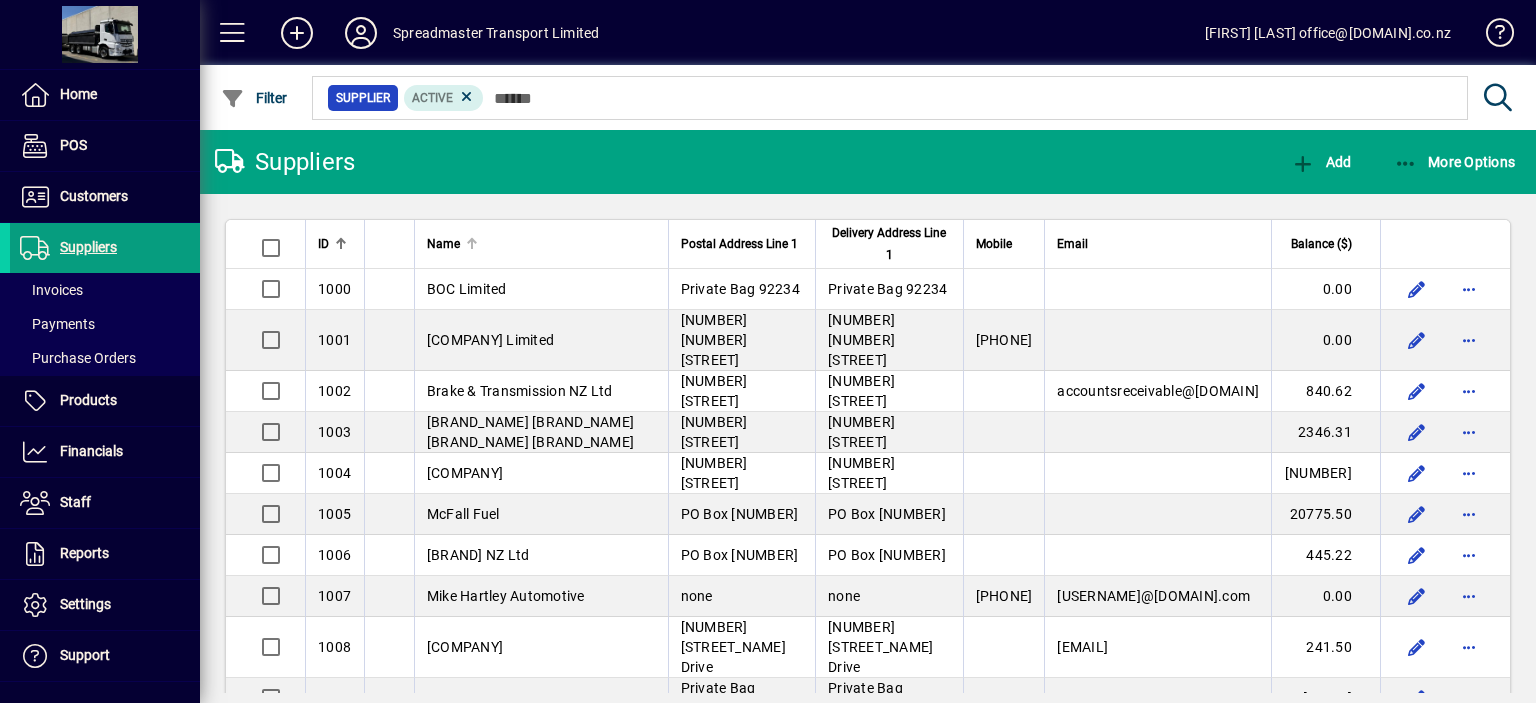 click at bounding box center [470, 241] 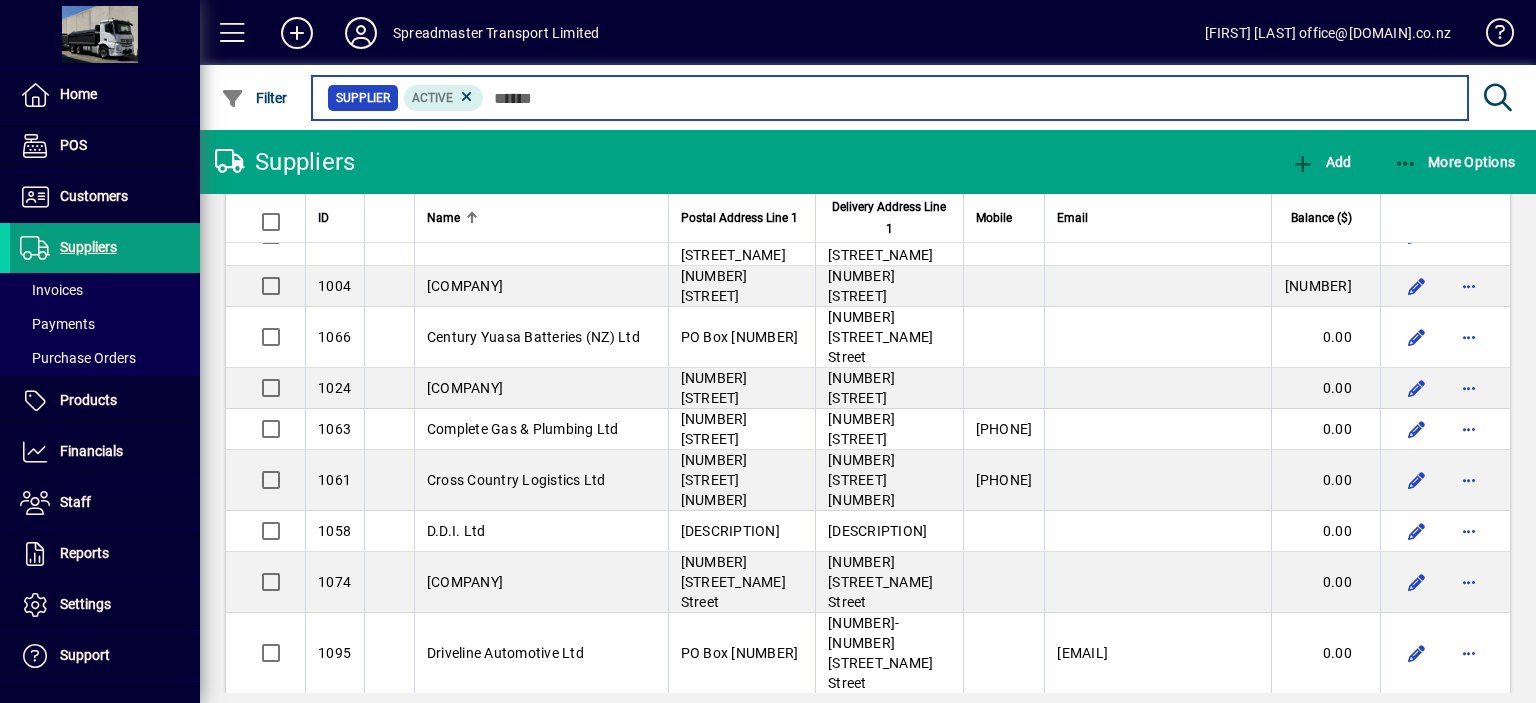 scroll, scrollTop: 800, scrollLeft: 0, axis: vertical 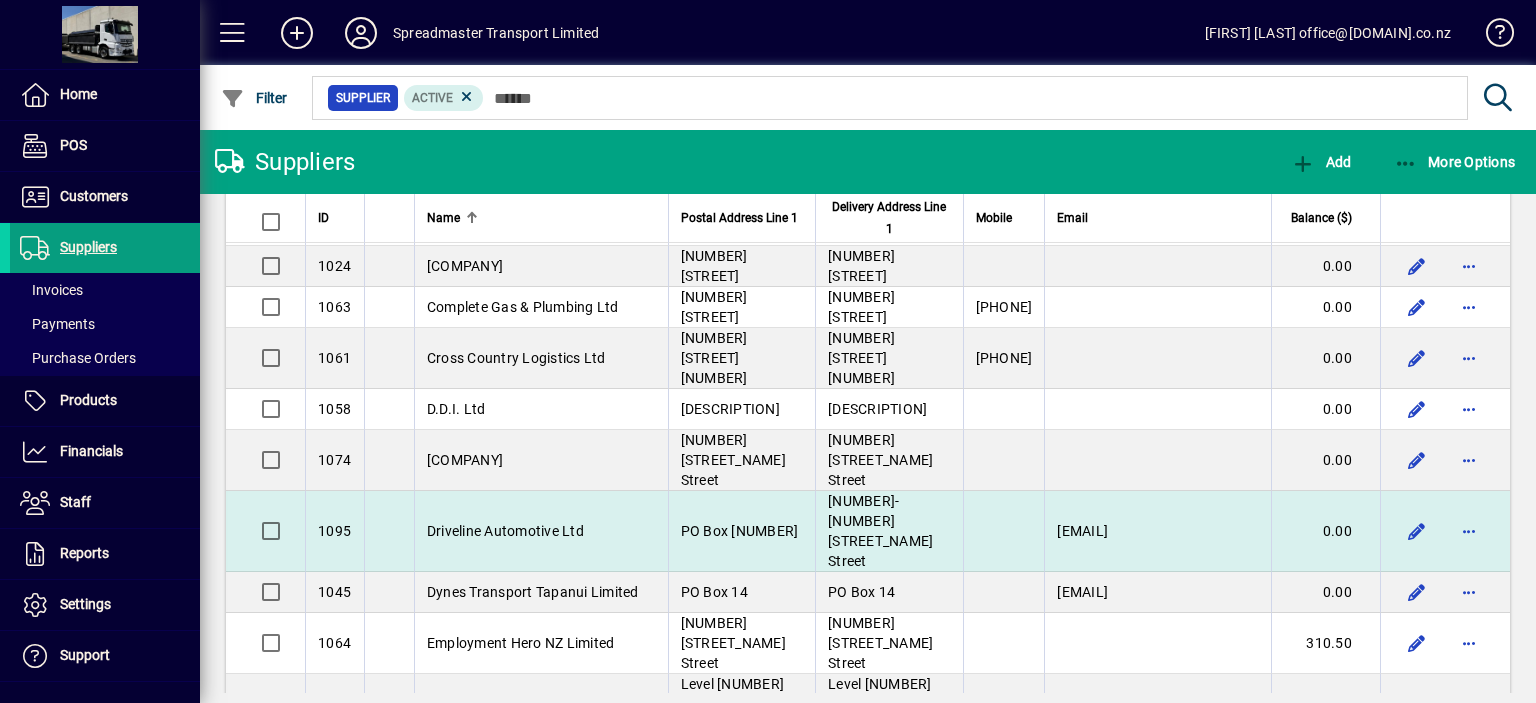 click on "Driveline Automotive Ltd" at bounding box center (505, 531) 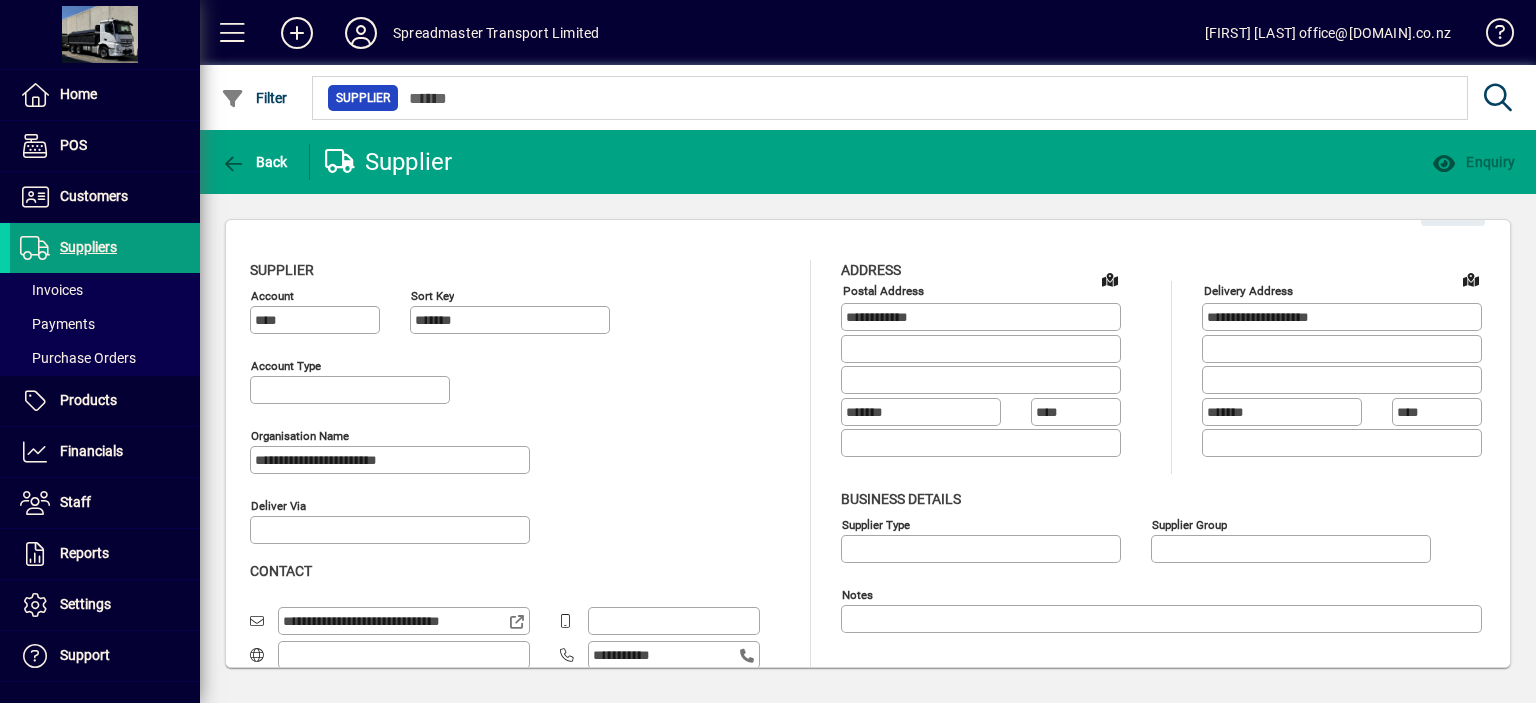 type on "**********" 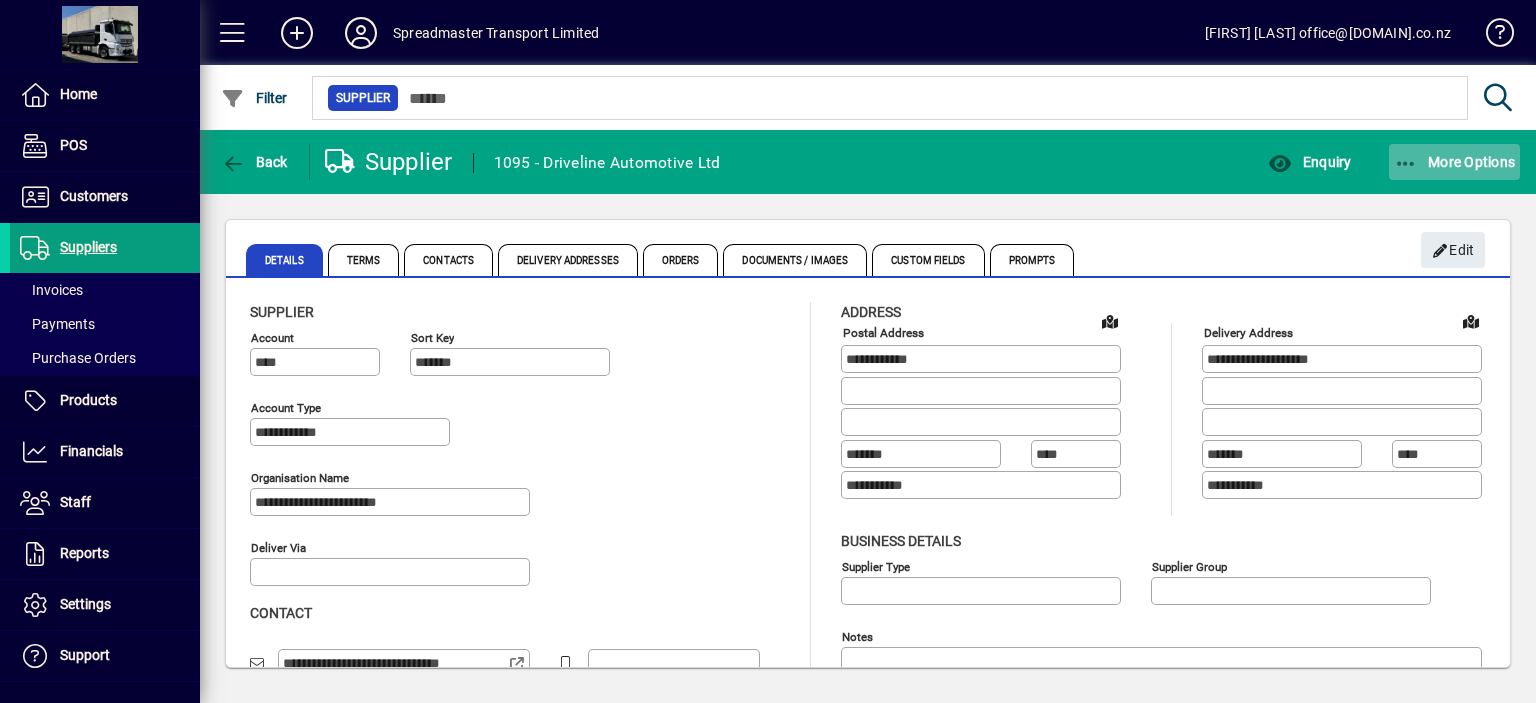 click on "More Options" 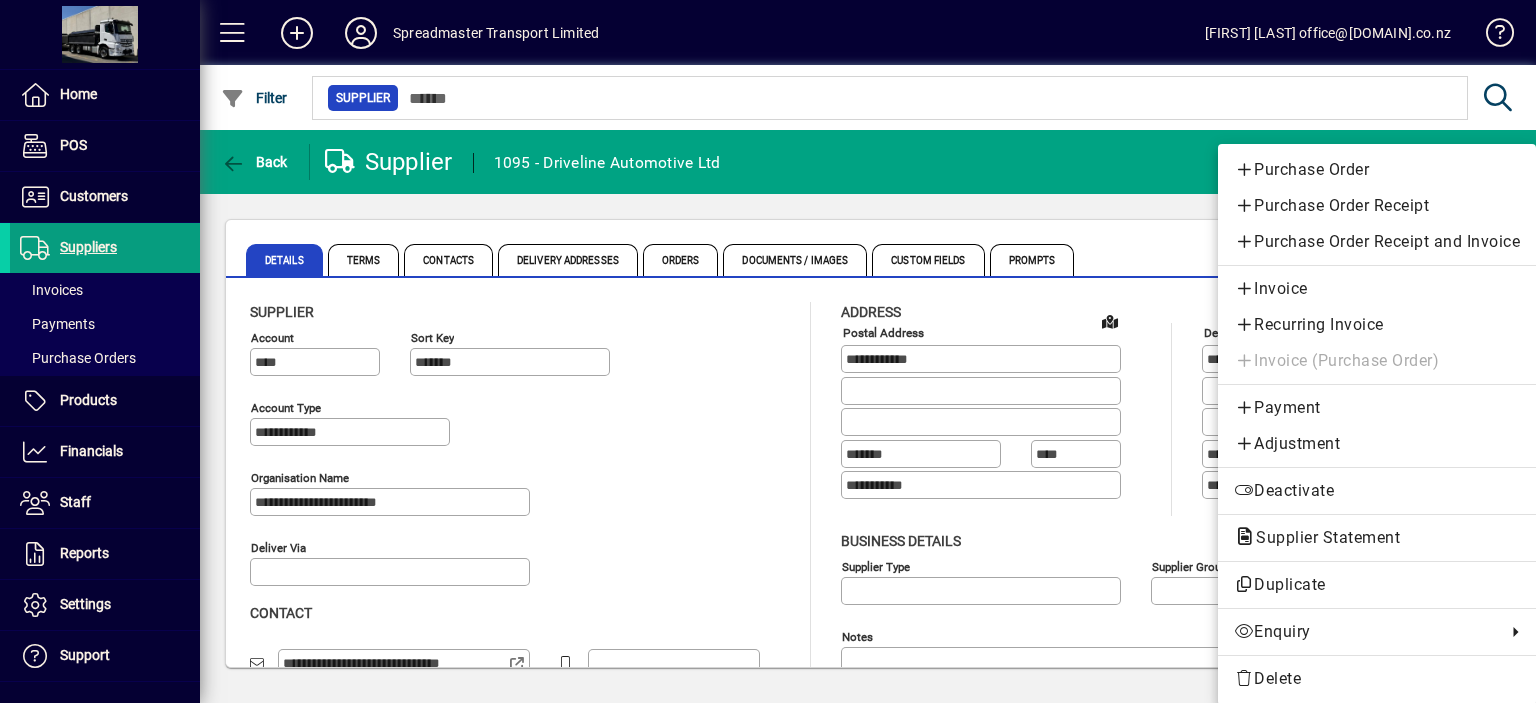 click at bounding box center [768, 351] 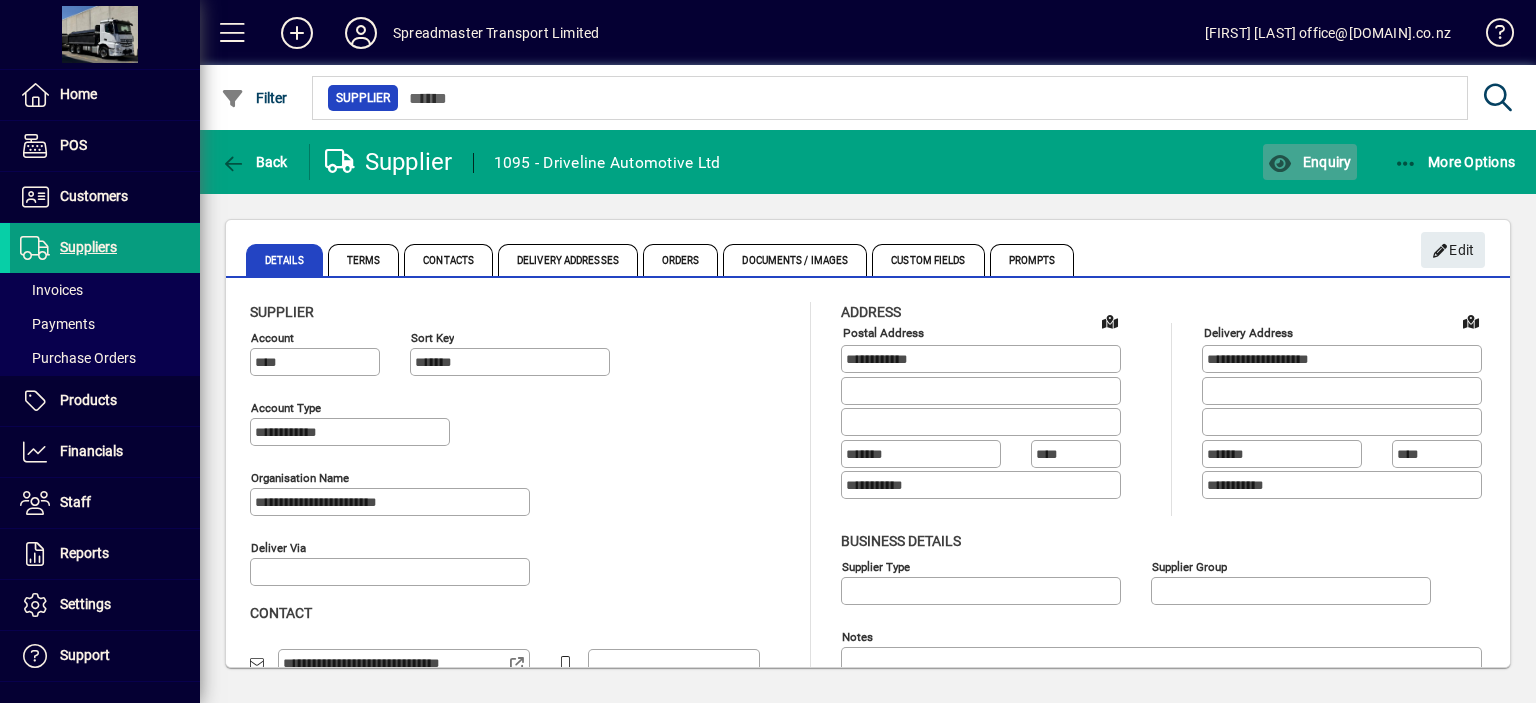 click on "Enquiry" 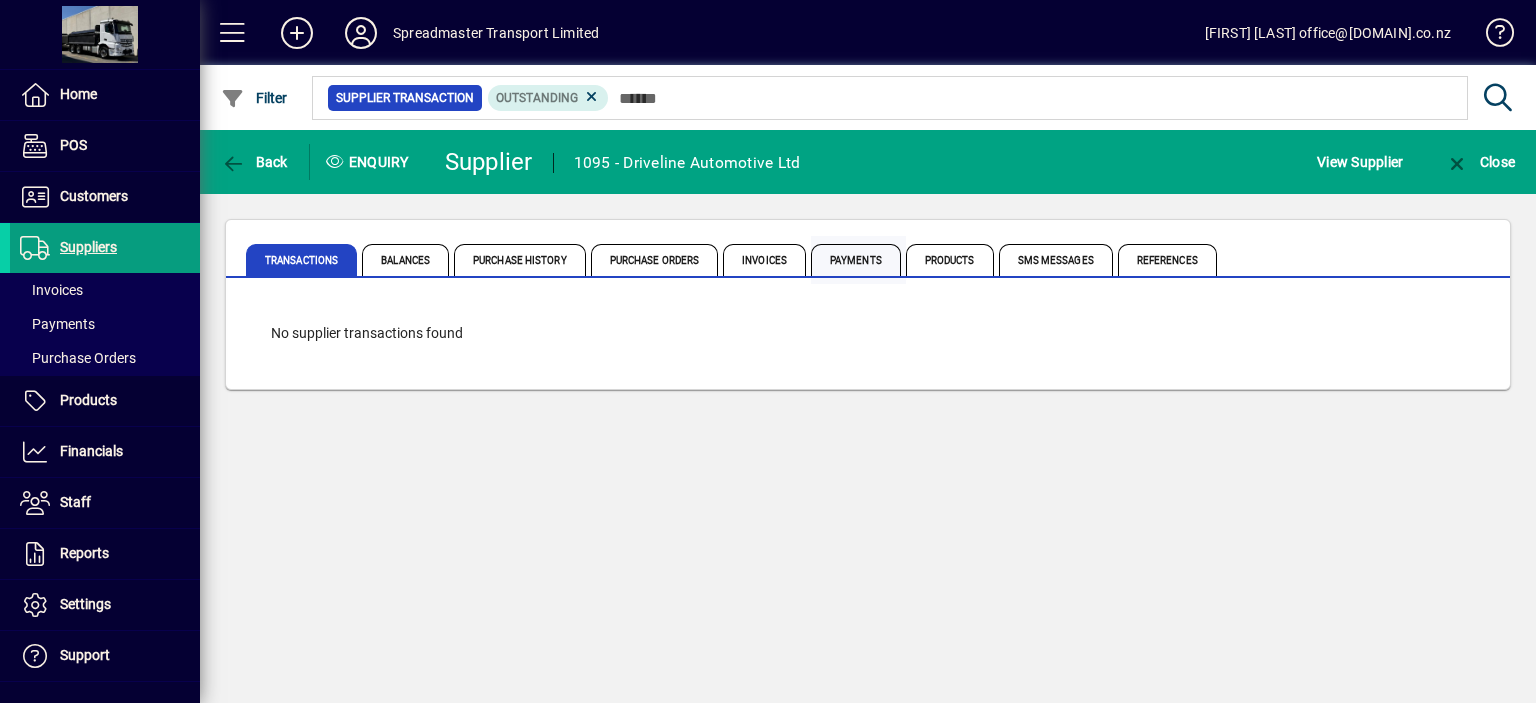click on "Payments" at bounding box center (856, 260) 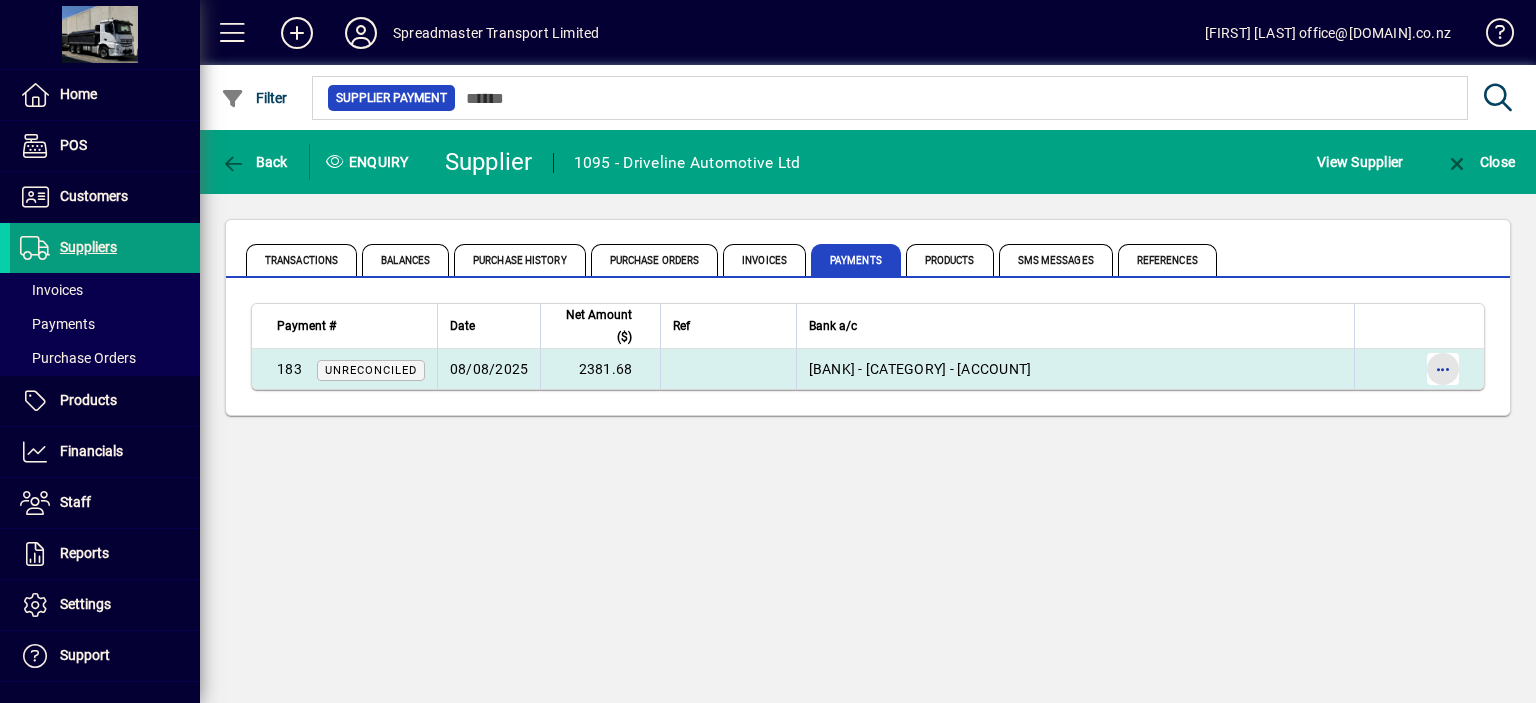 click at bounding box center [1443, 369] 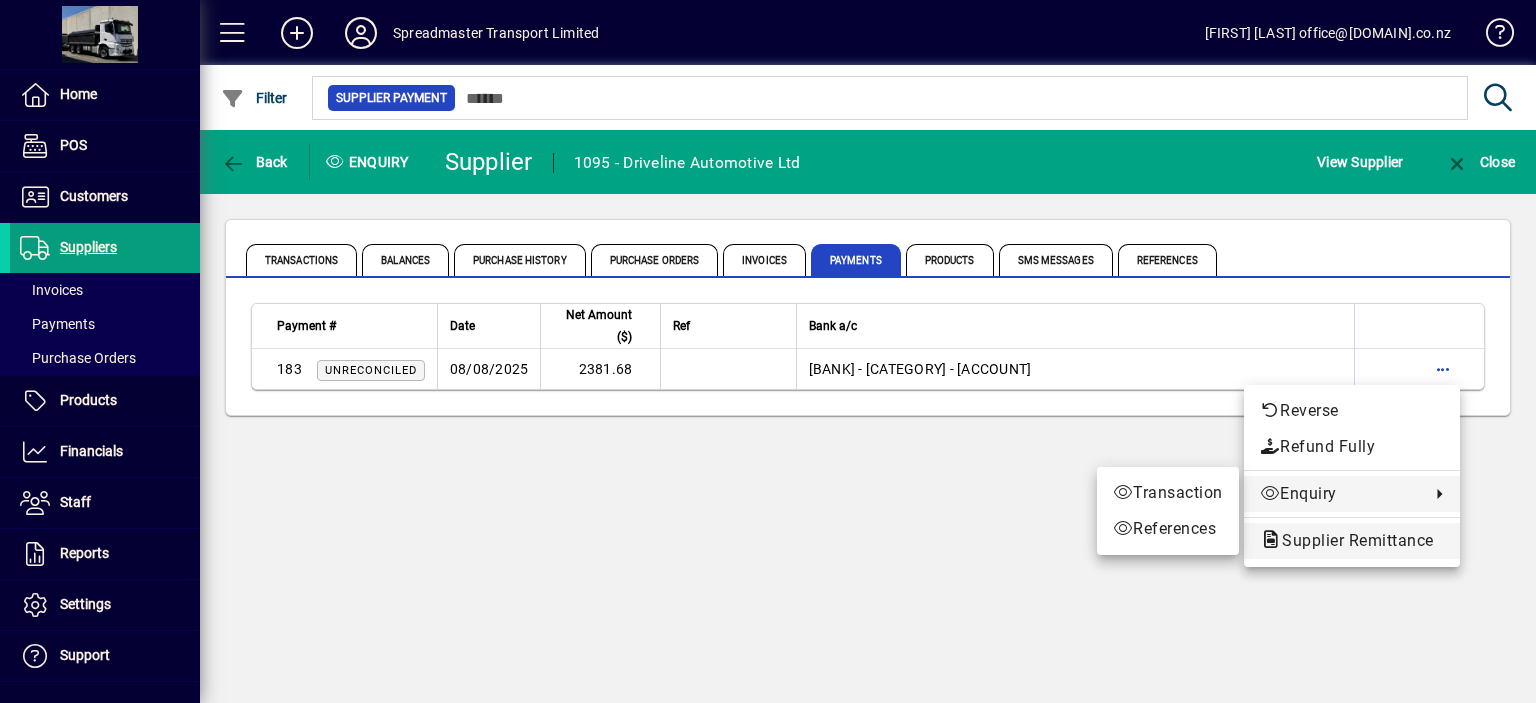click on "Supplier Remittance" 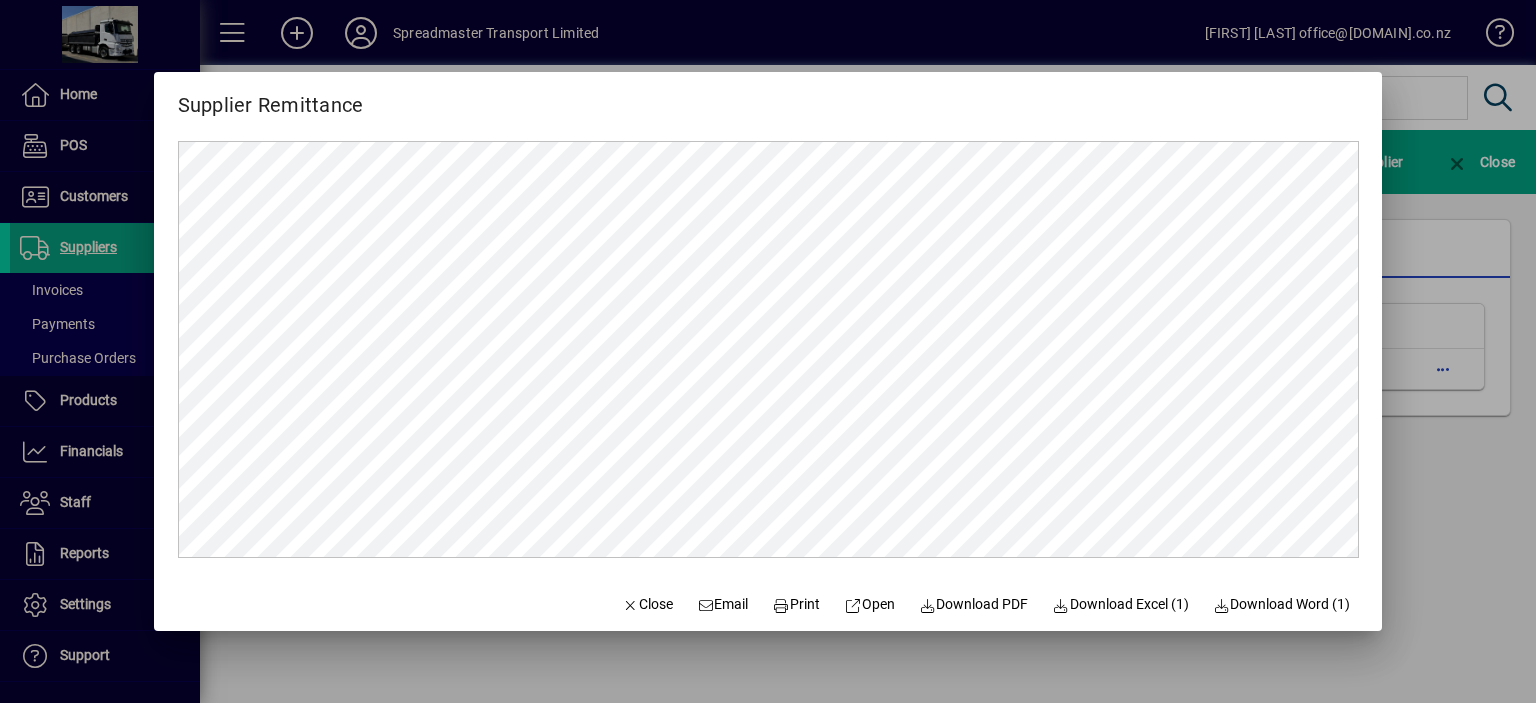 scroll, scrollTop: 0, scrollLeft: 0, axis: both 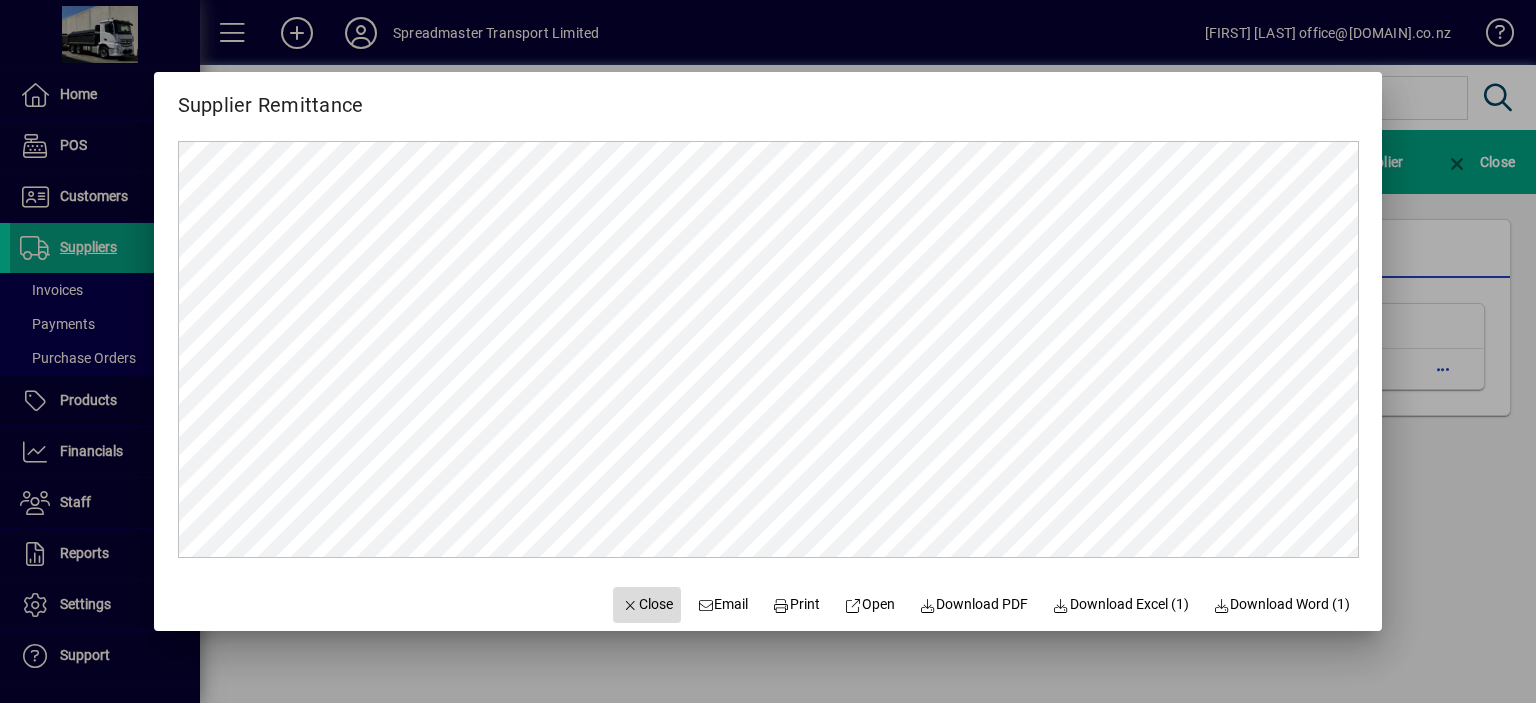 click on "Close" 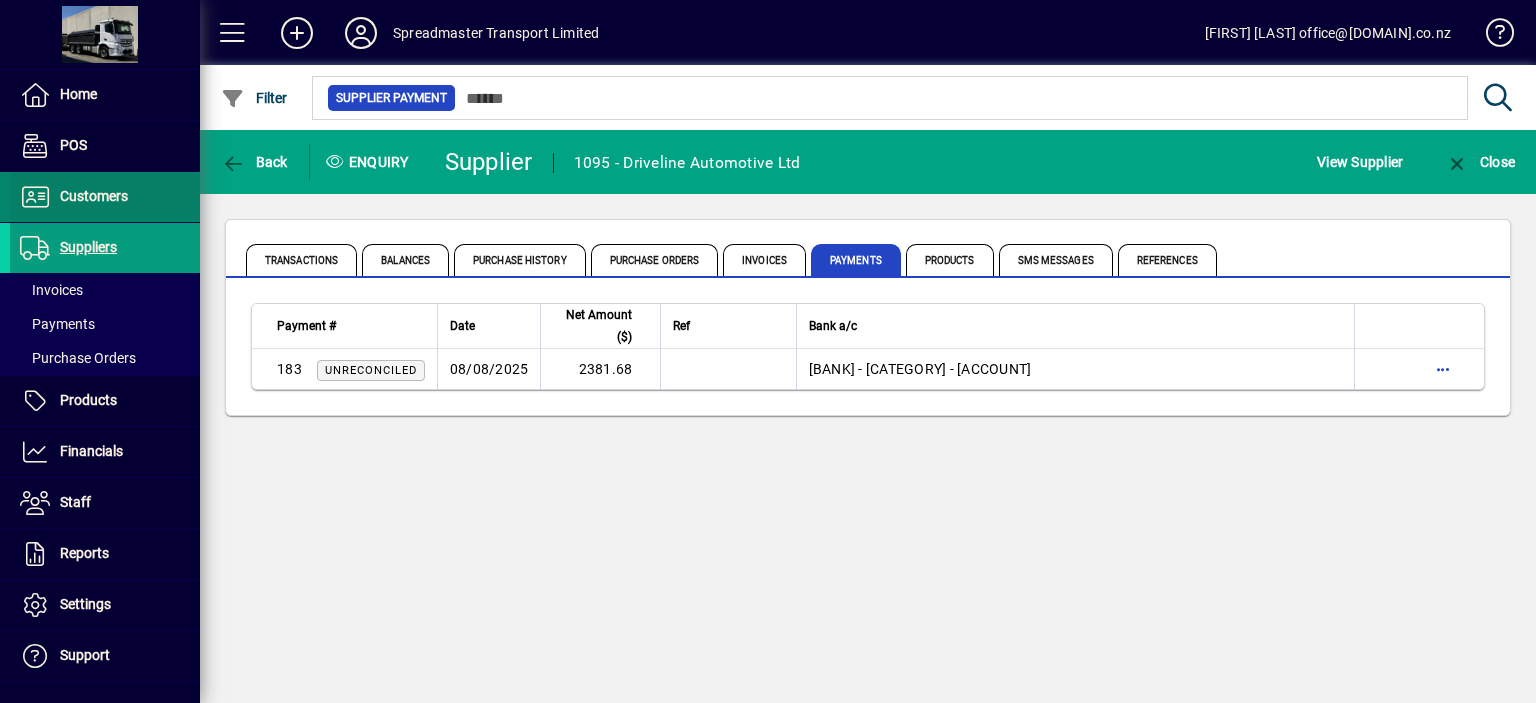 click on "Customers" at bounding box center [94, 196] 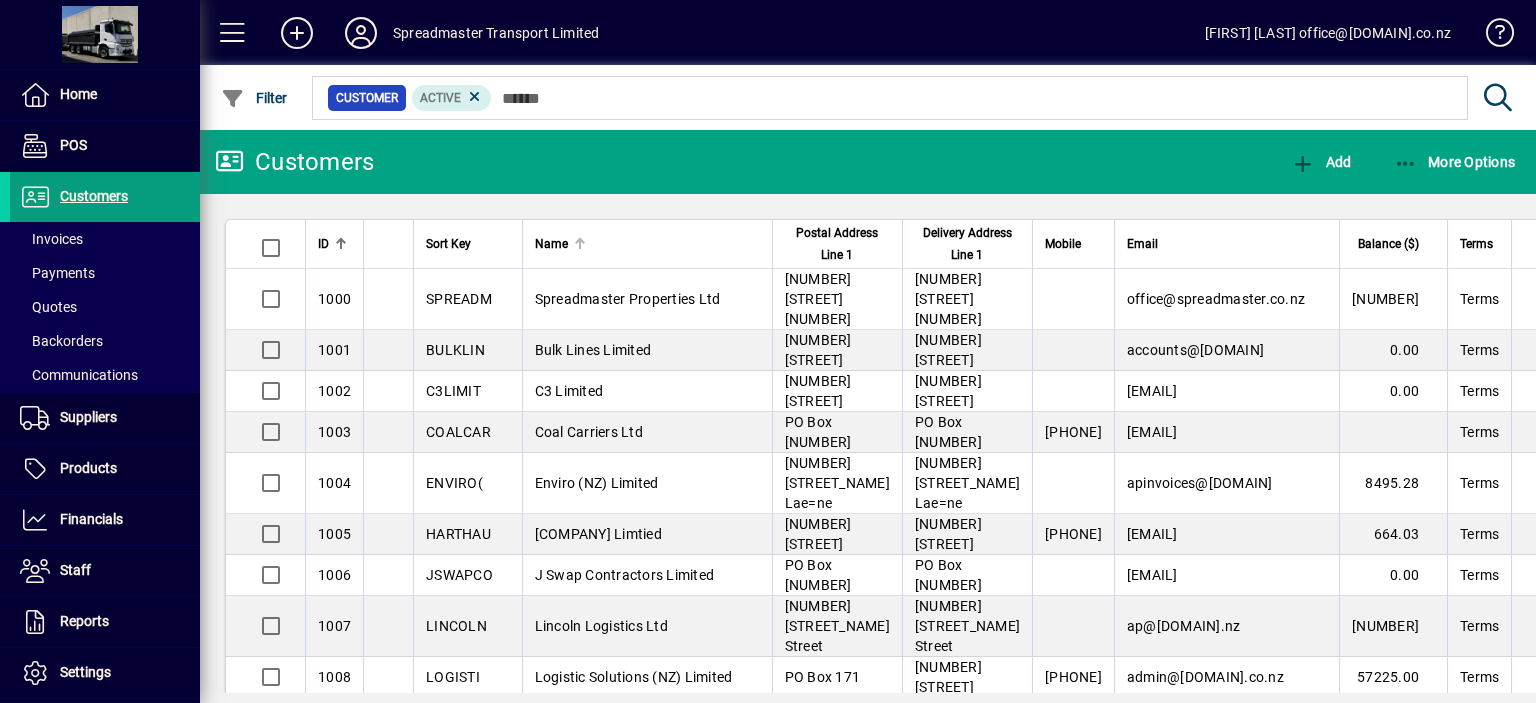 click at bounding box center (580, 244) 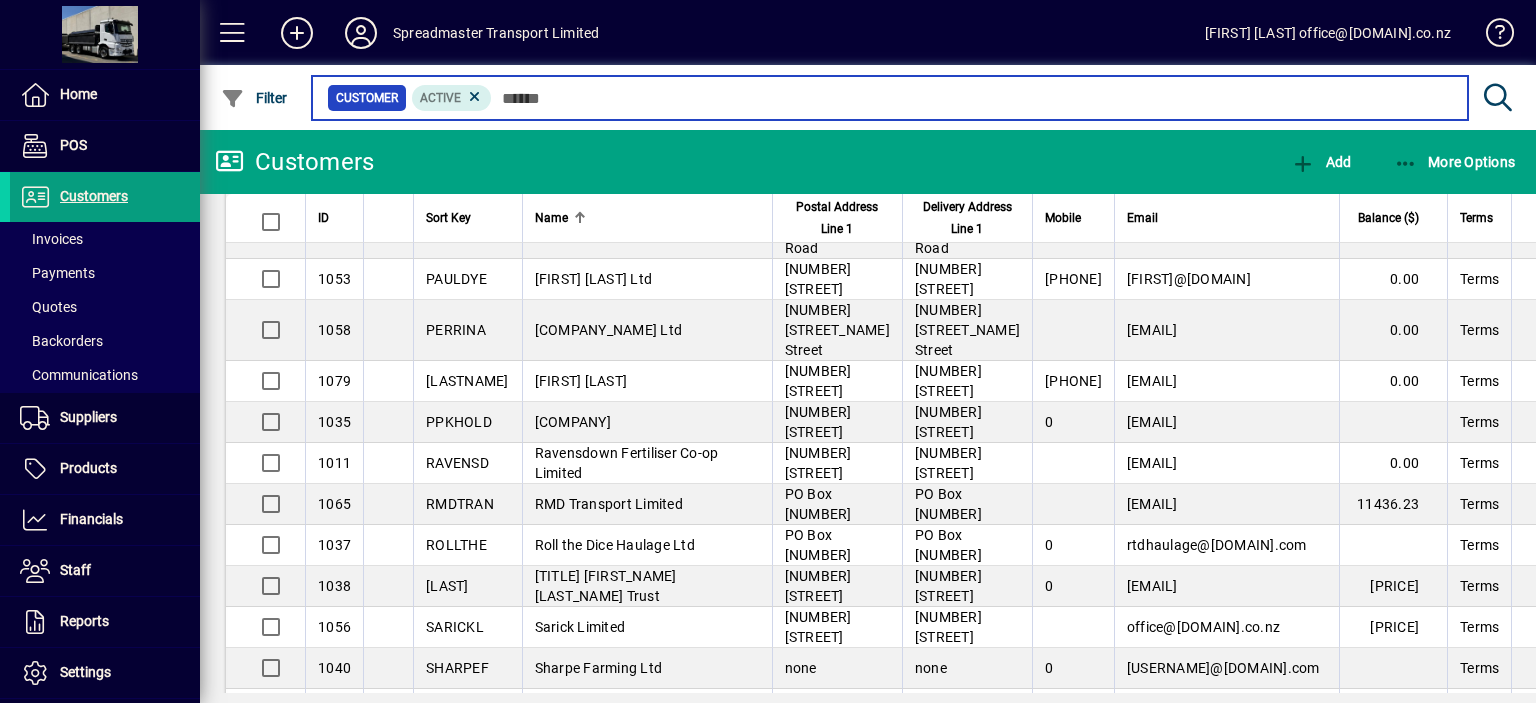 scroll, scrollTop: 2400, scrollLeft: 0, axis: vertical 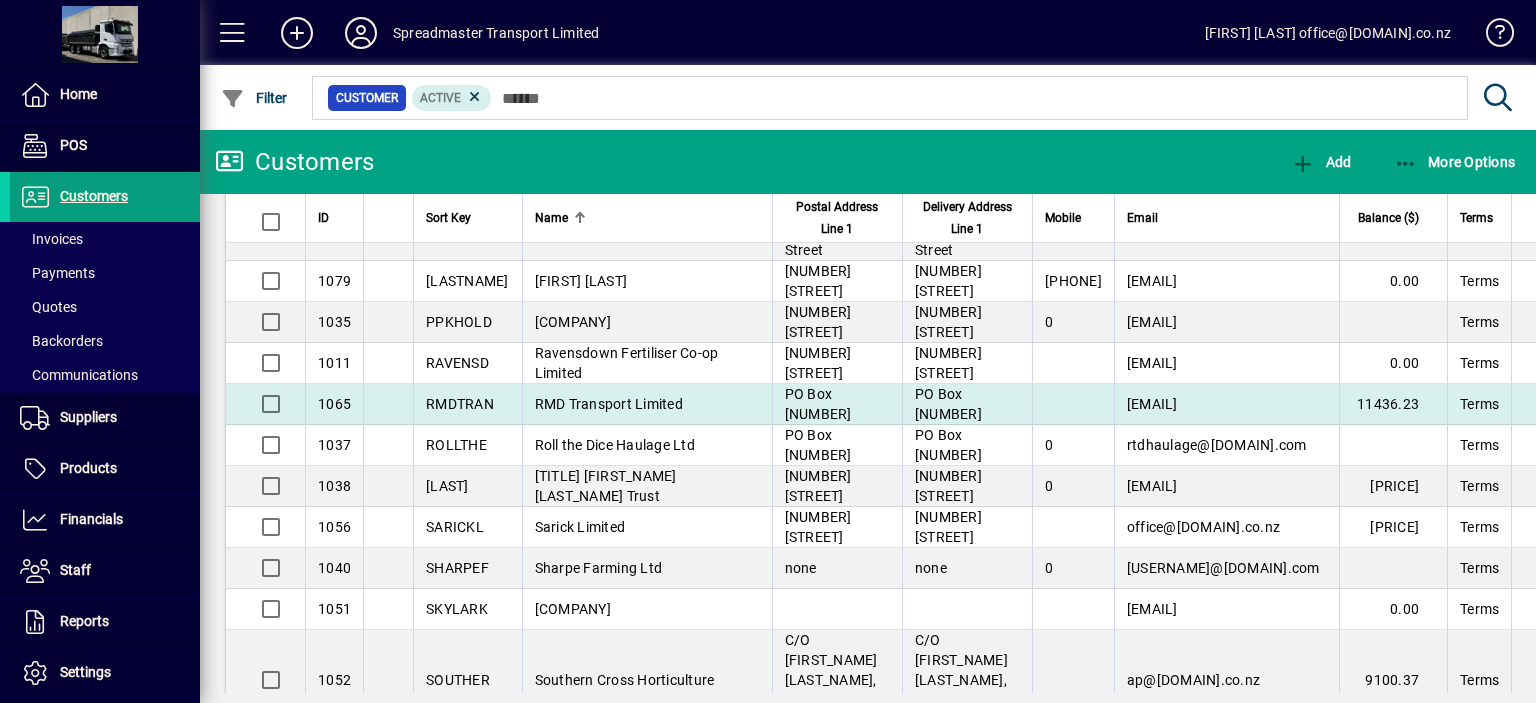 click on "RMD Transport Limited" at bounding box center [609, 404] 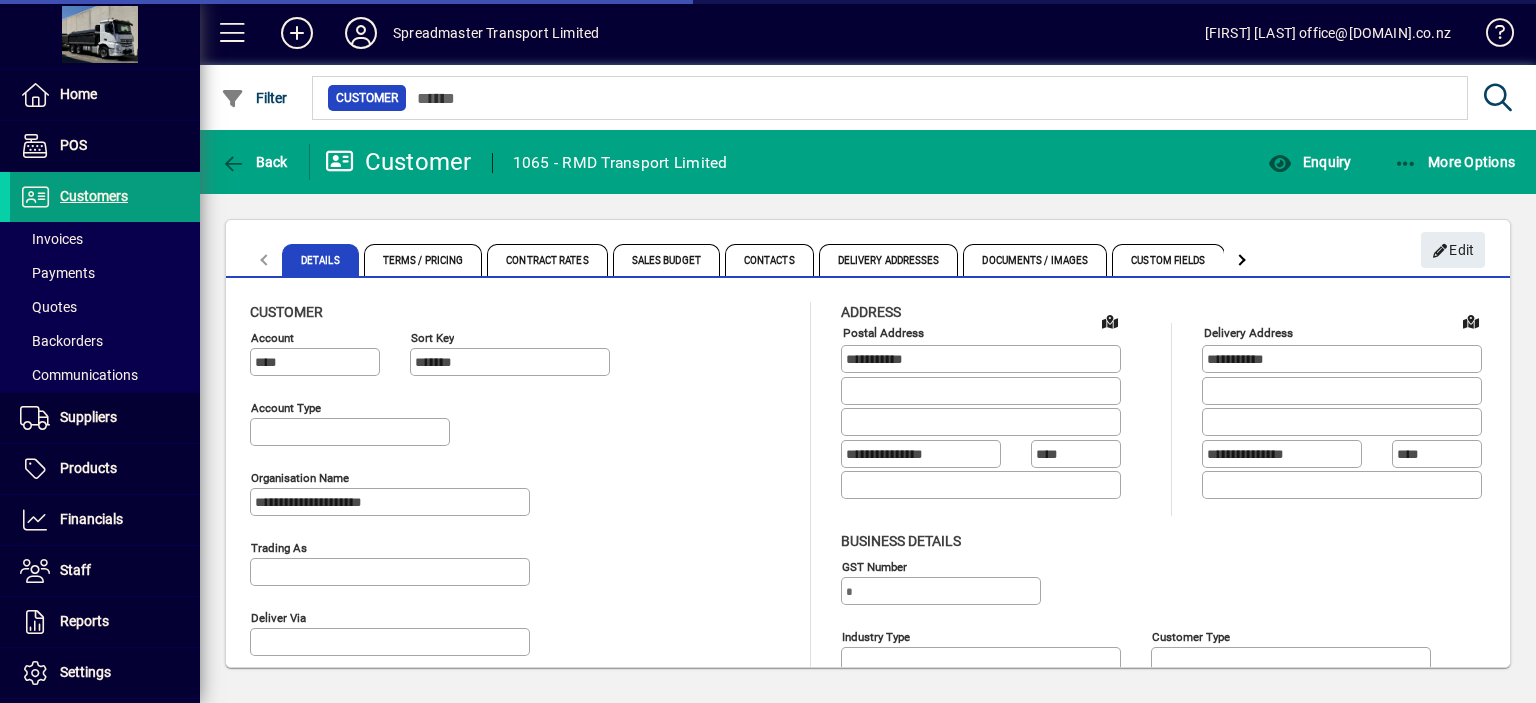type on "**********" 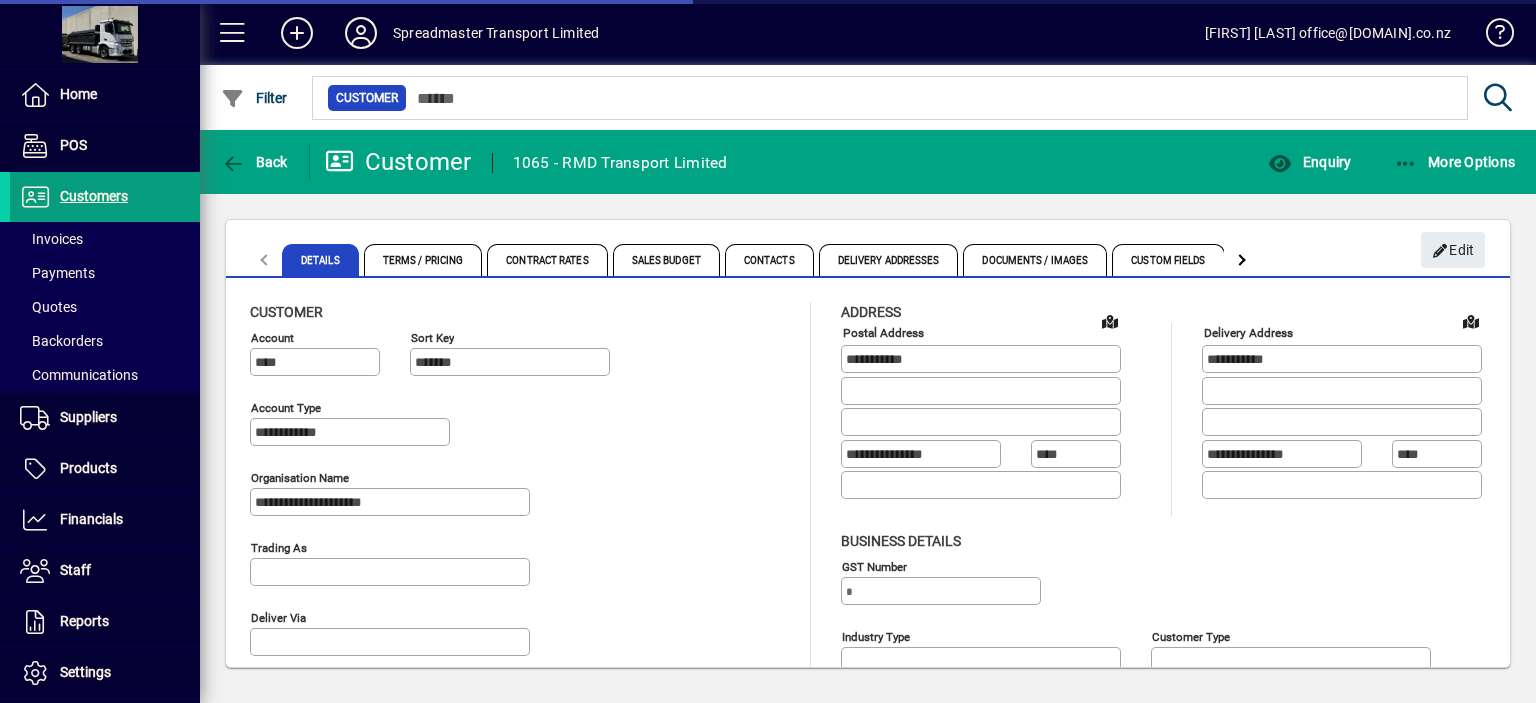 type on "**********" 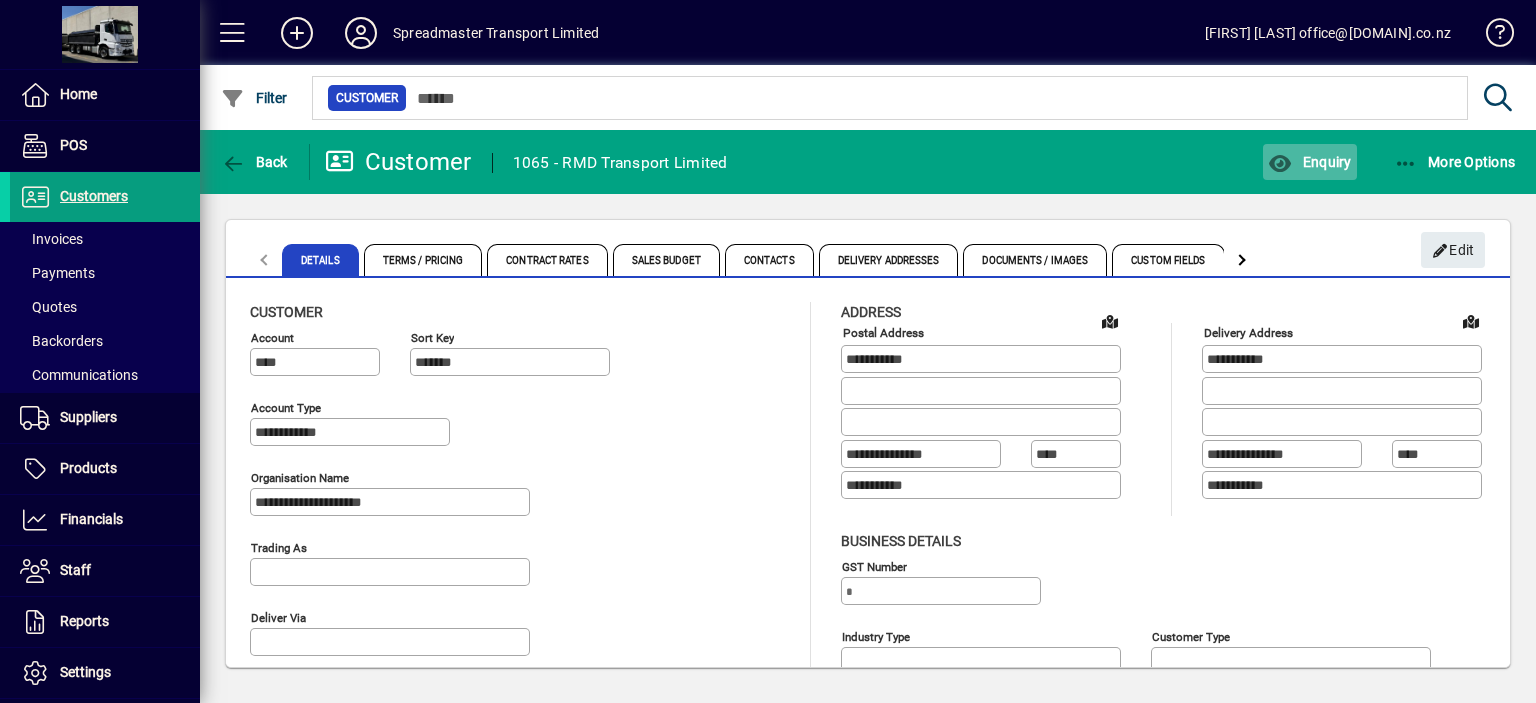 click on "Enquiry" 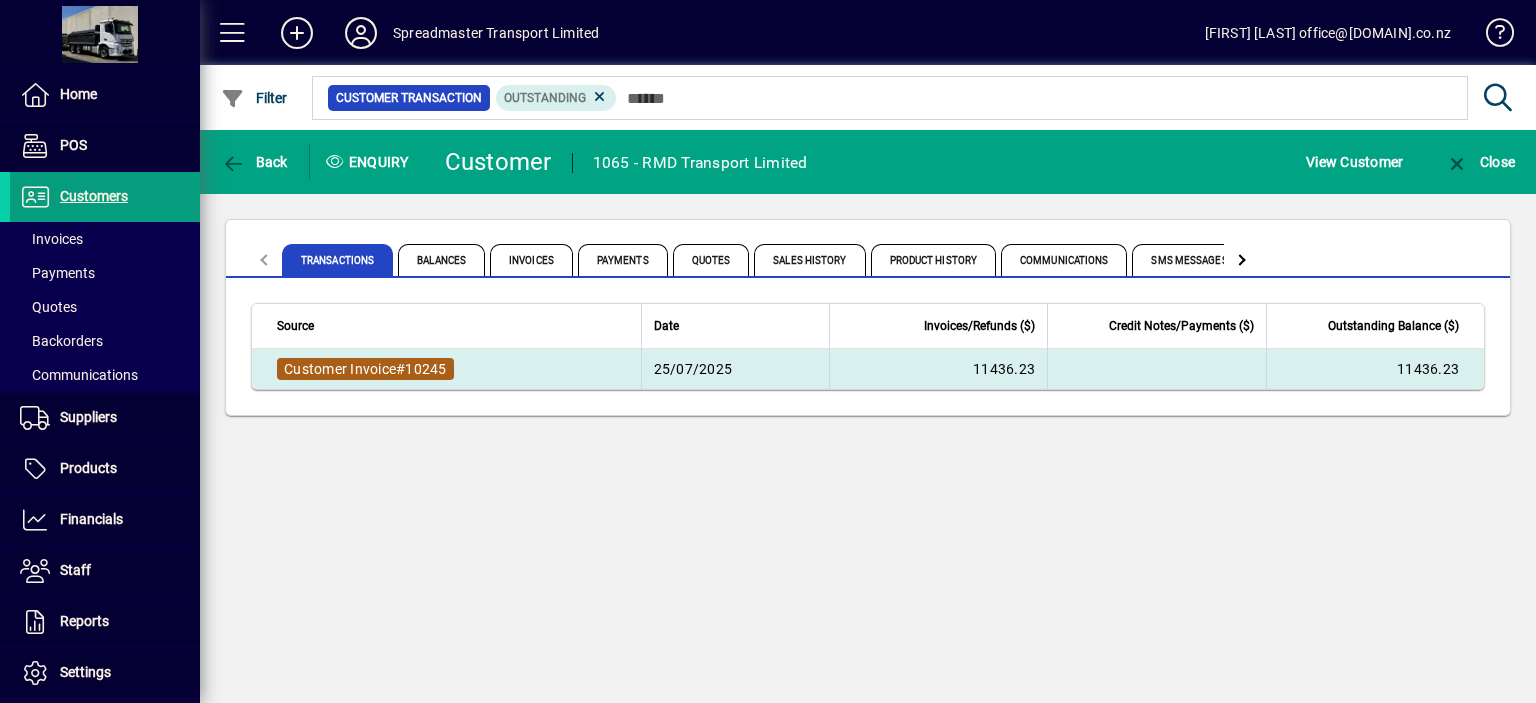 click on "10245" at bounding box center [425, 369] 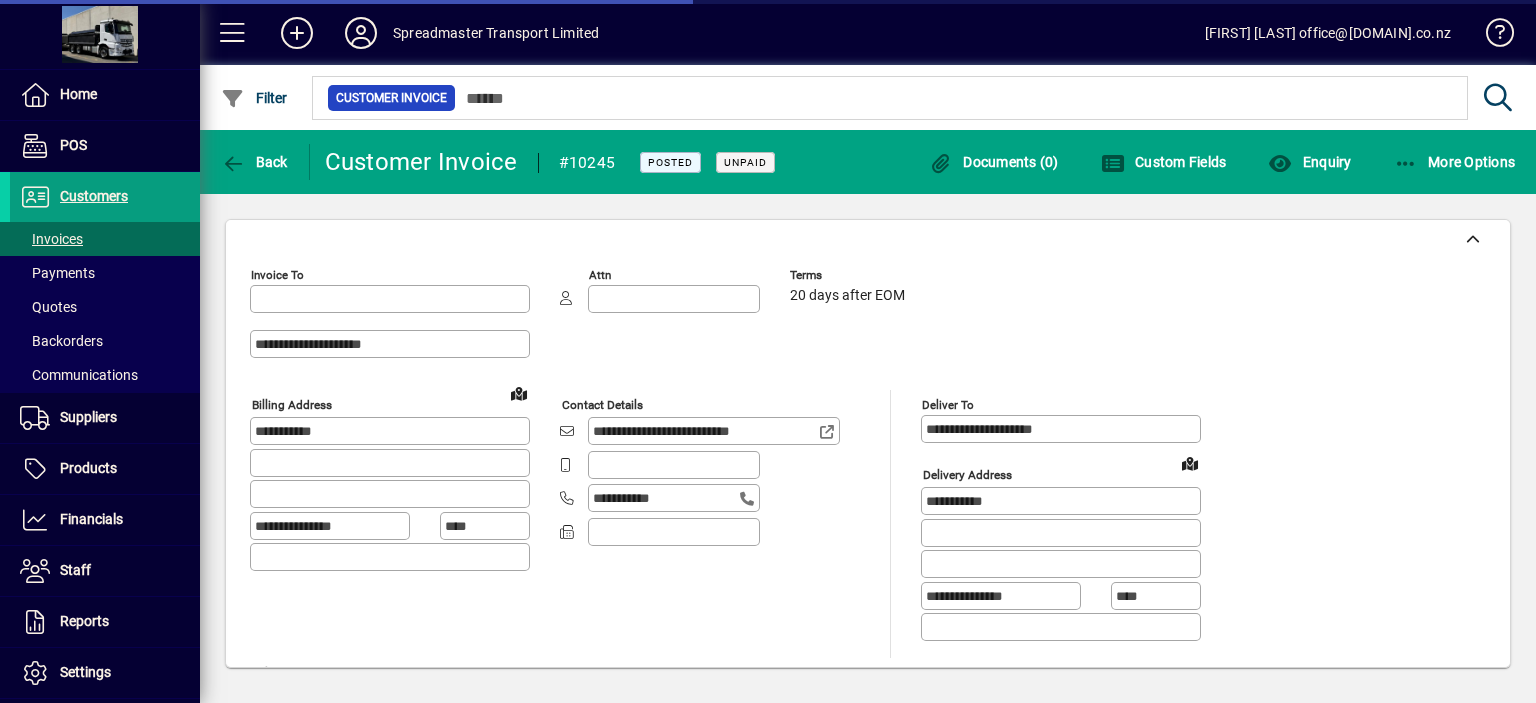 type on "**********" 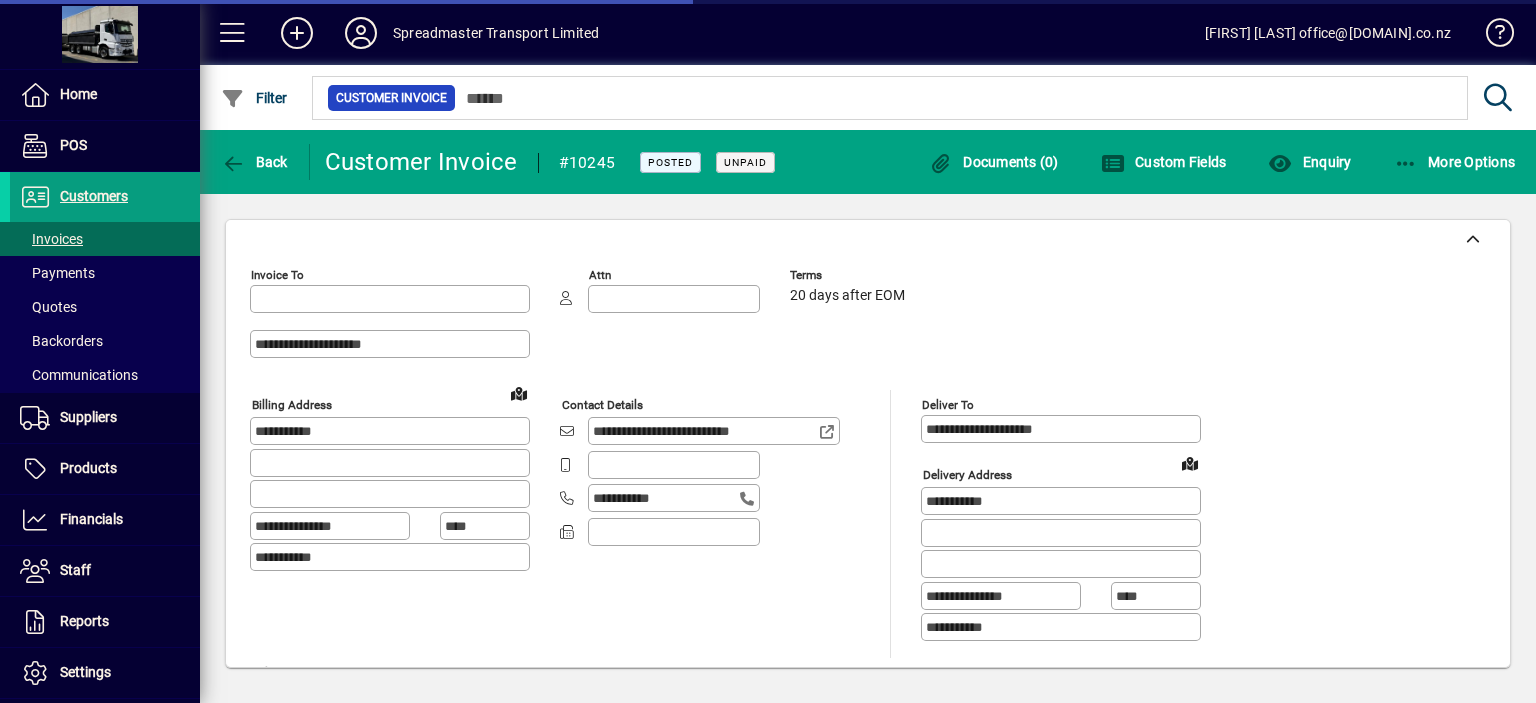 type on "**********" 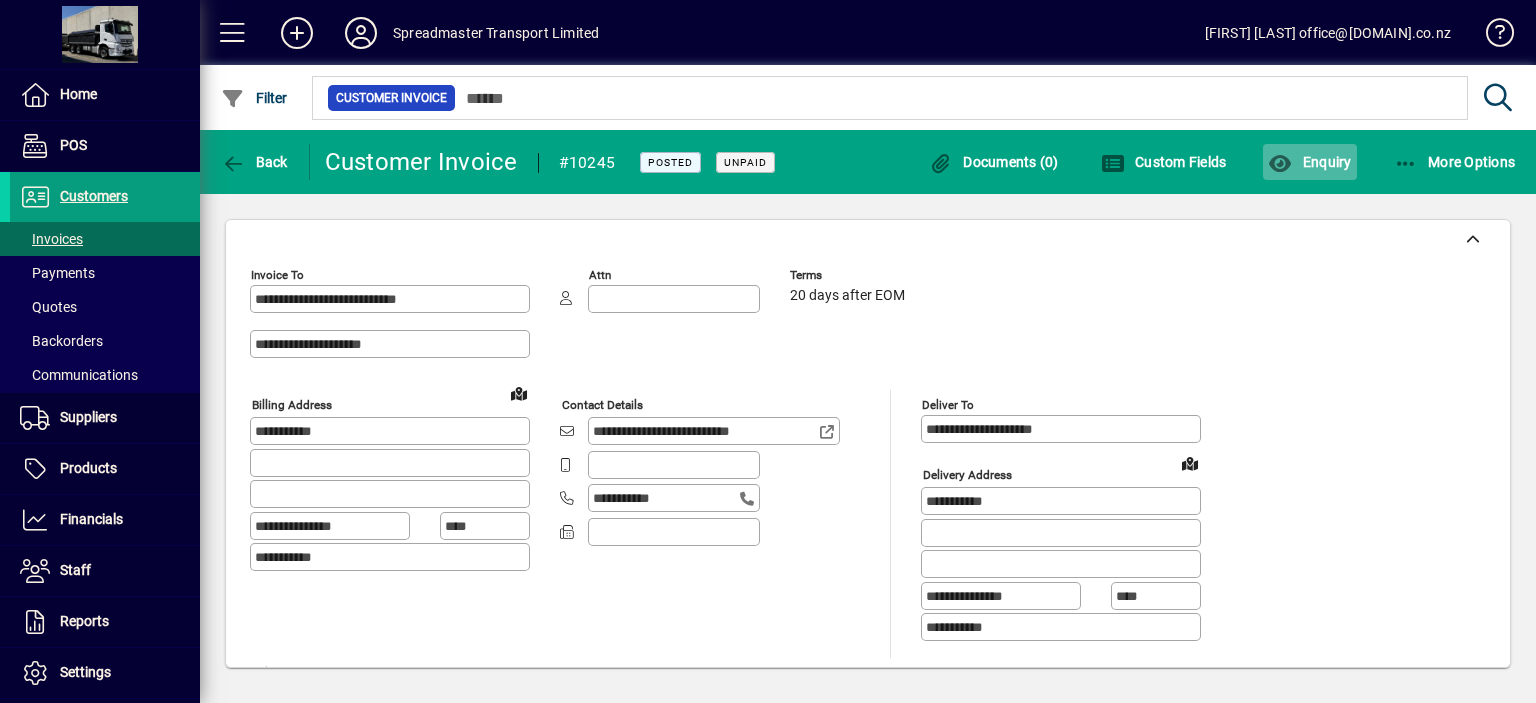 click on "Enquiry" 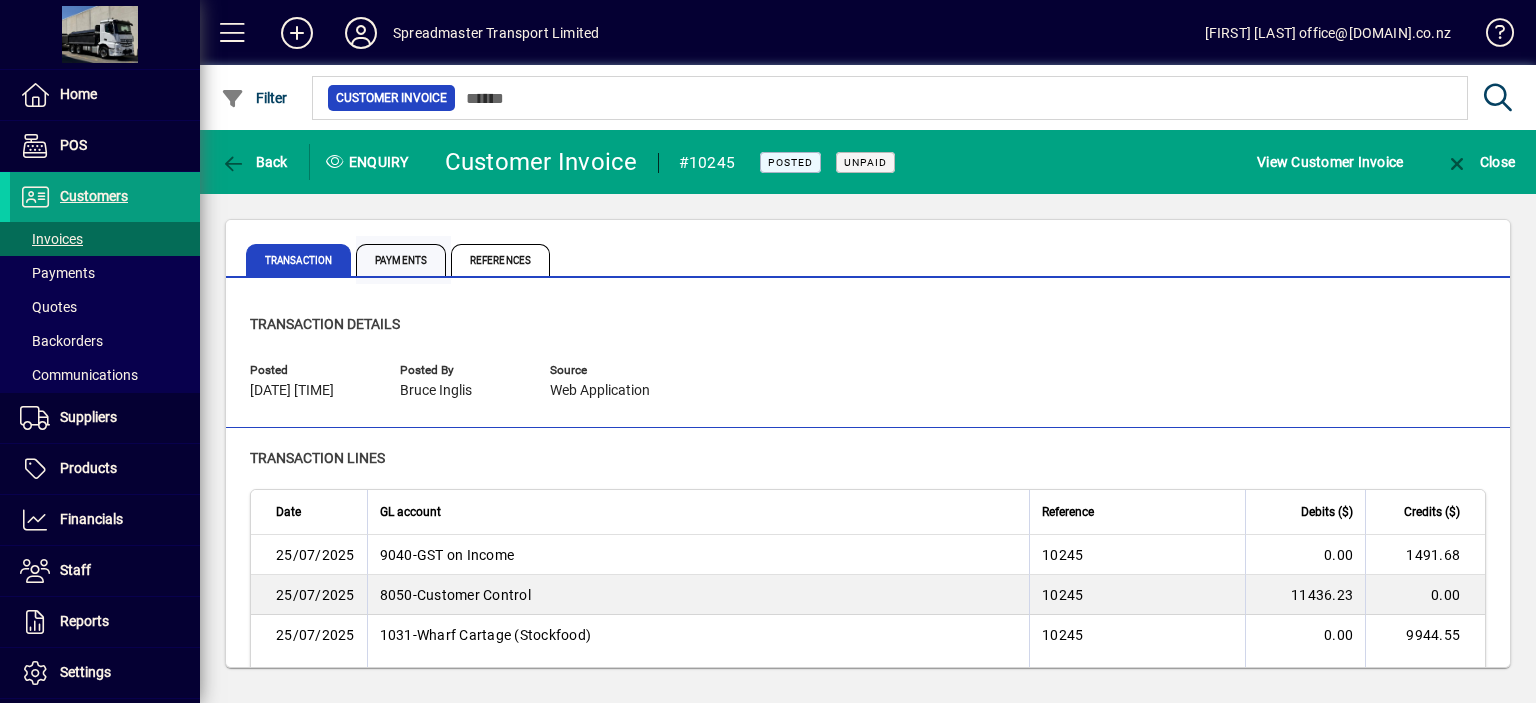 click on "Payments" at bounding box center [401, 260] 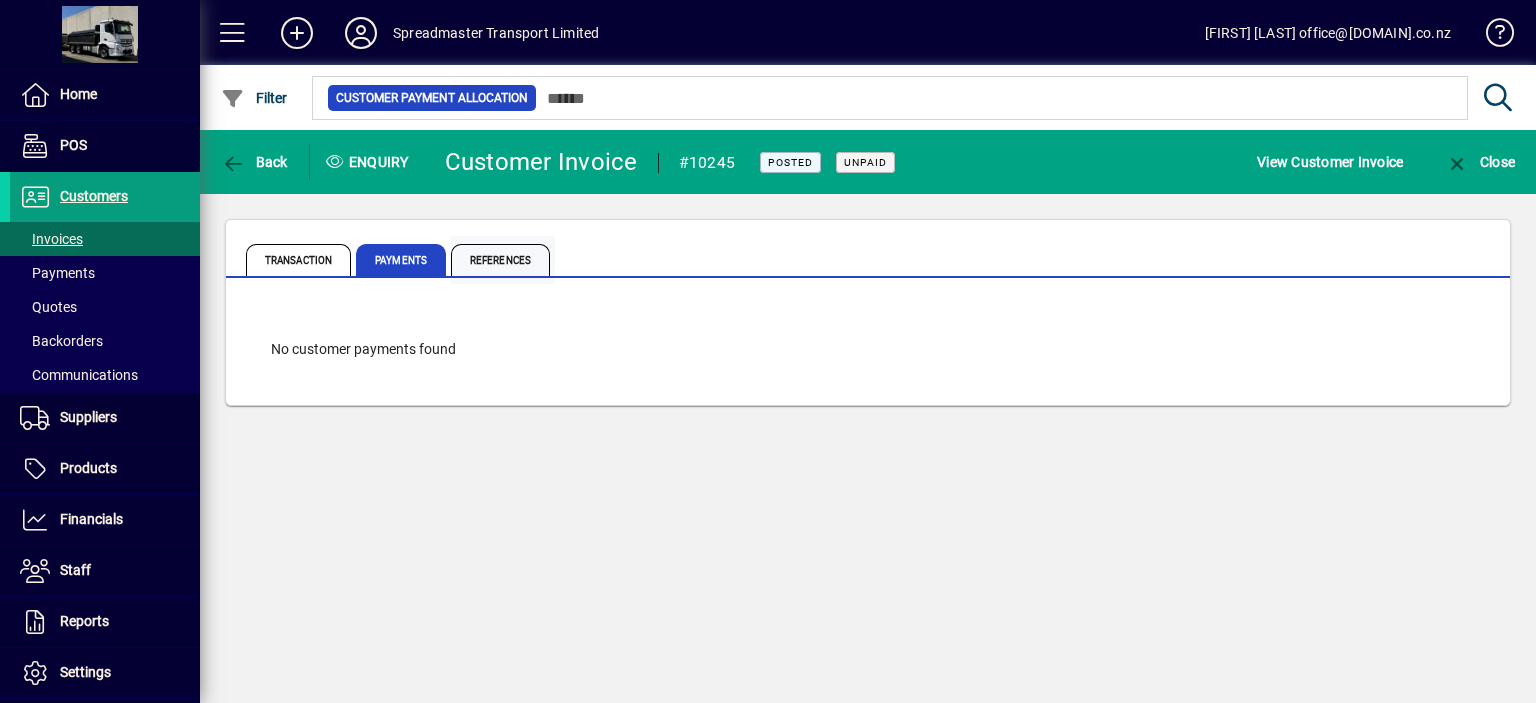 click on "References" at bounding box center (500, 260) 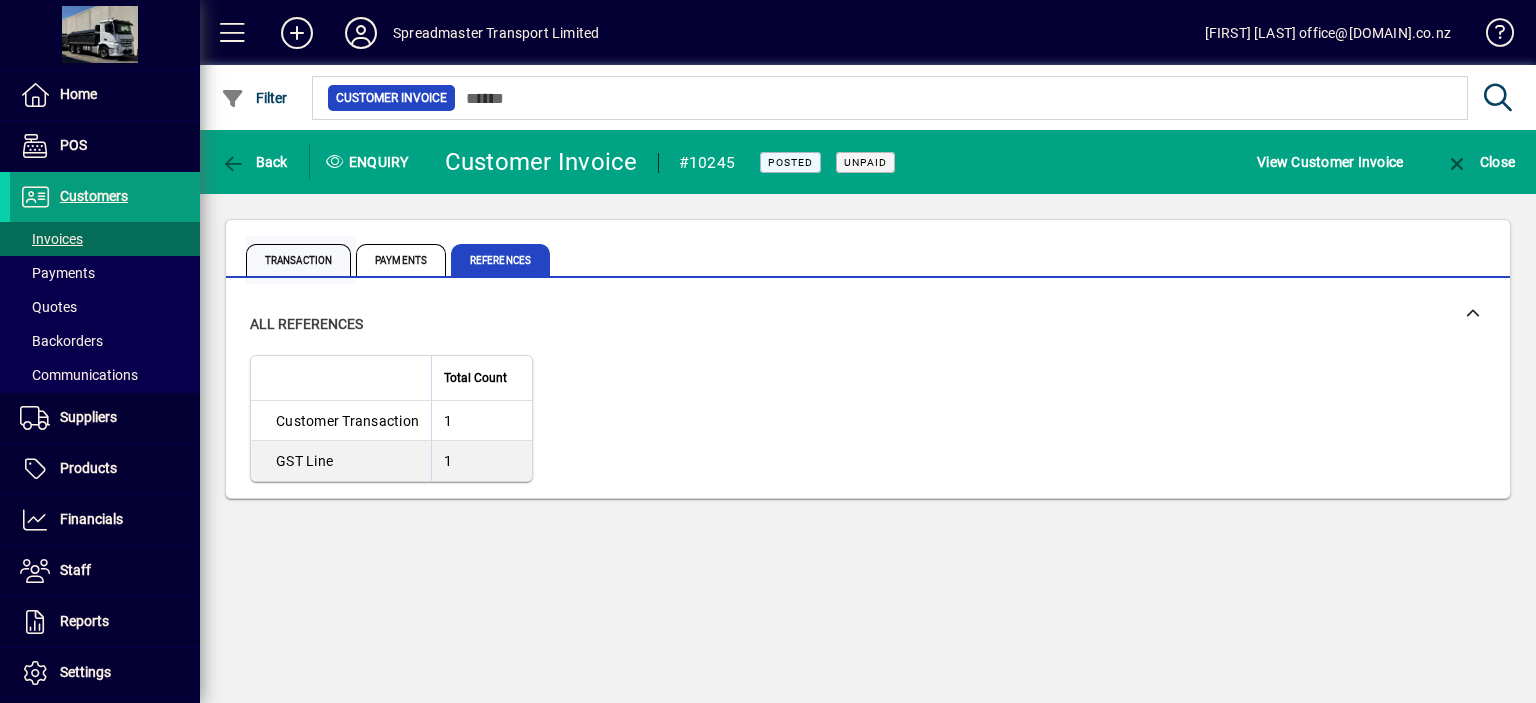 click on "Transaction" at bounding box center (298, 260) 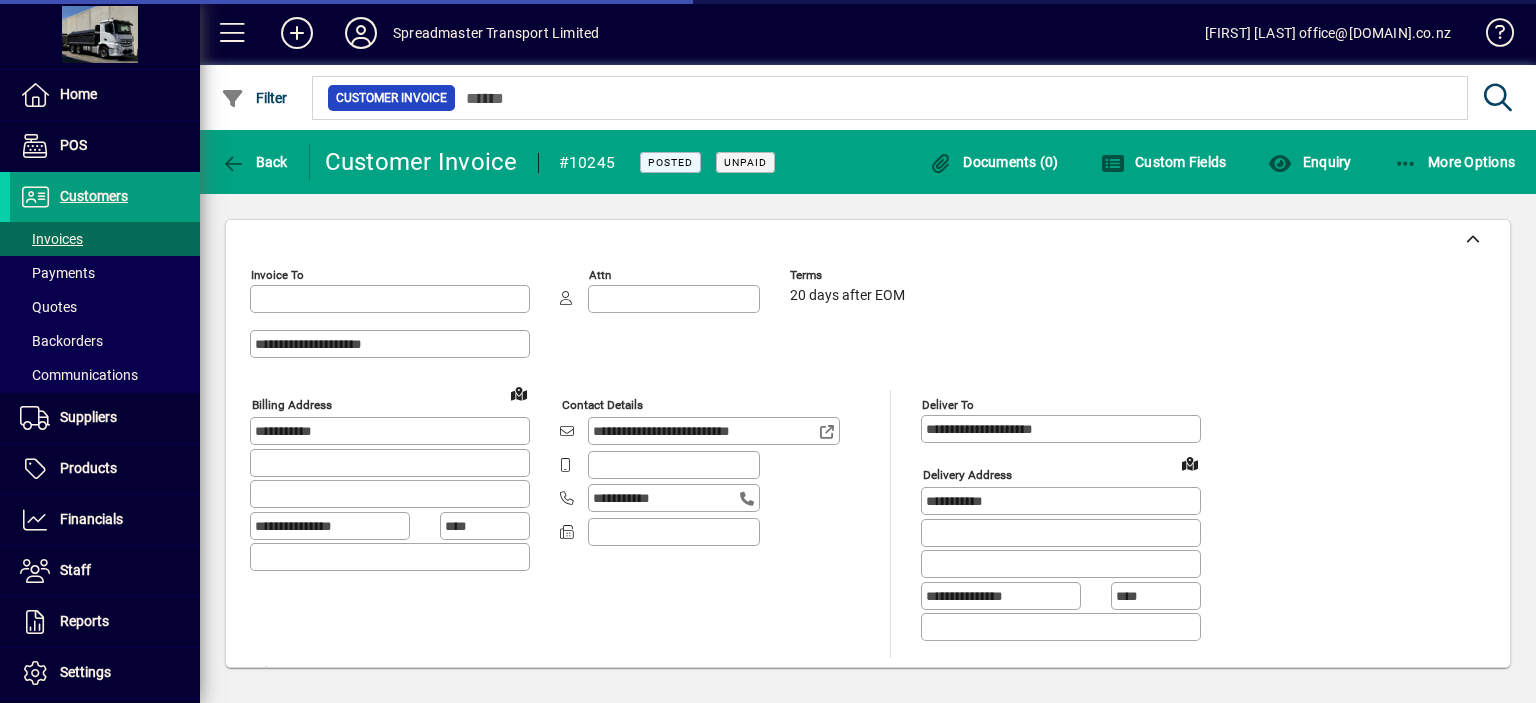 type on "**********" 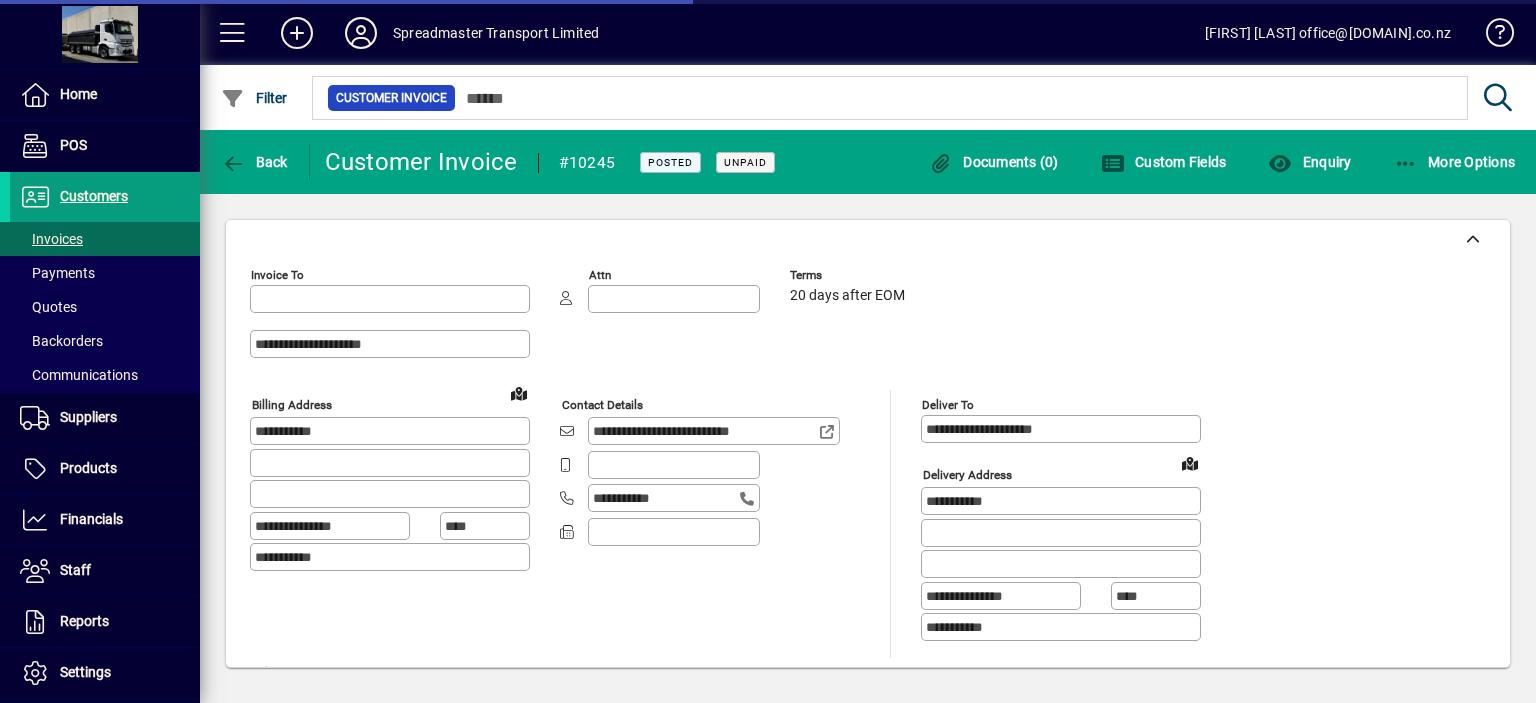 type on "**********" 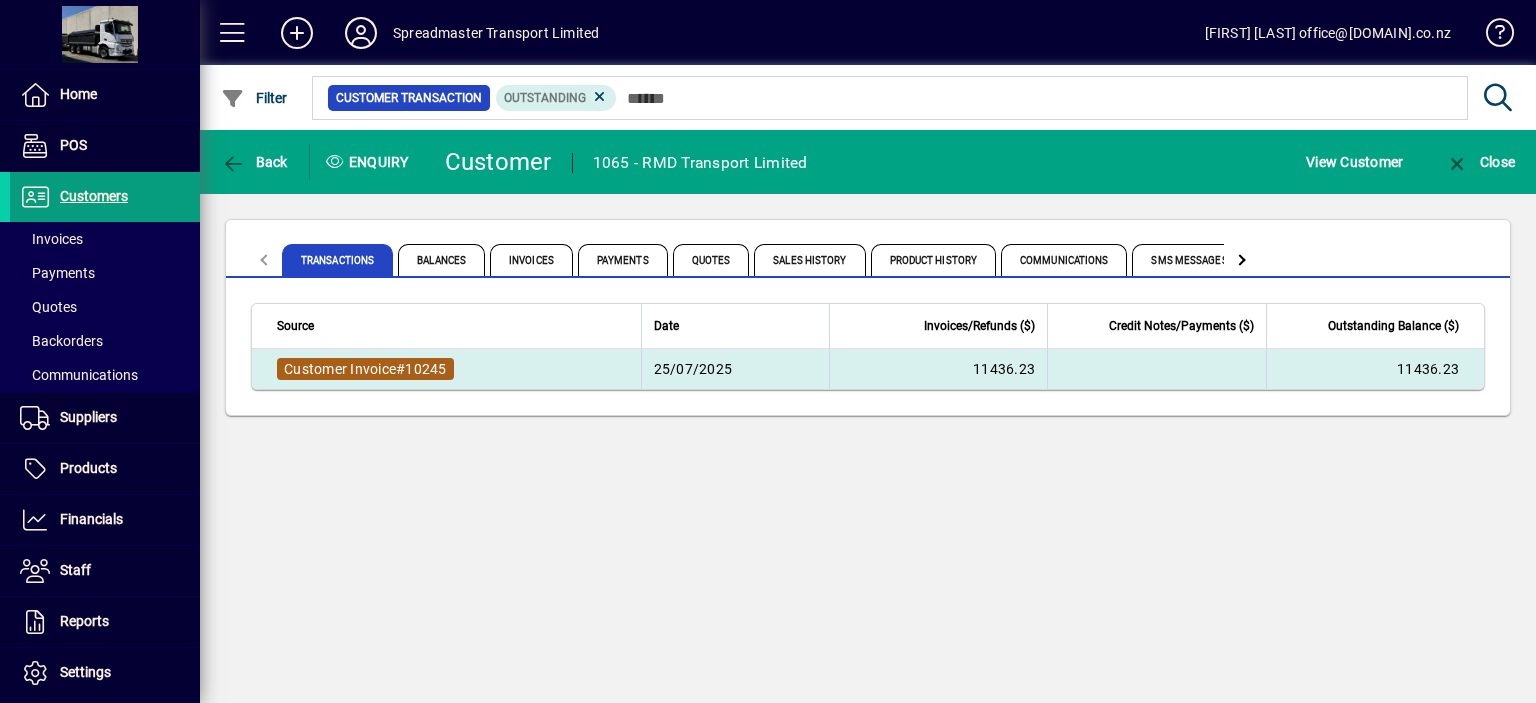 click on "10245" at bounding box center [425, 369] 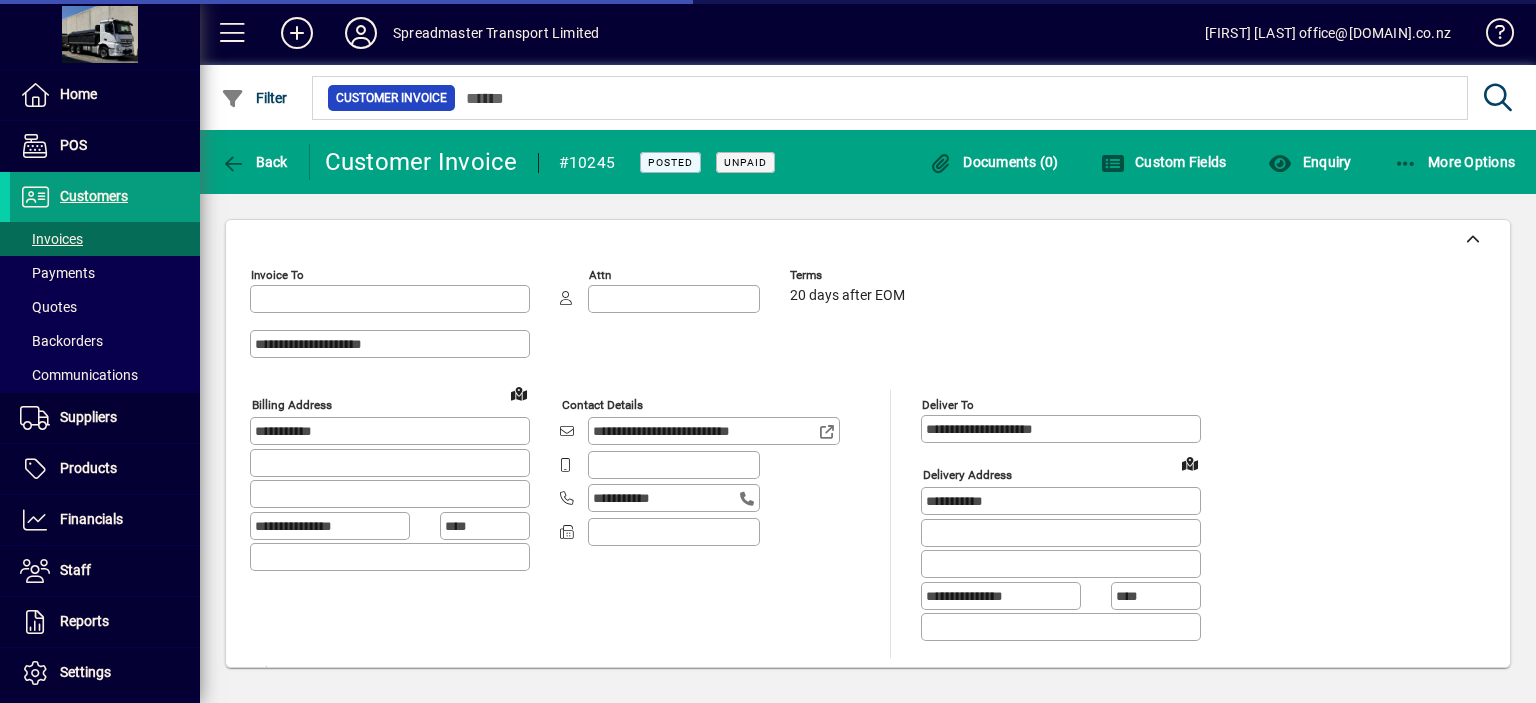 type on "**********" 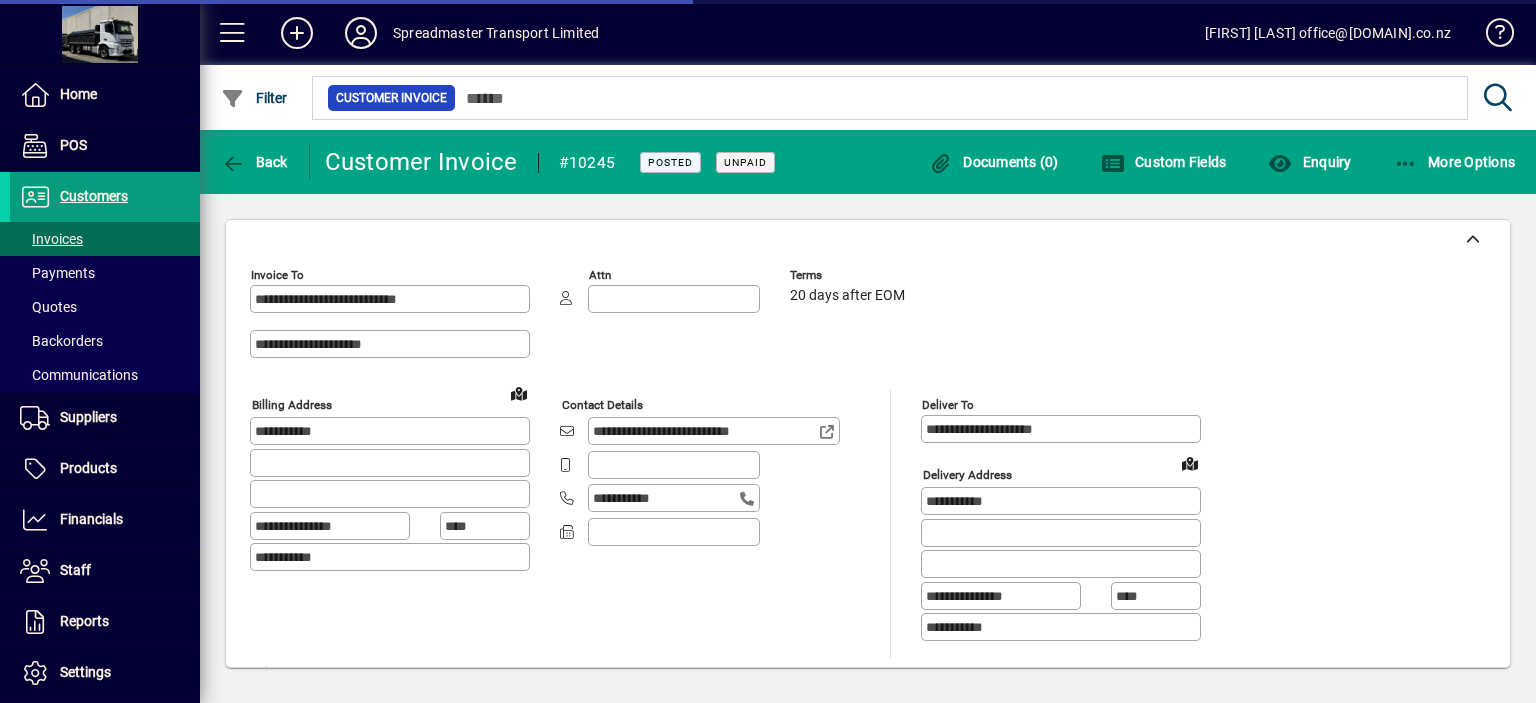 type on "**********" 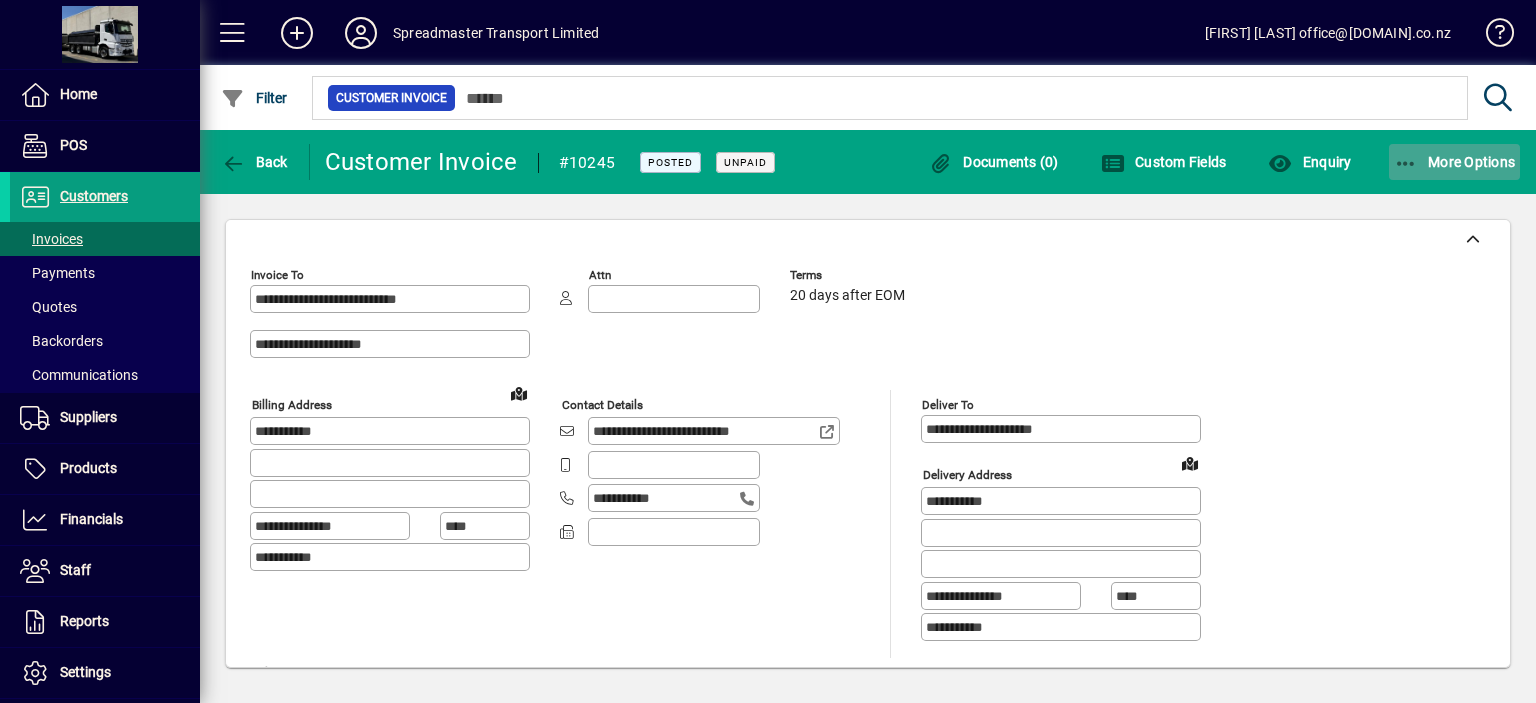 click on "More Options" 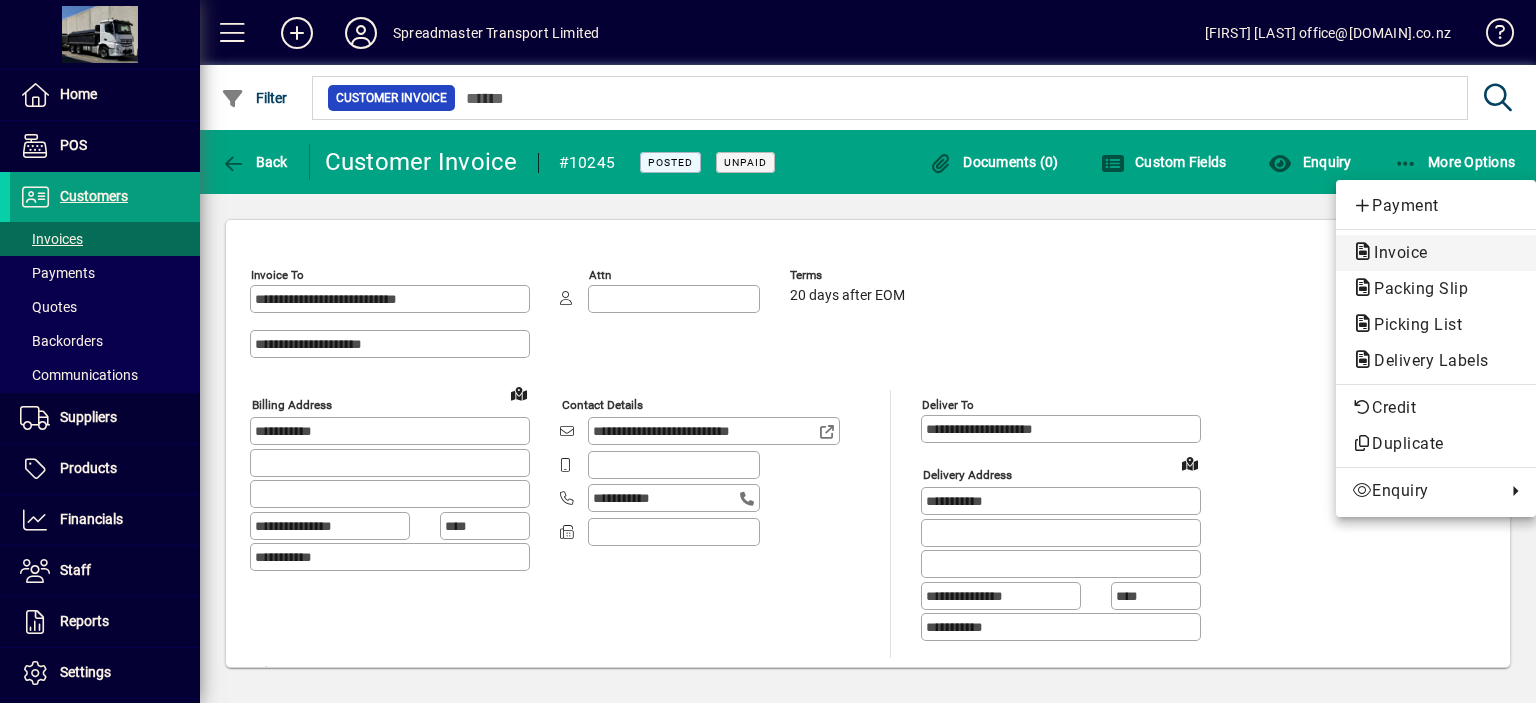 click on "Invoice" at bounding box center [1415, 288] 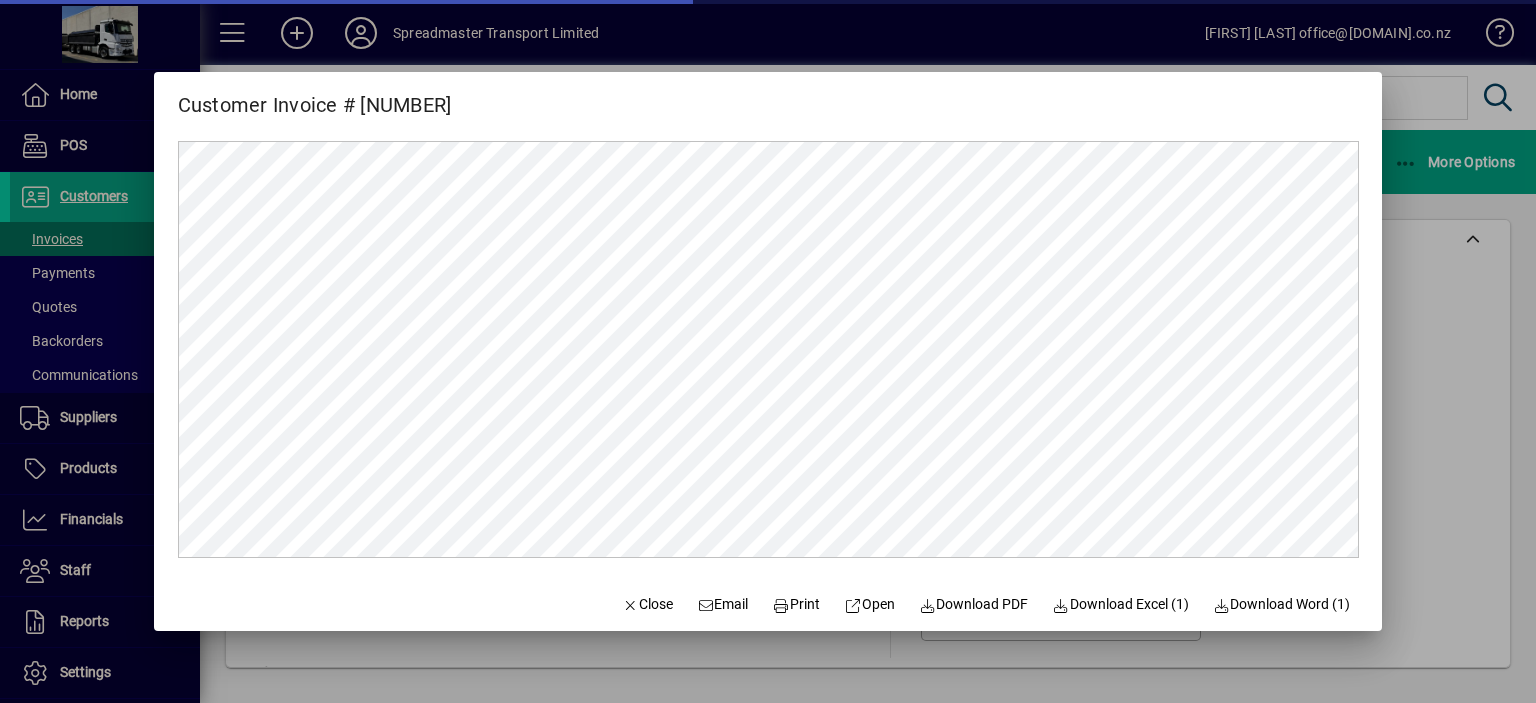 scroll, scrollTop: 0, scrollLeft: 0, axis: both 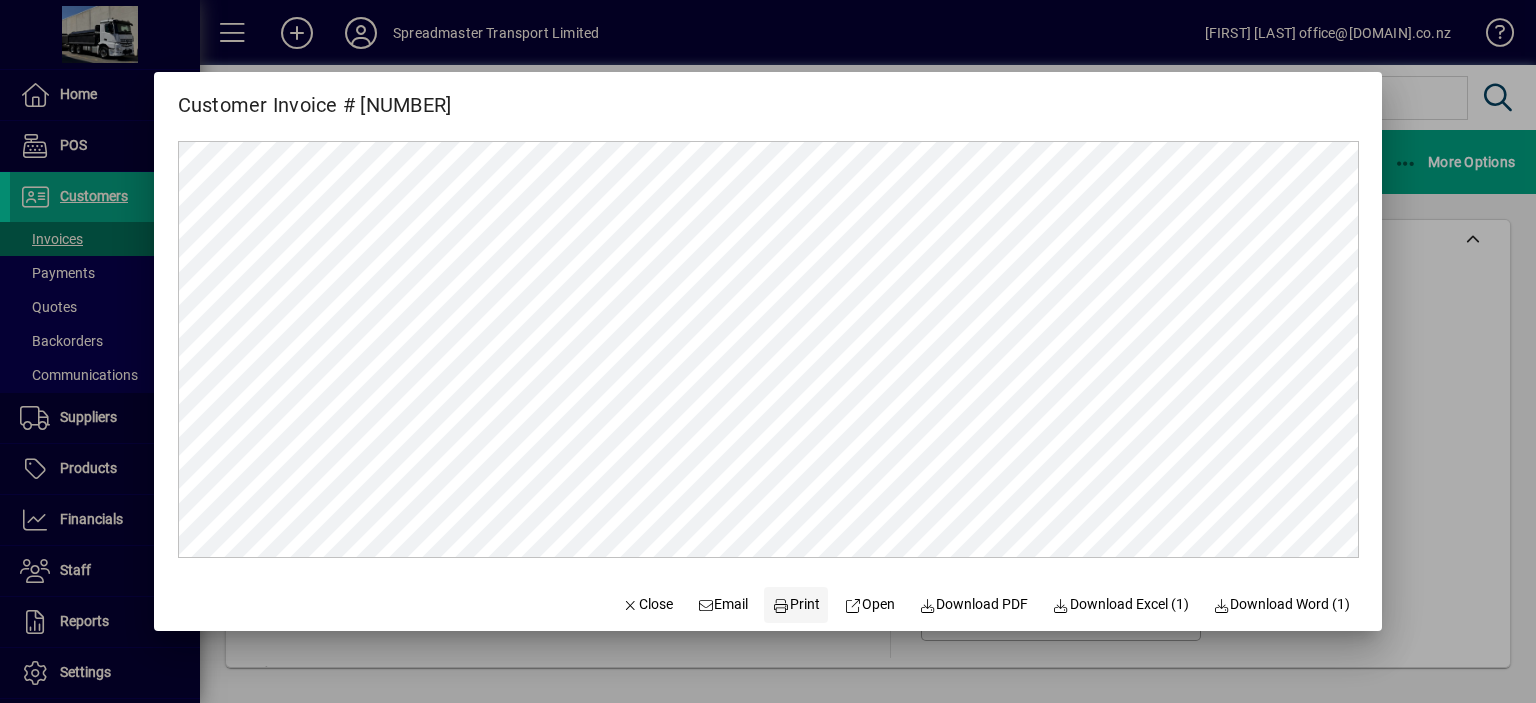 click on "Print" 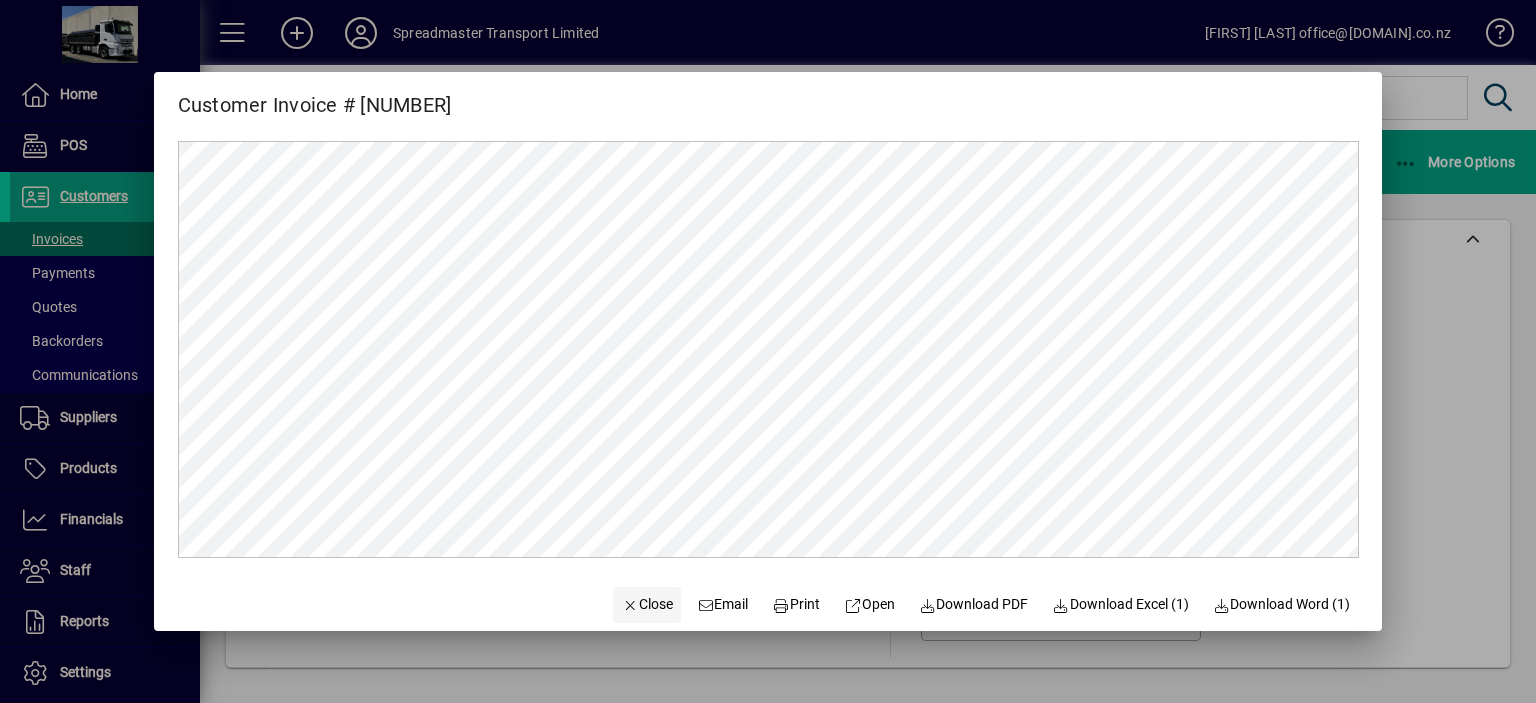 click on "Close" 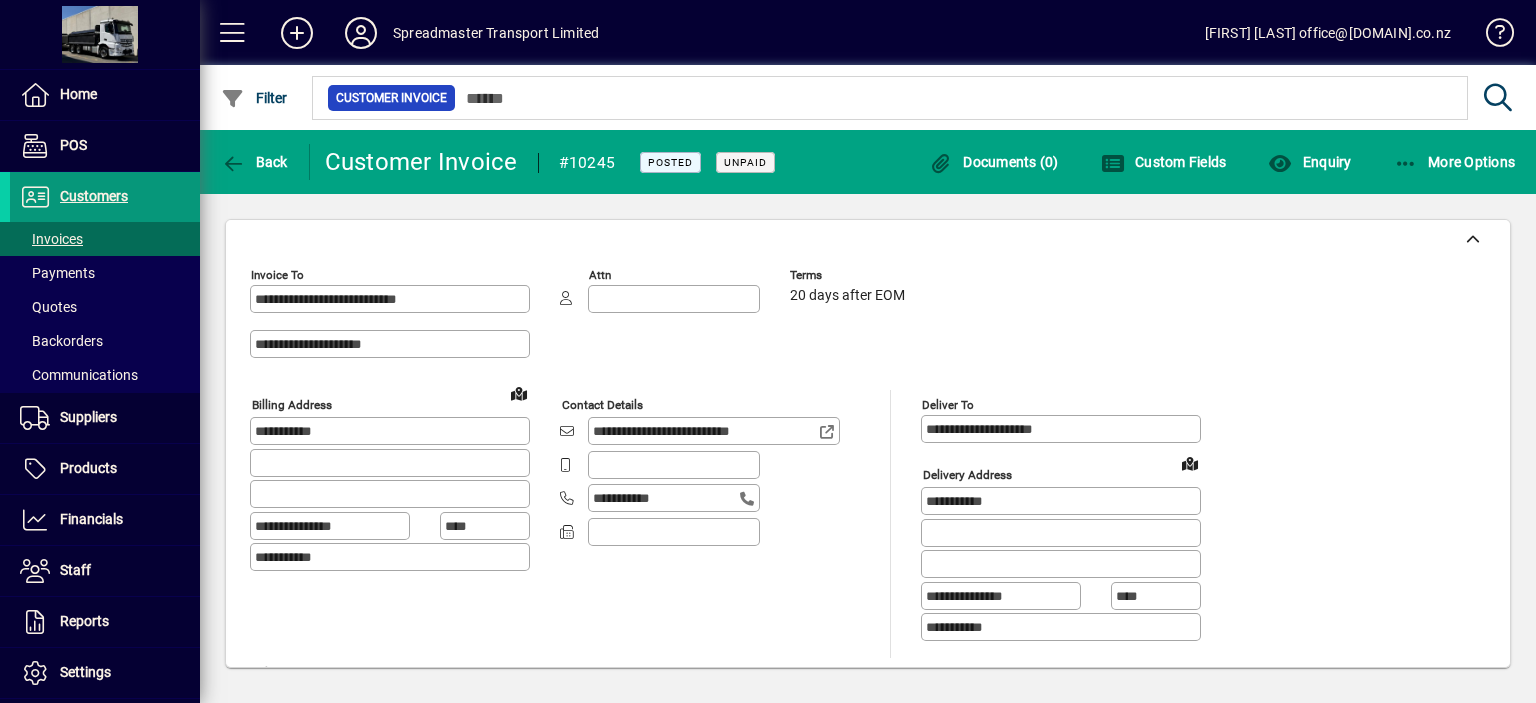 click on "Customers" at bounding box center [69, 197] 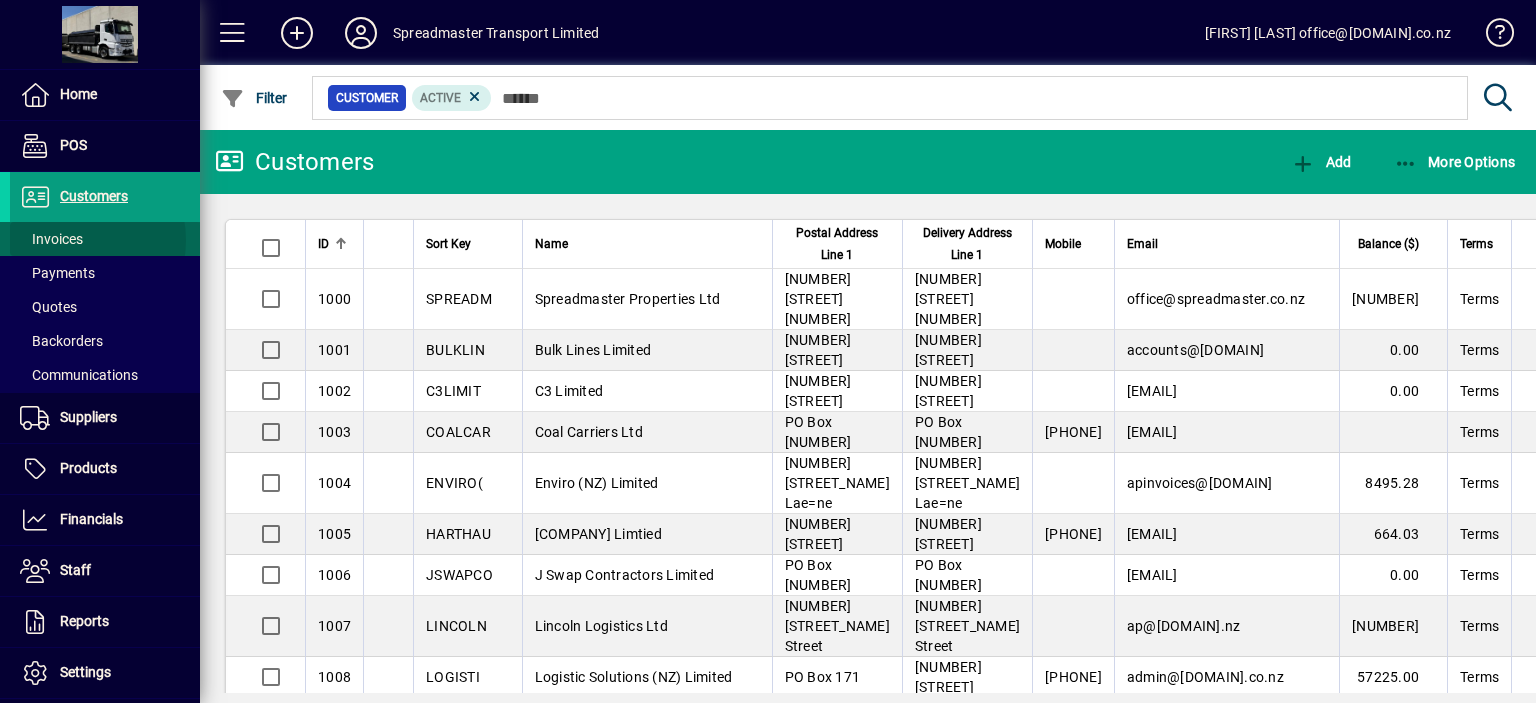 click on "Invoices" at bounding box center (51, 239) 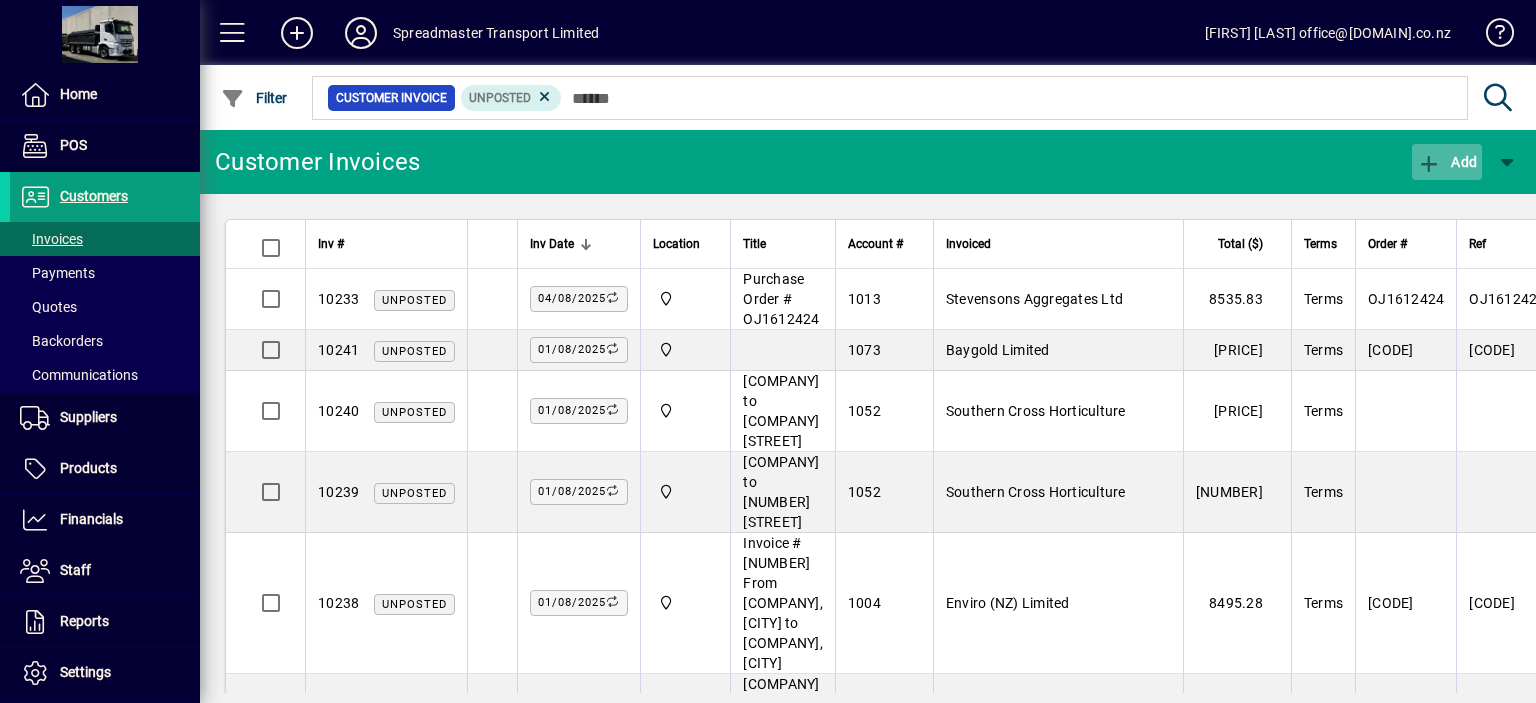 click on "Add" 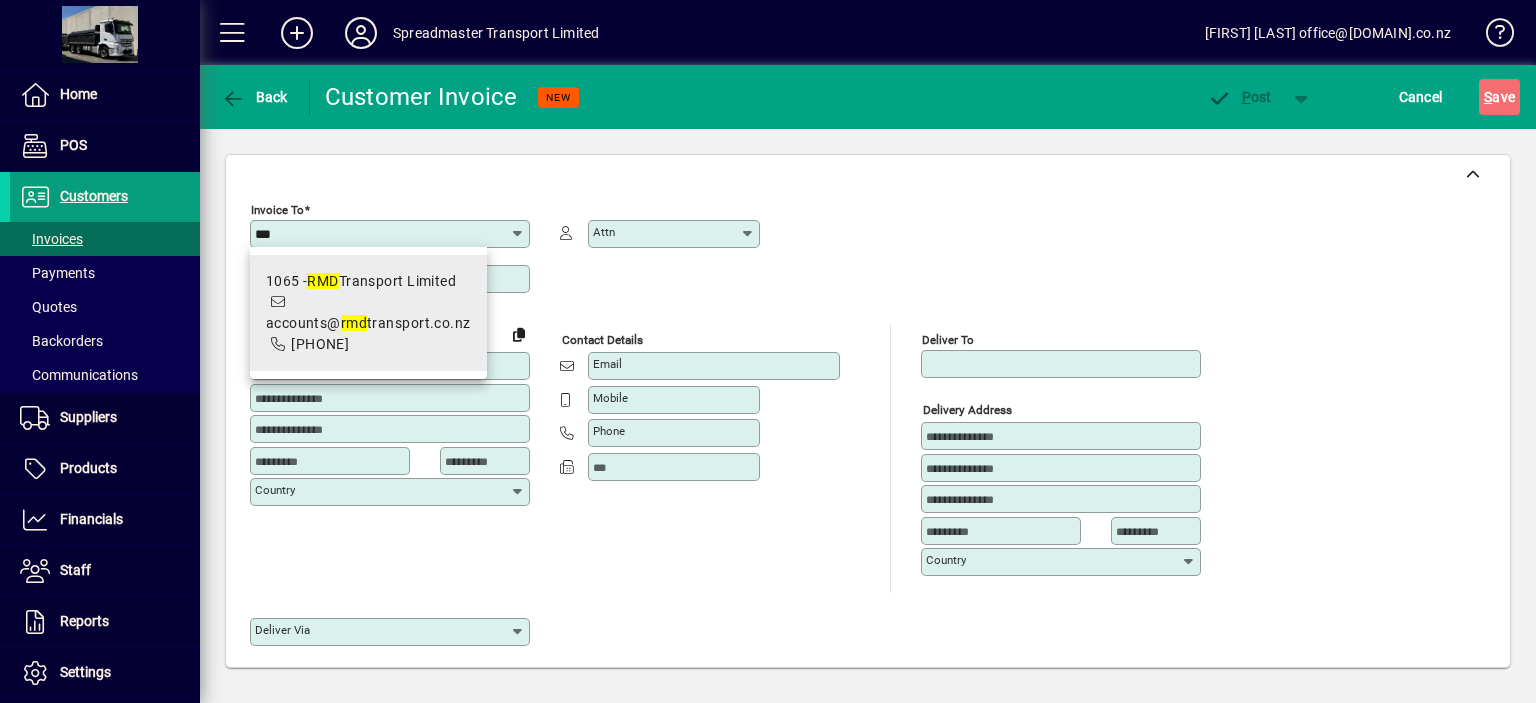 click on "accounts@[DOMAIN].co.nz" at bounding box center (368, 323) 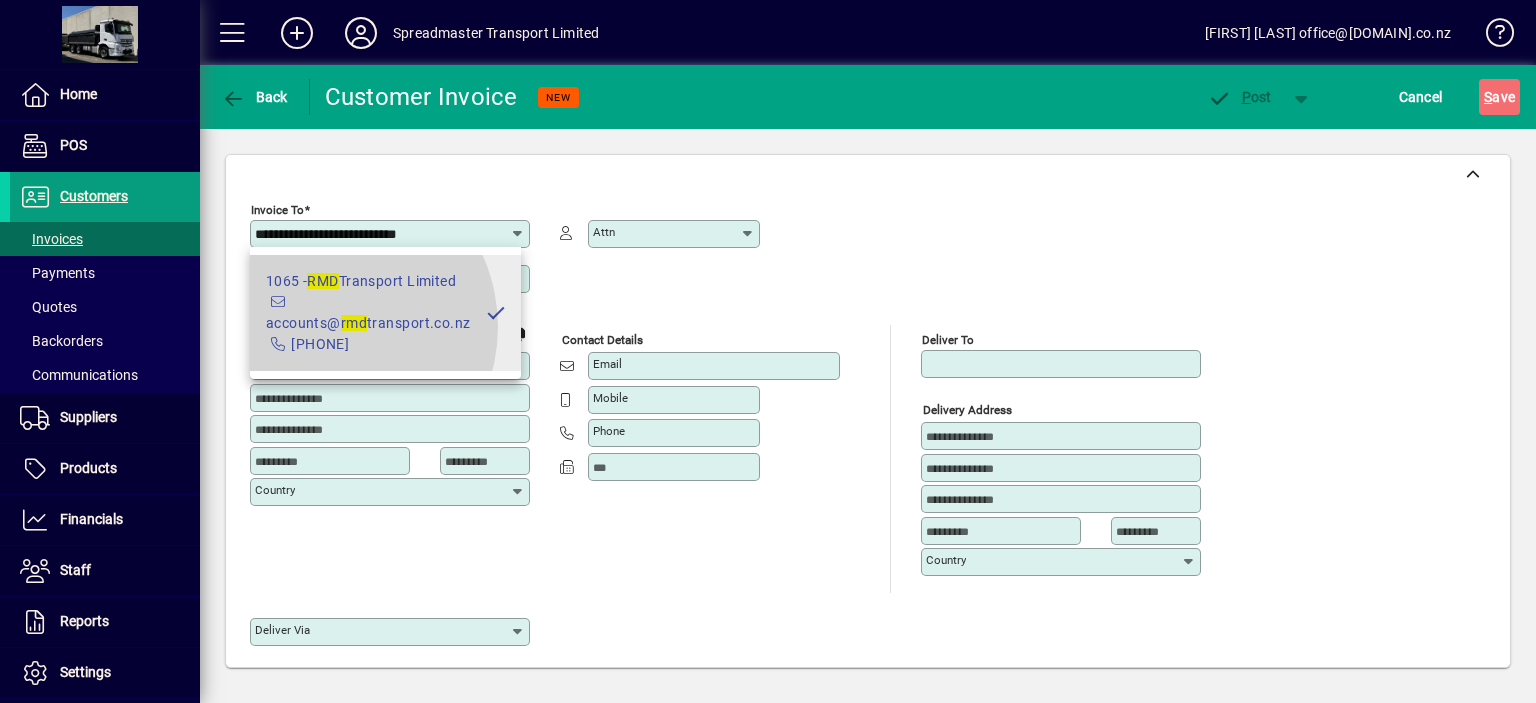 type on "**********" 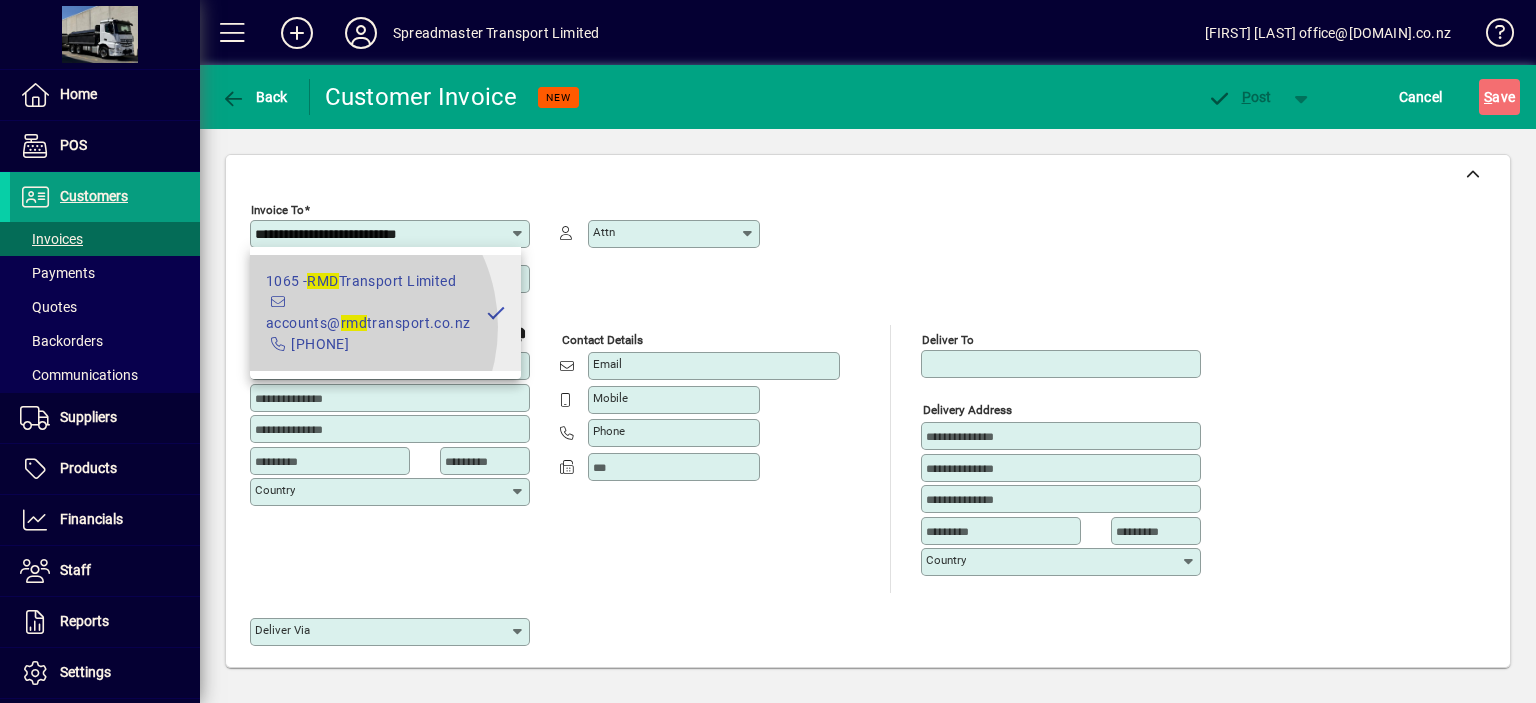 type on "**********" 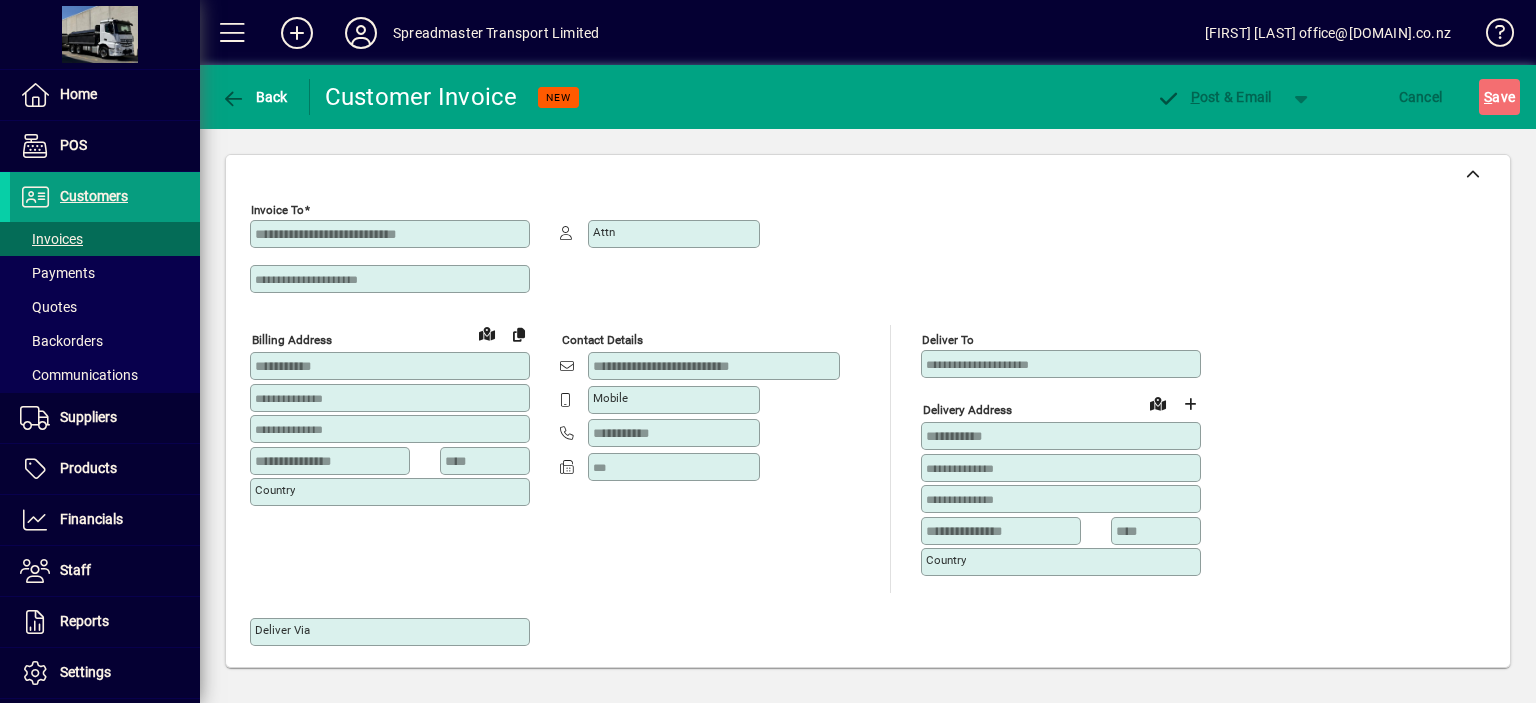 type on "**********" 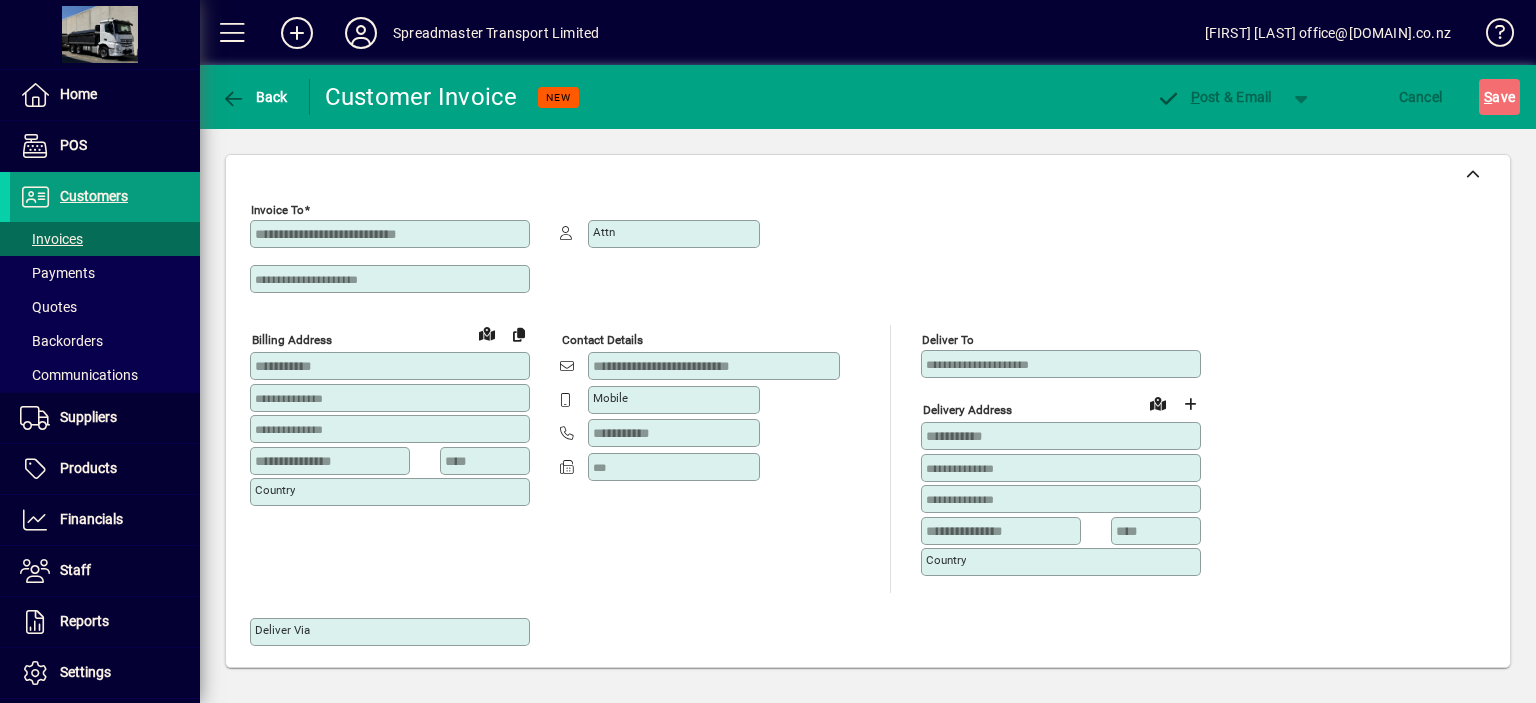 type on "**********" 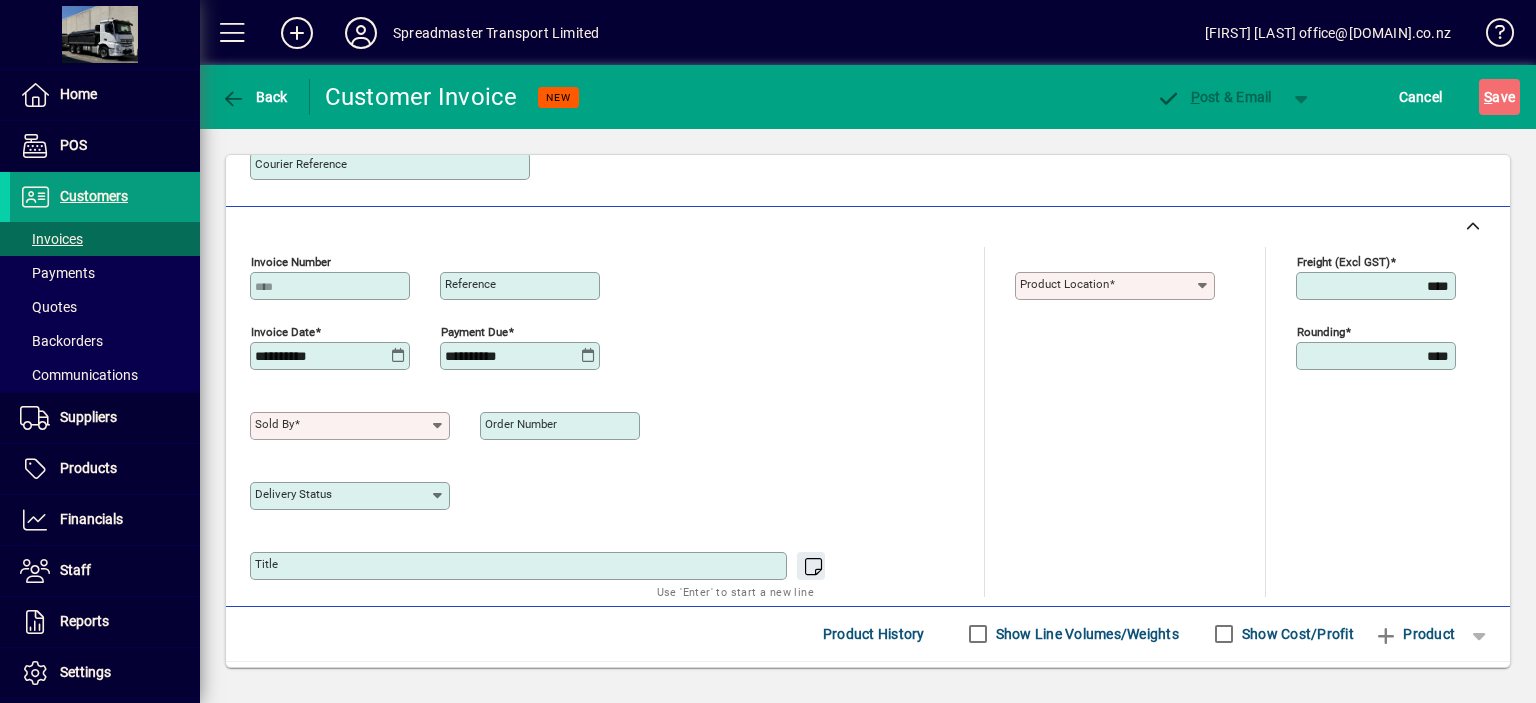 scroll, scrollTop: 700, scrollLeft: 0, axis: vertical 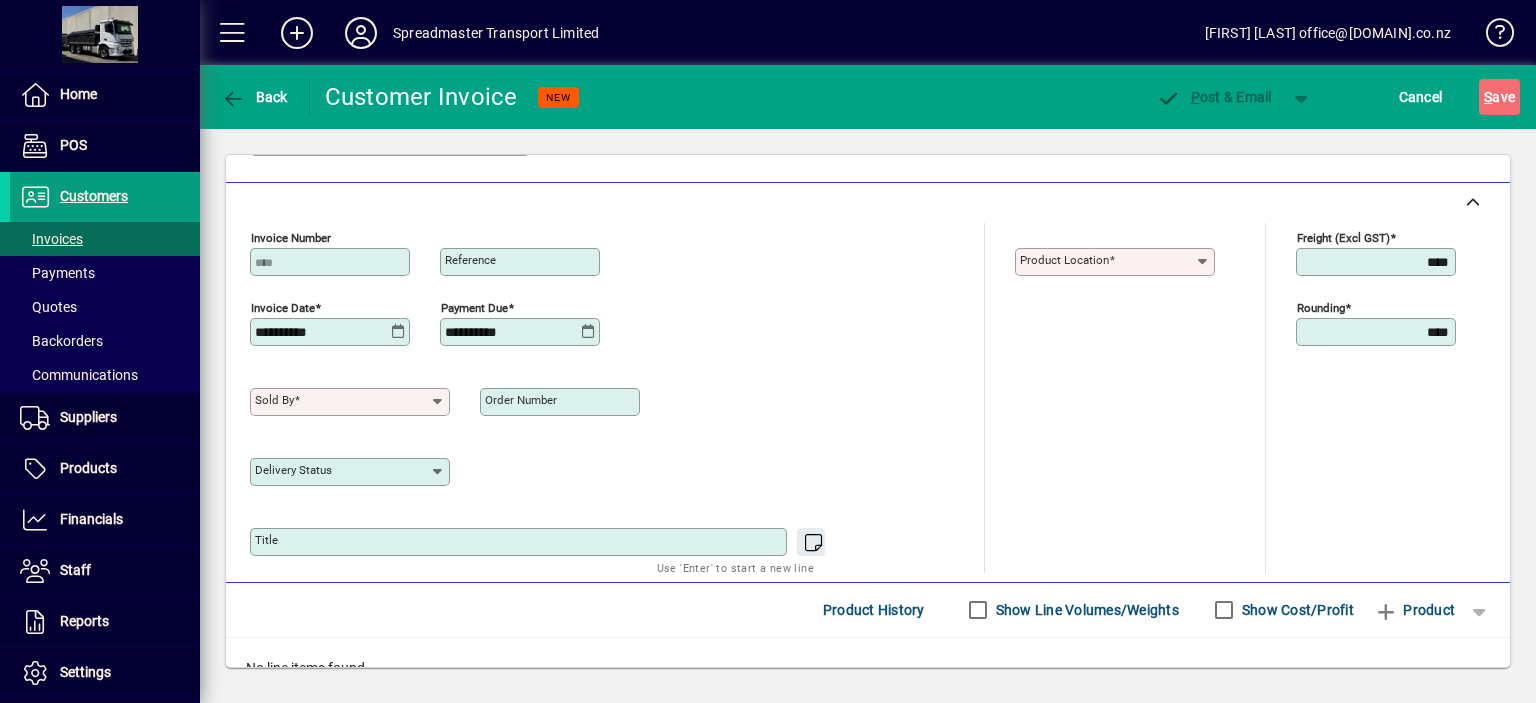 click 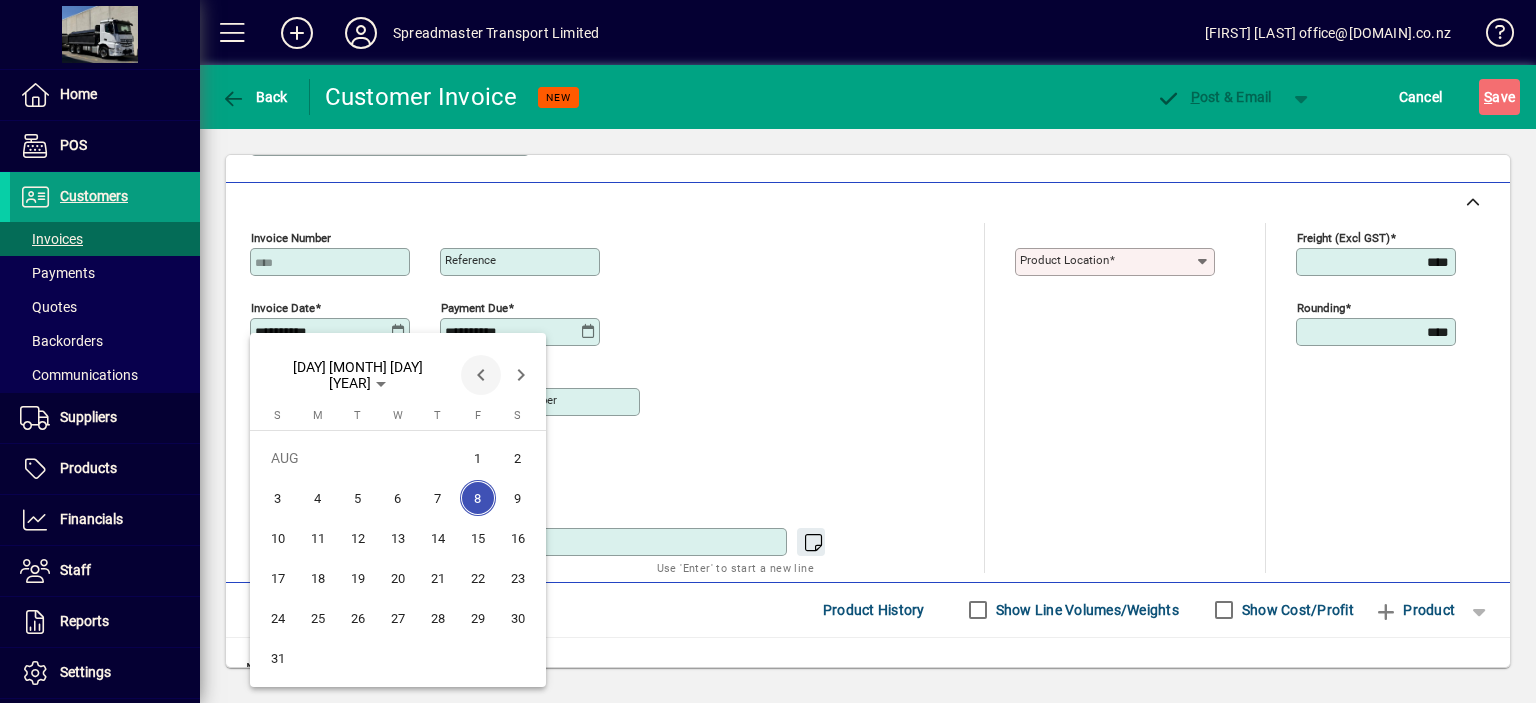 click at bounding box center [481, 375] 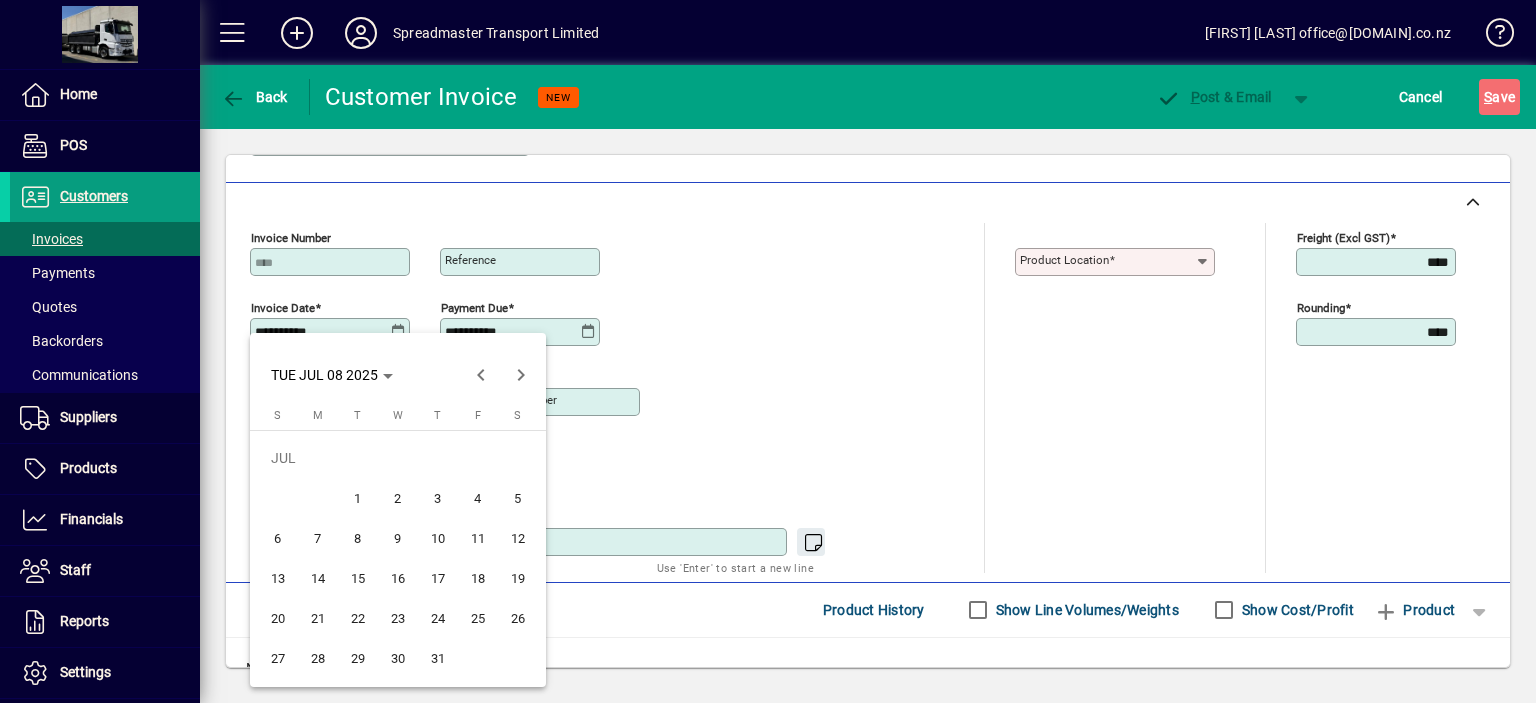 click on "31" at bounding box center [438, 658] 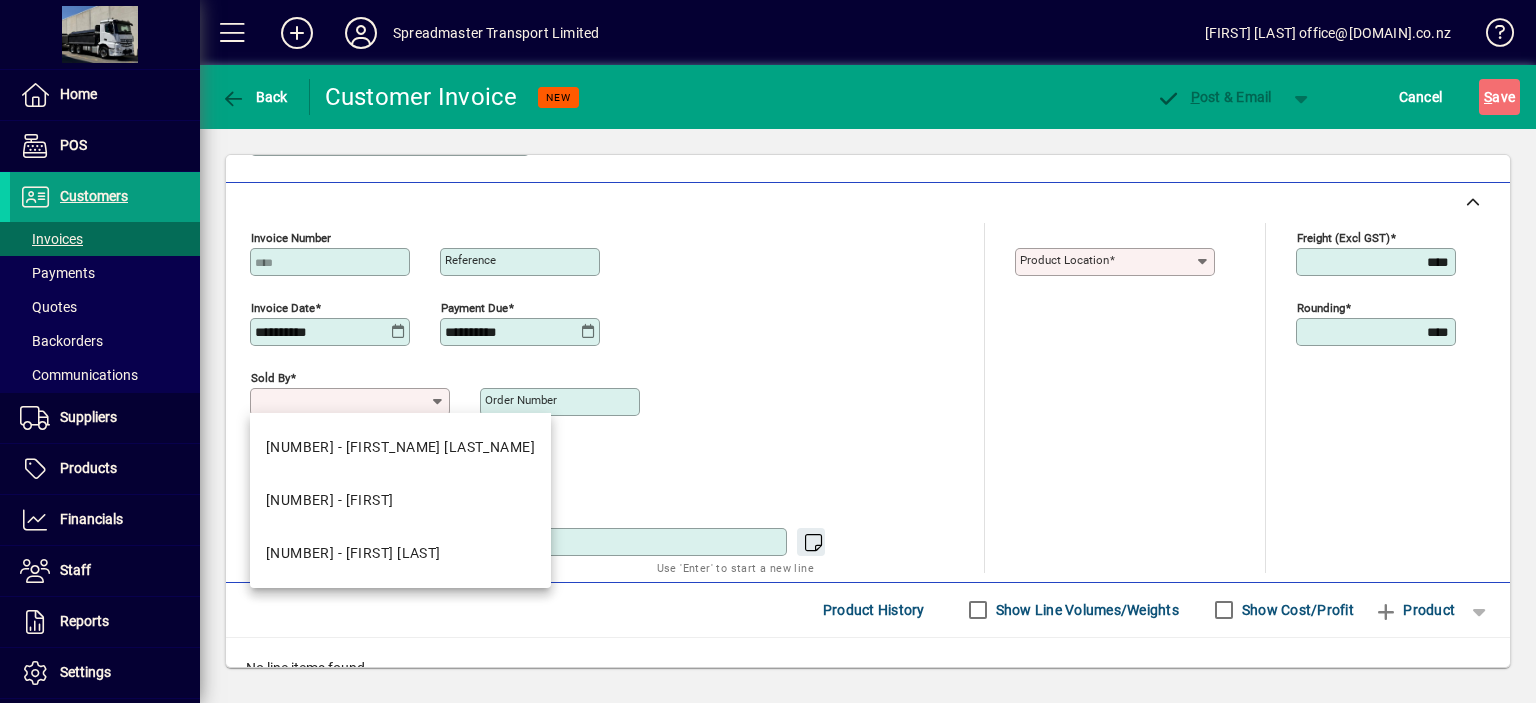 click on "Sold by" at bounding box center [342, 402] 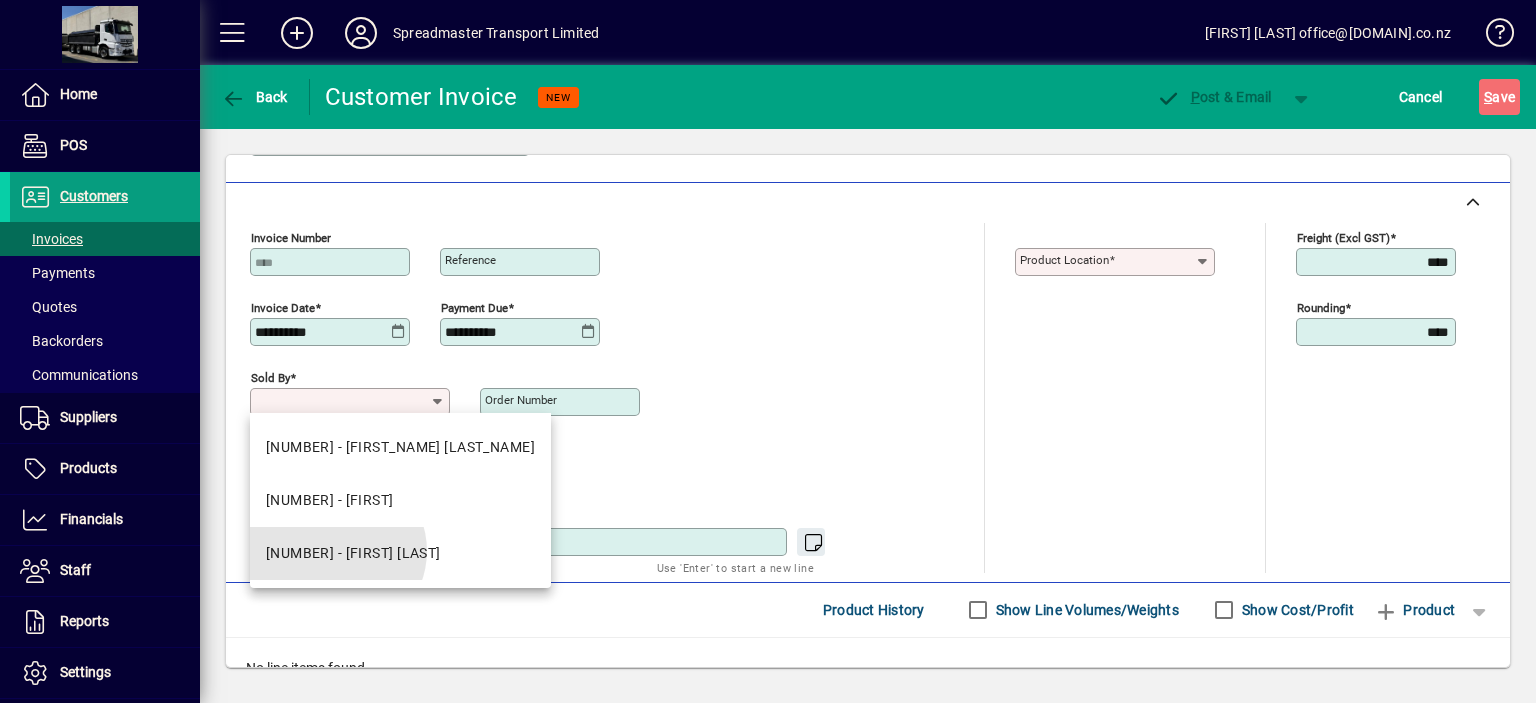 drag, startPoint x: 336, startPoint y: 551, endPoint x: 423, endPoint y: 519, distance: 92.69843 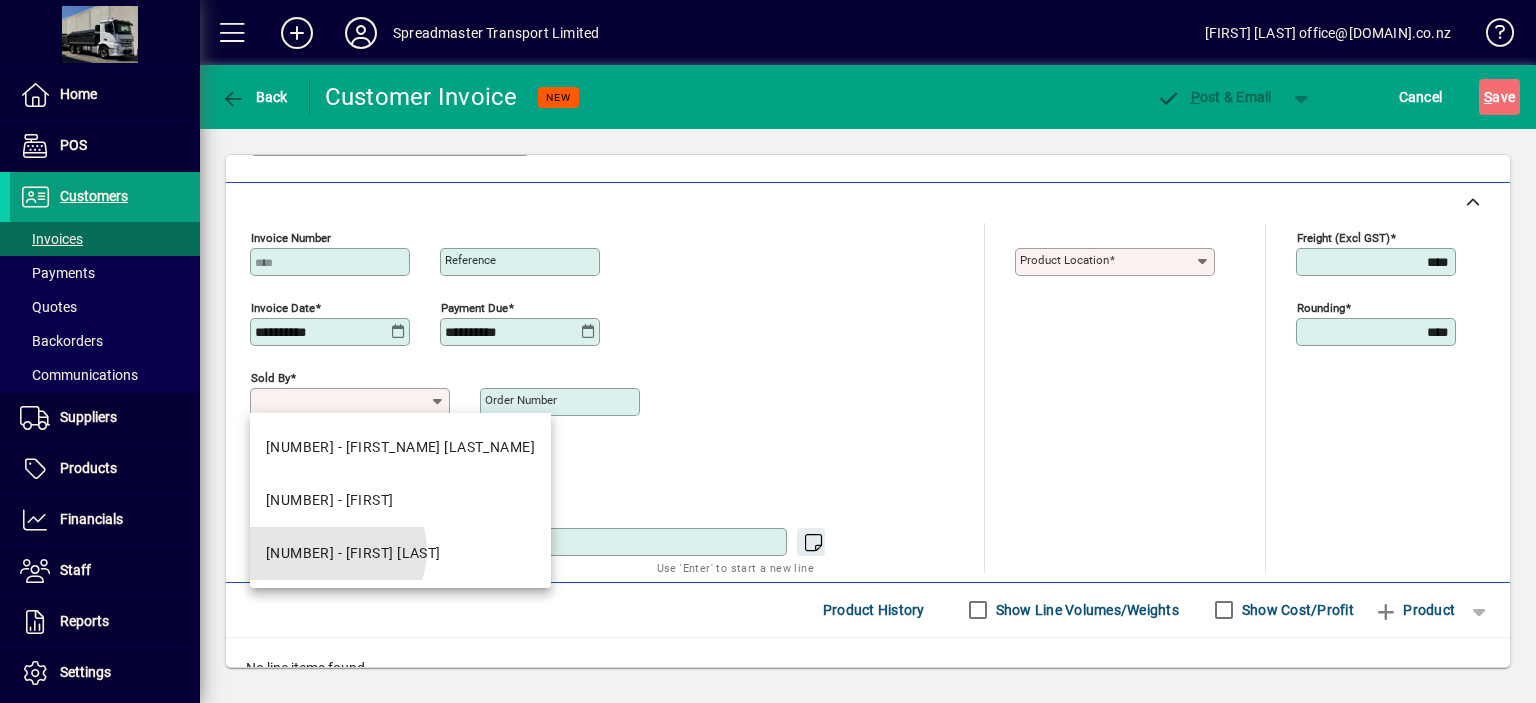 click on "[NUMBER] - [FIRST] [LAST]" at bounding box center [353, 553] 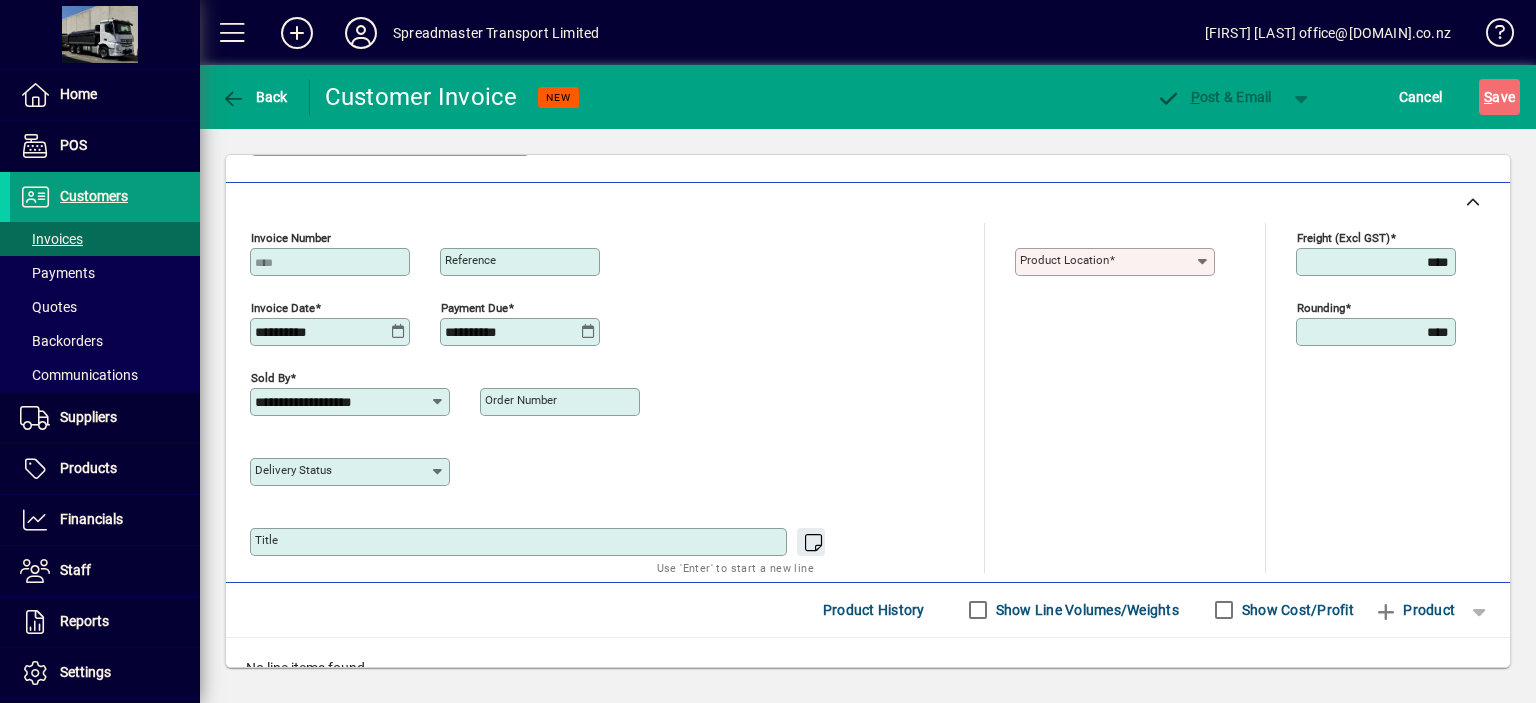click on "Product location" at bounding box center [1064, 260] 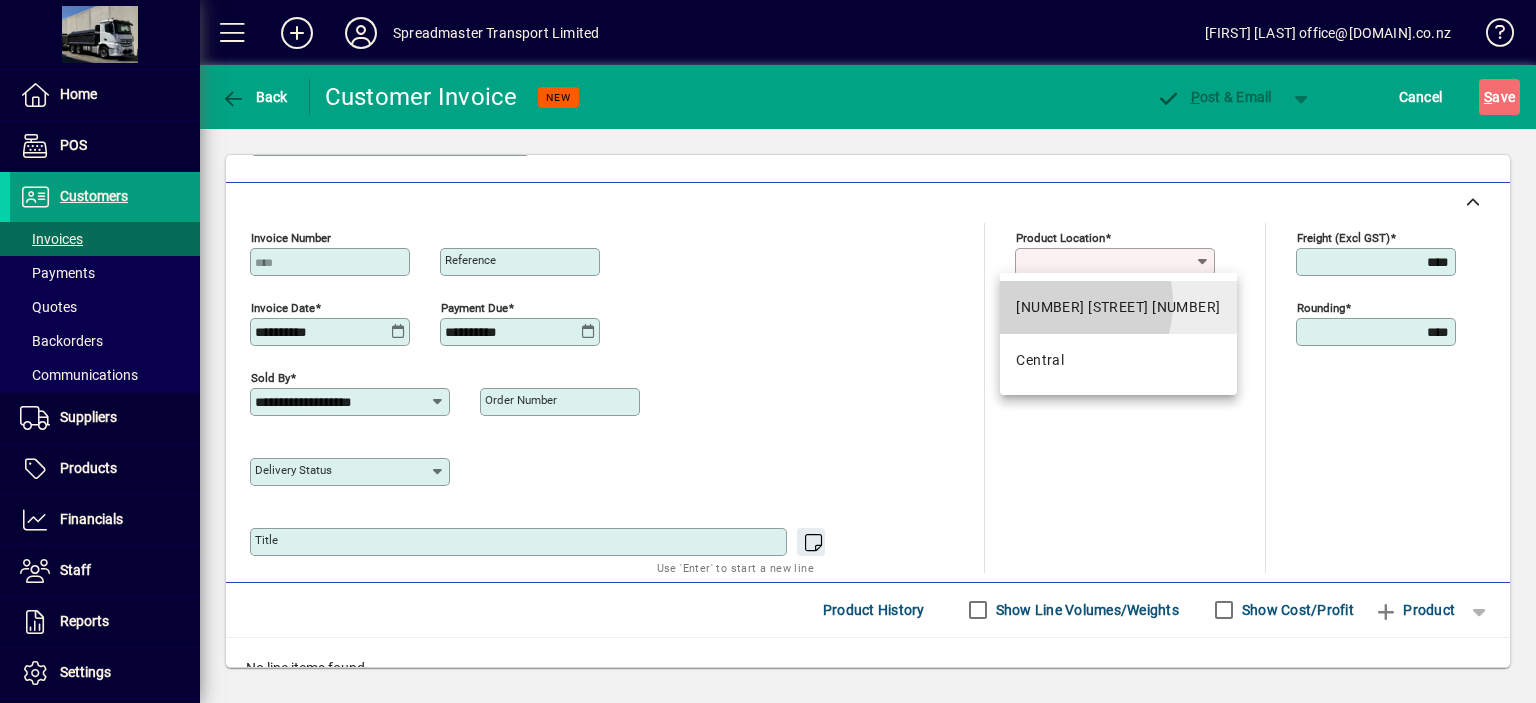 click on "[NUMBER] [STREET] [NUMBER]" at bounding box center [1118, 307] 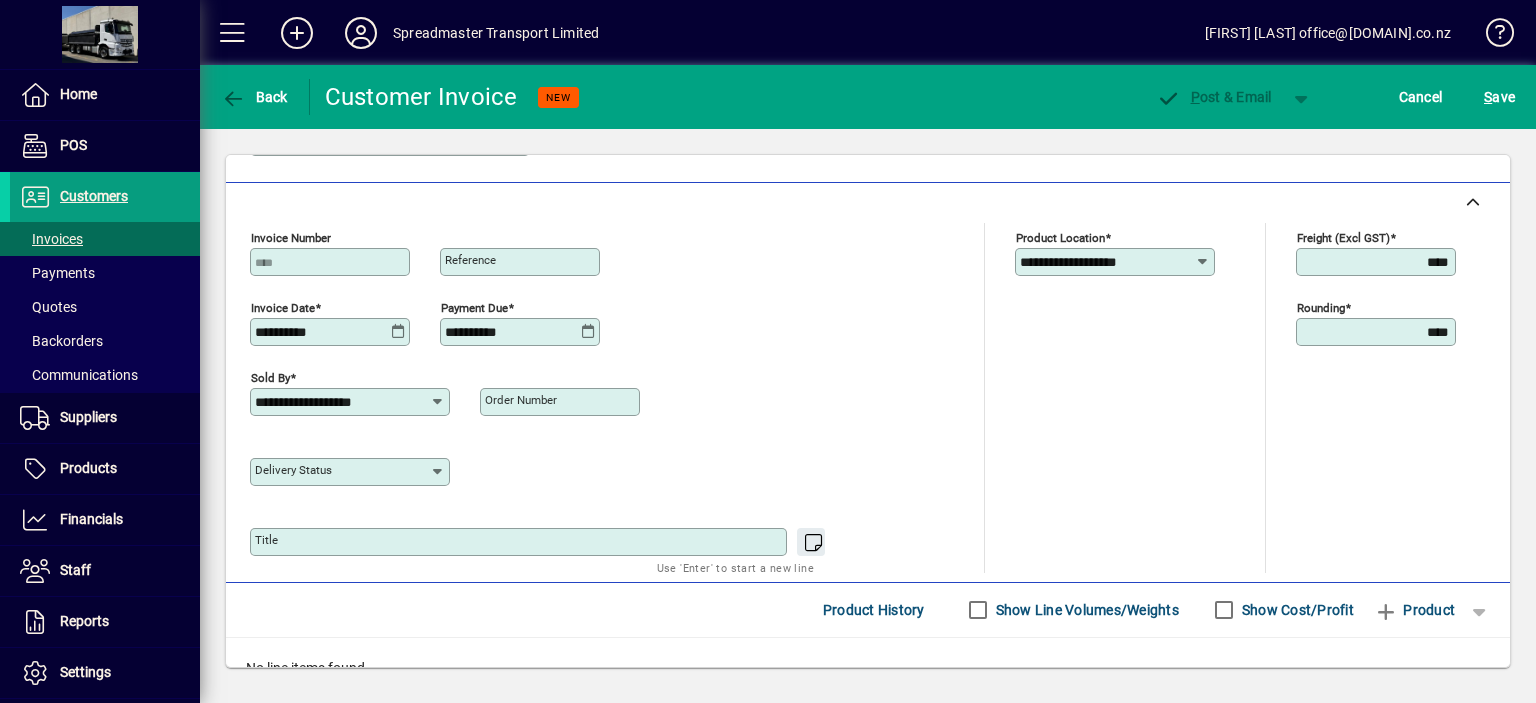click on "Title" at bounding box center (520, 542) 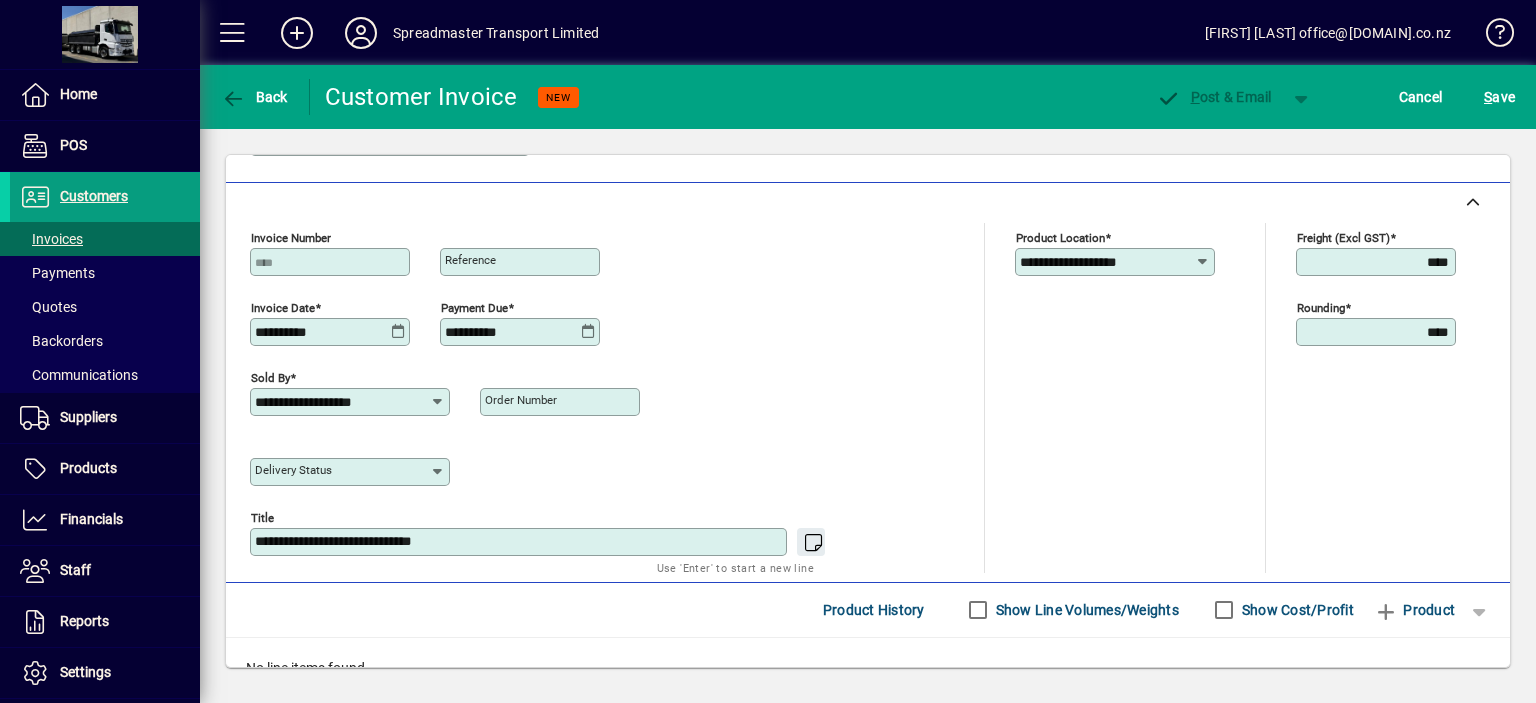click on "**********" at bounding box center (520, 542) 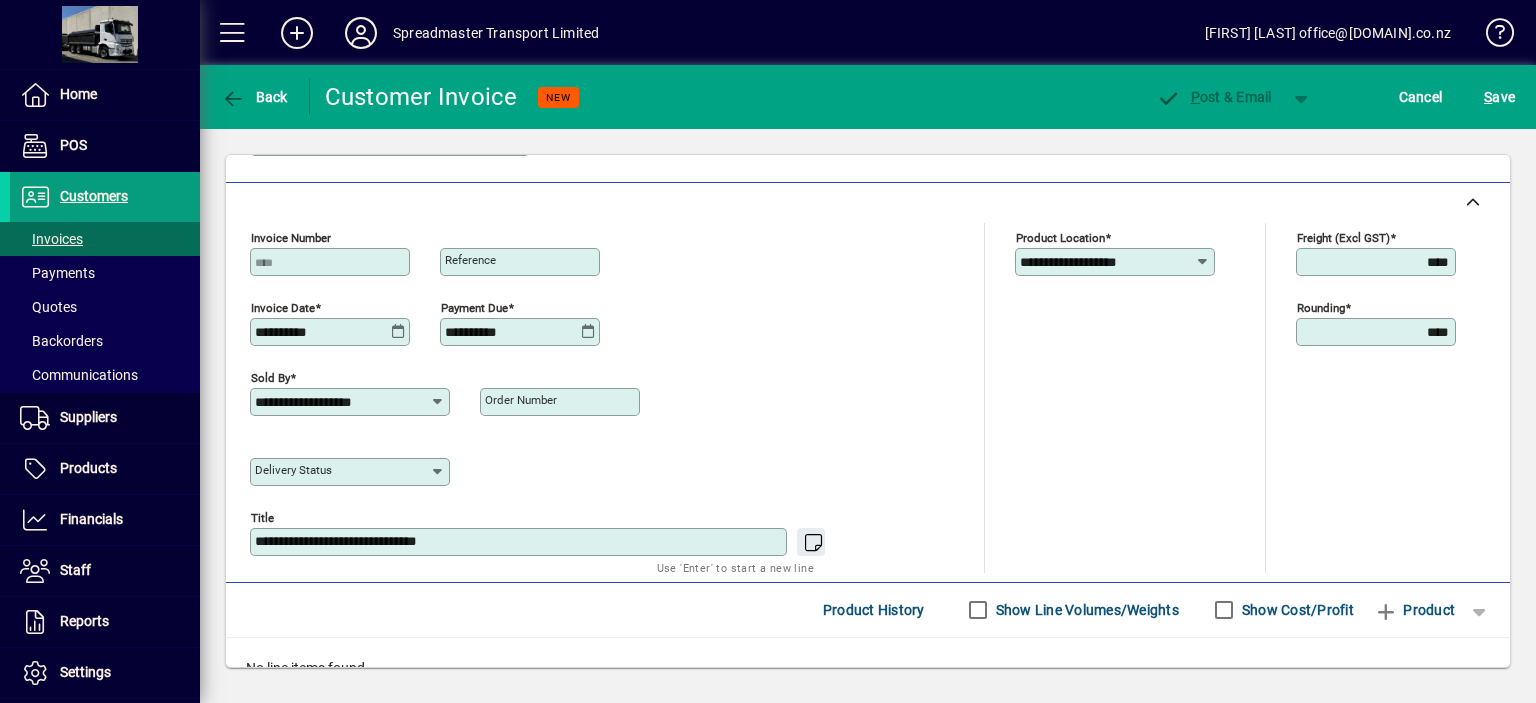 click on "**********" at bounding box center [520, 542] 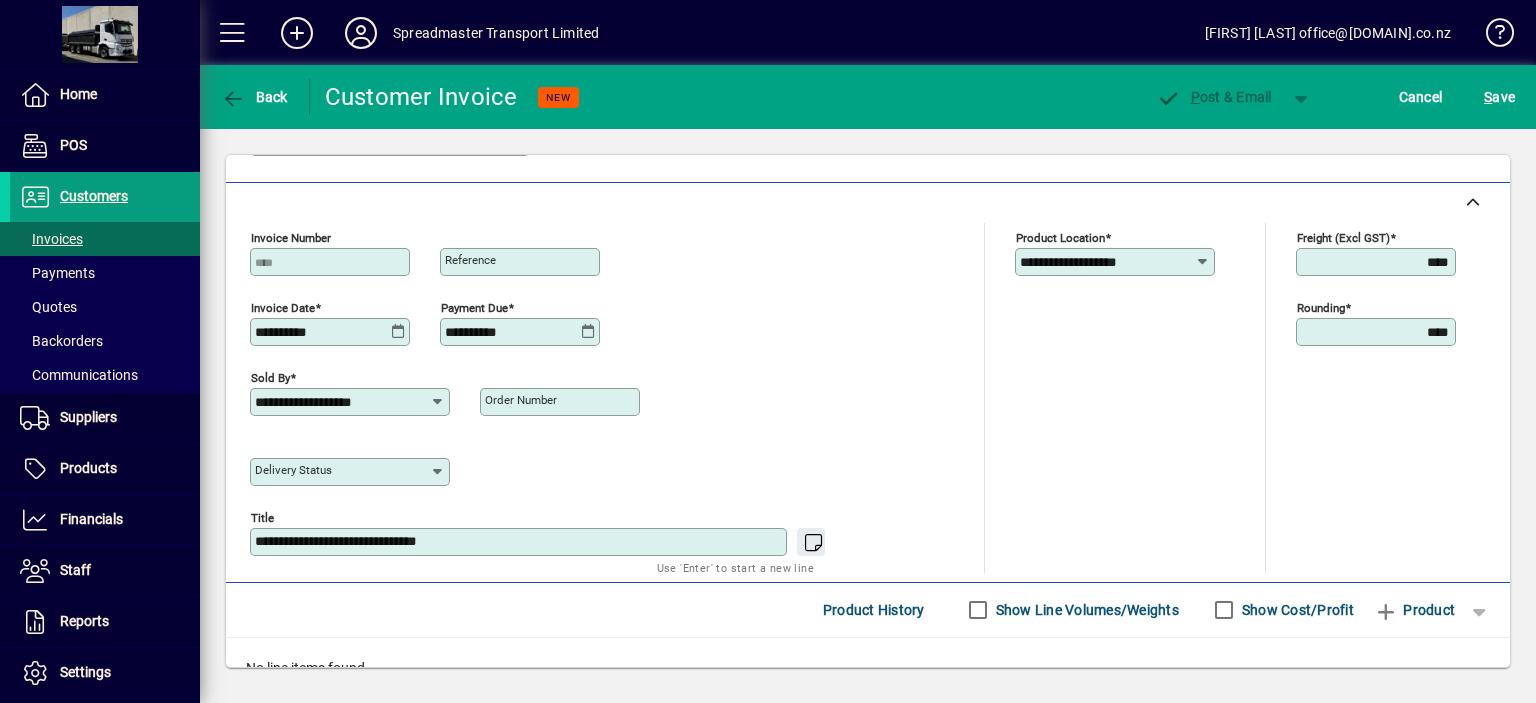 type on "**********" 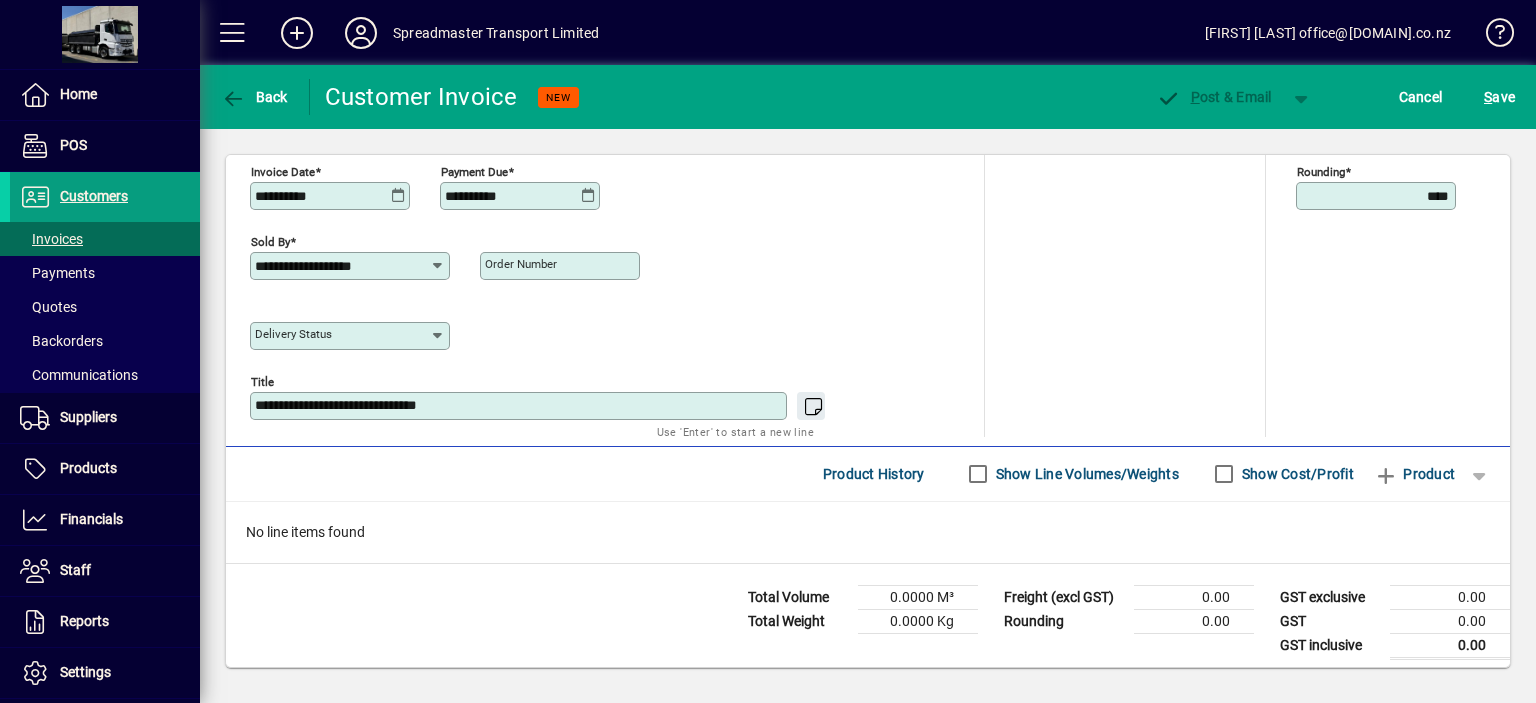 scroll, scrollTop: 840, scrollLeft: 0, axis: vertical 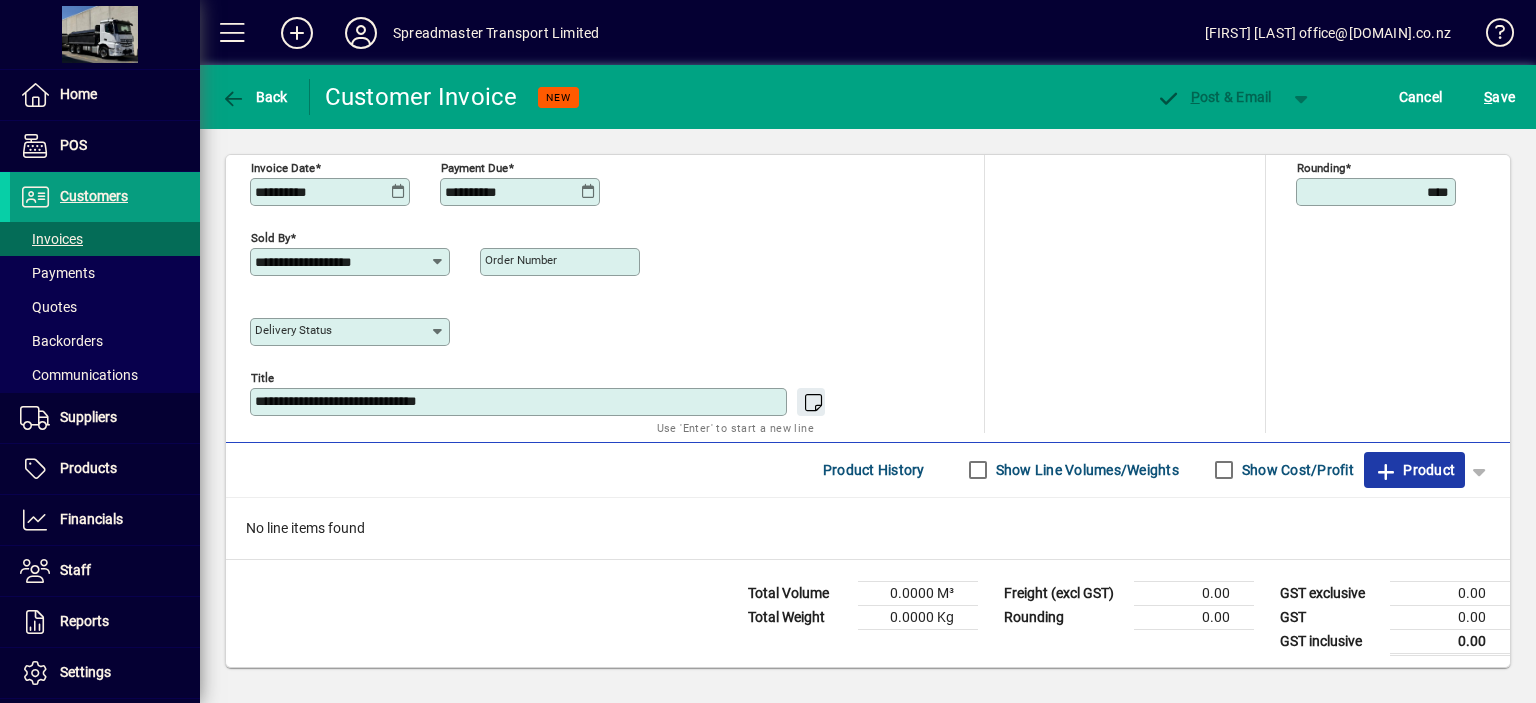 click on "Product" 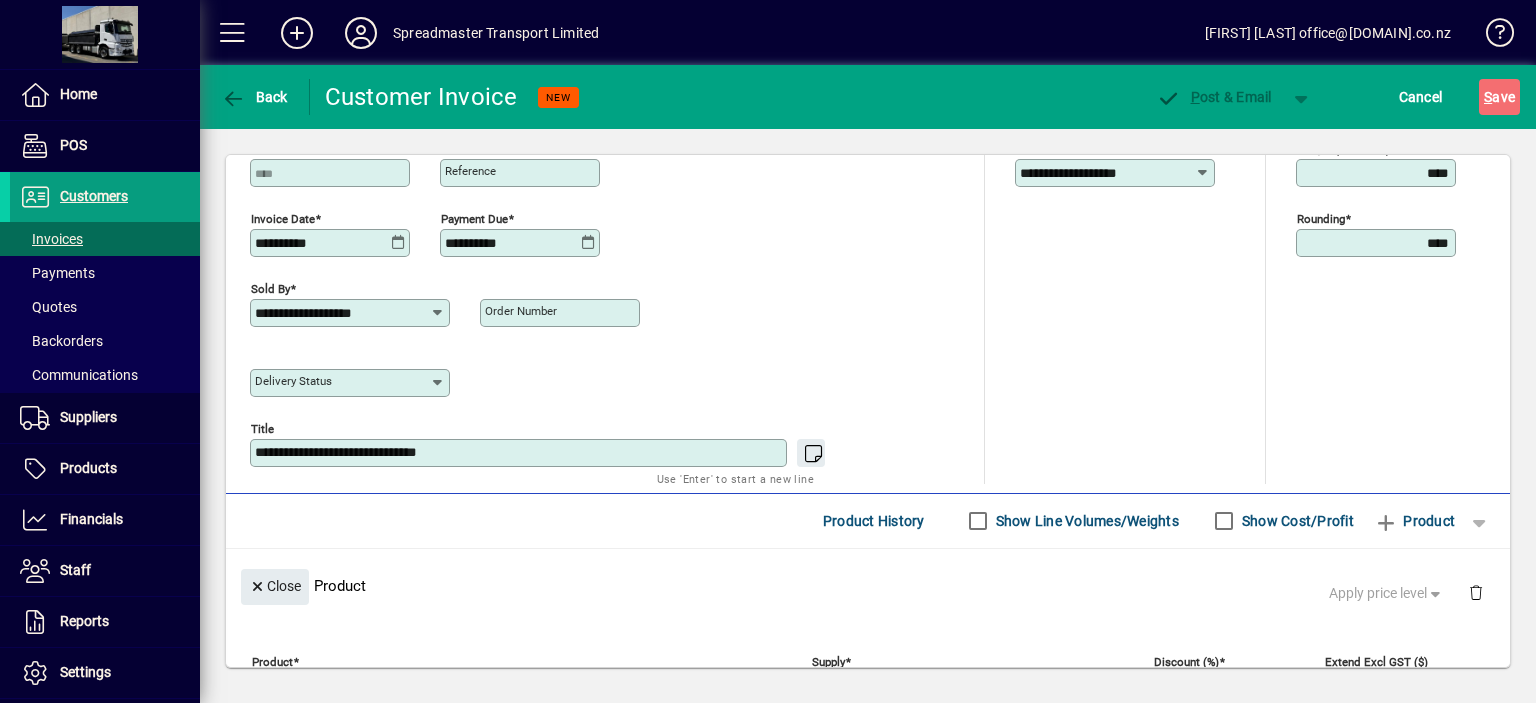 scroll, scrollTop: 123, scrollLeft: 0, axis: vertical 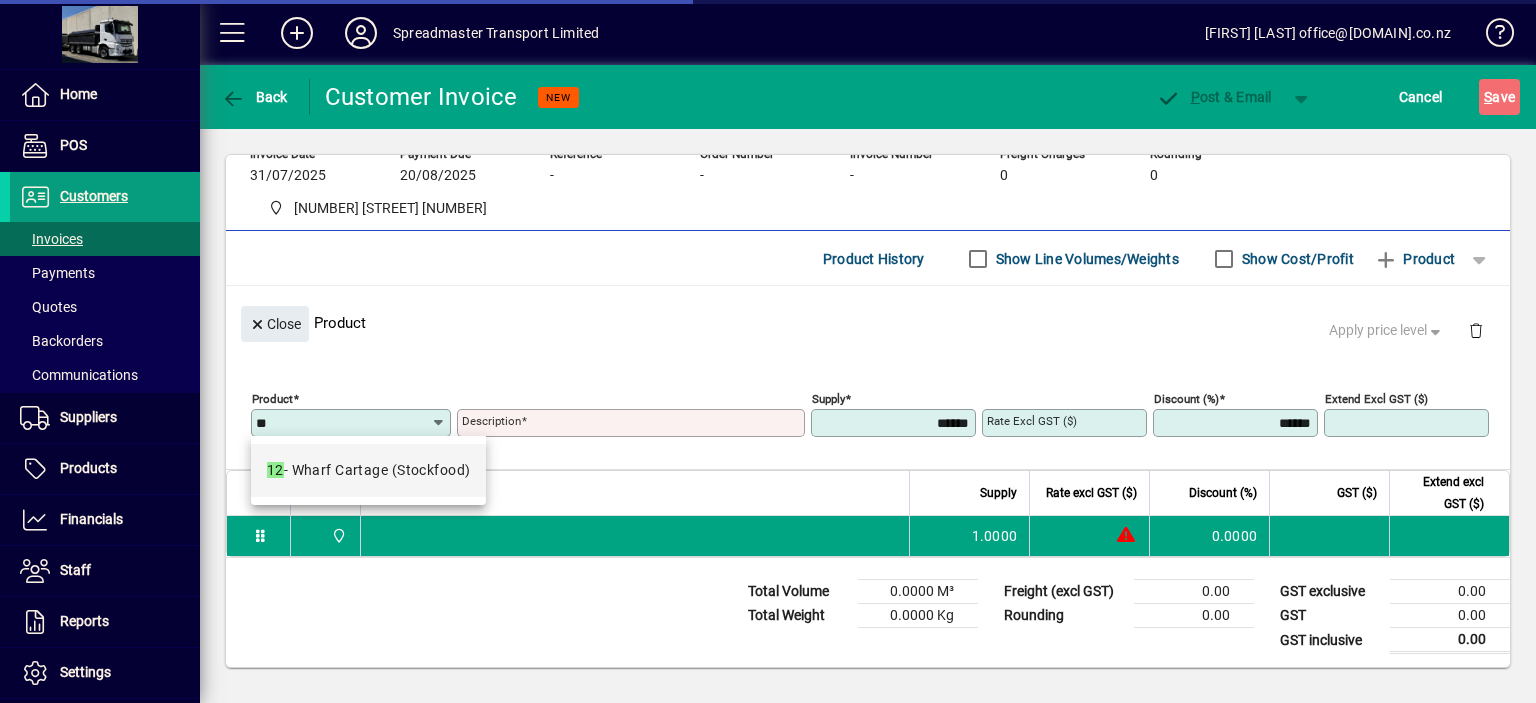 type on "**" 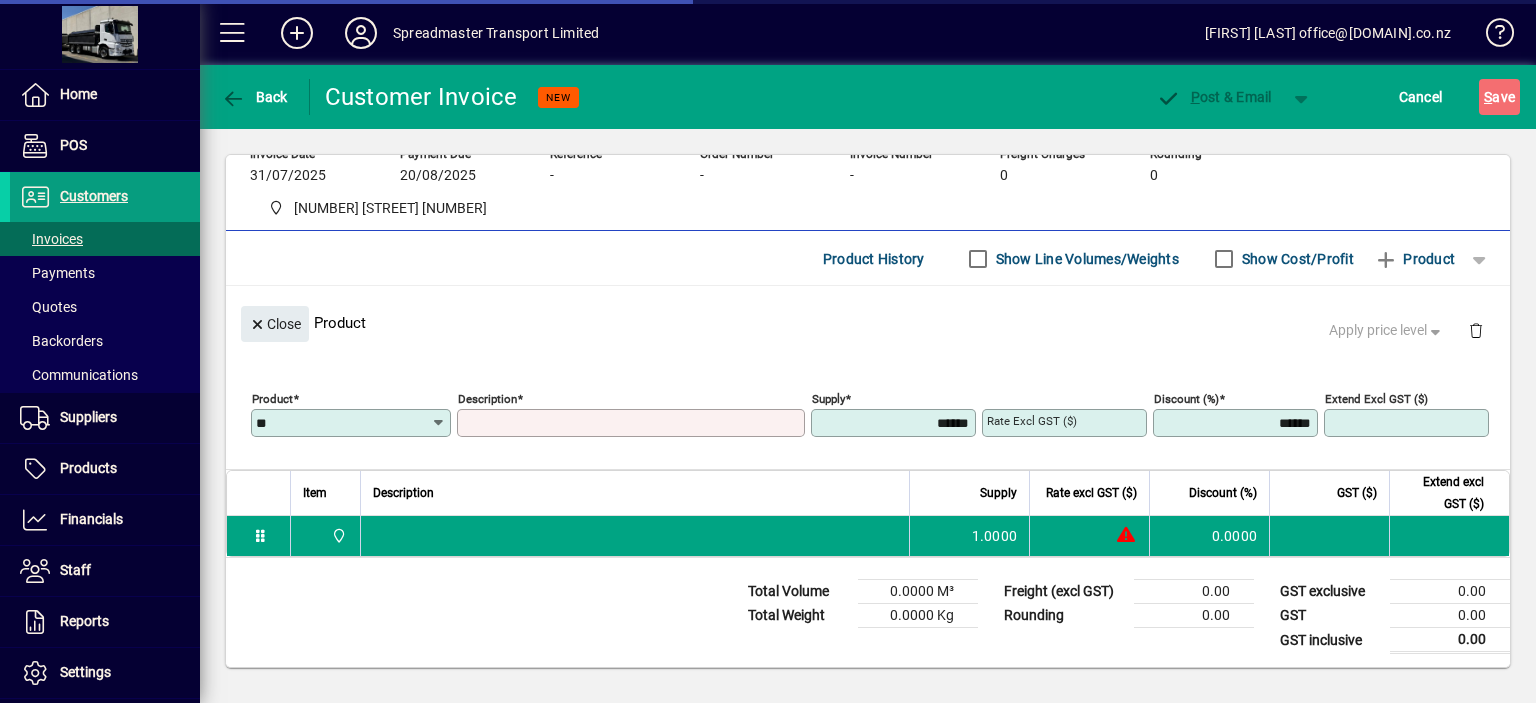type on "**********" 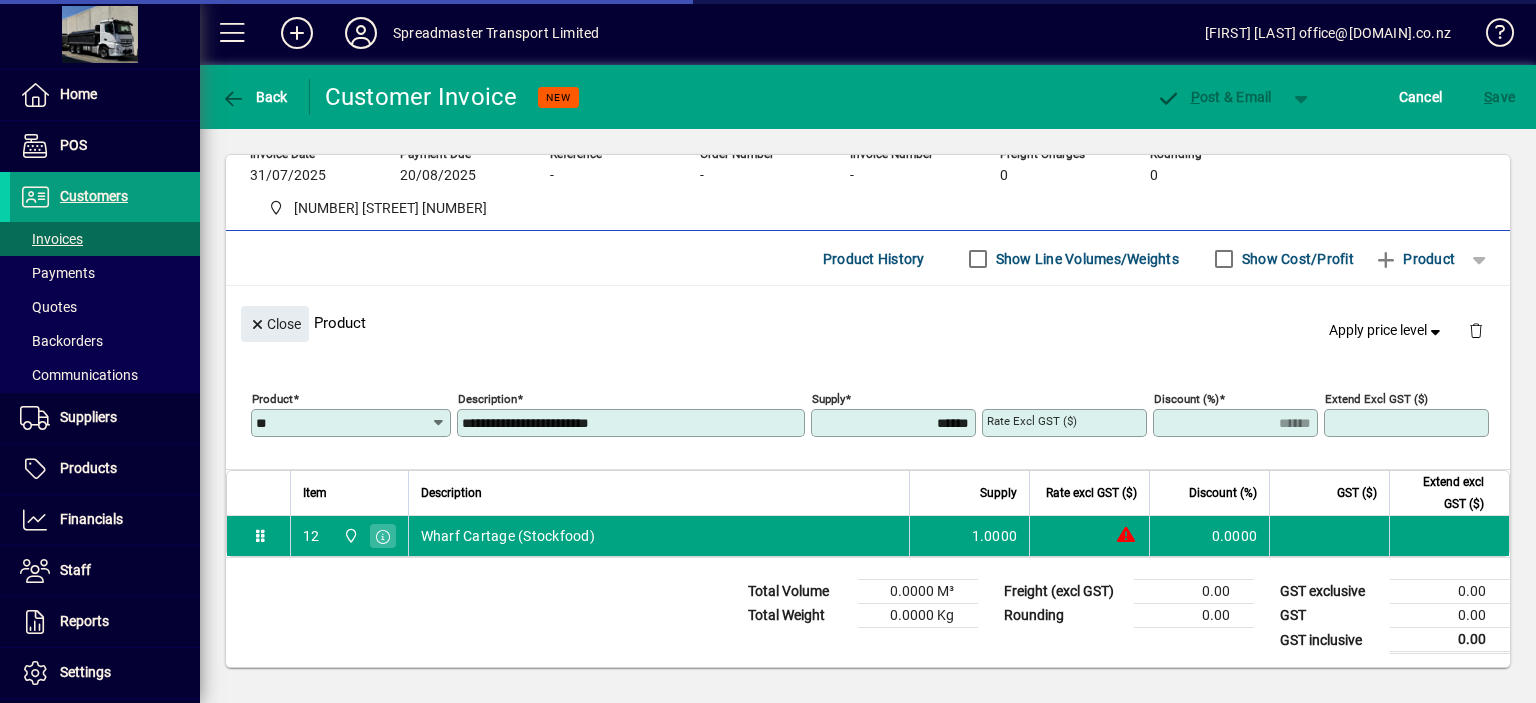 type on "****" 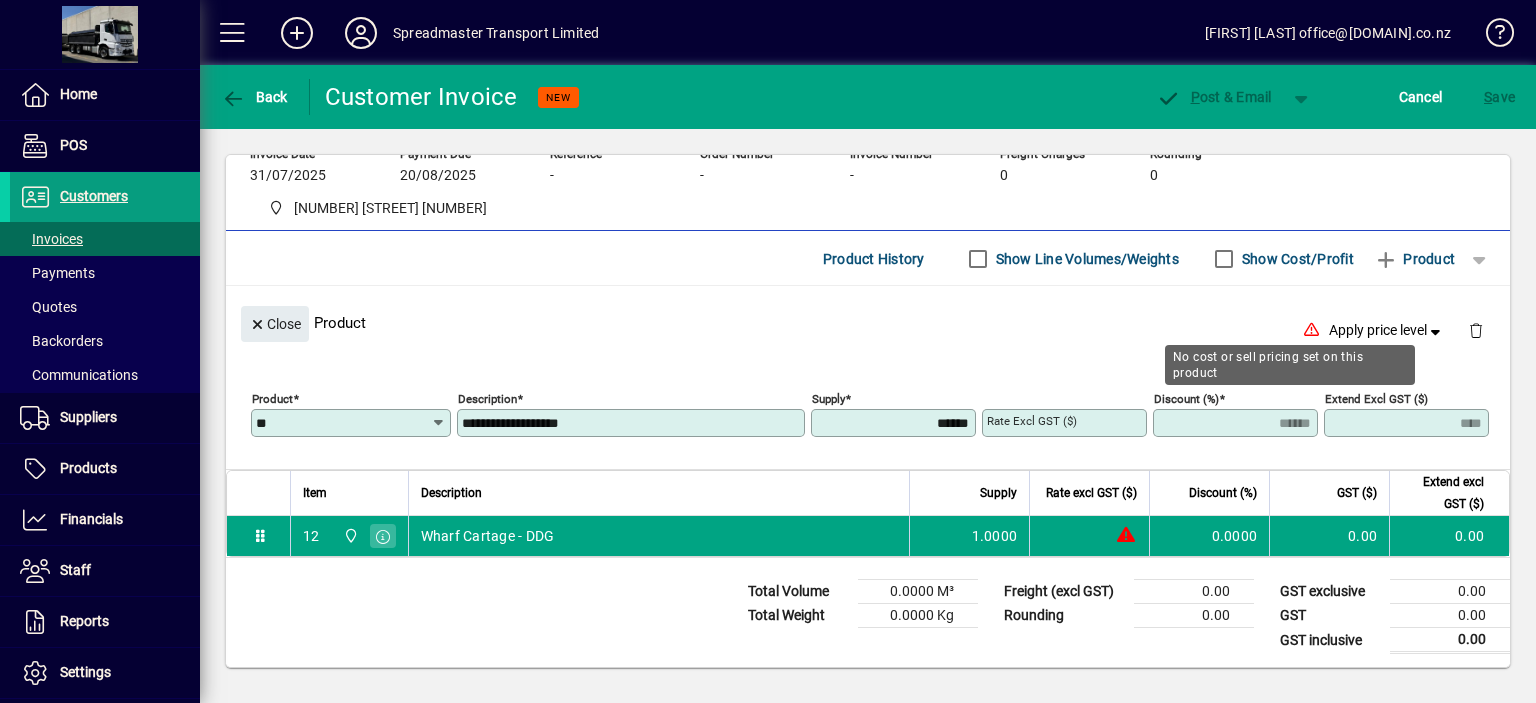 type on "**********" 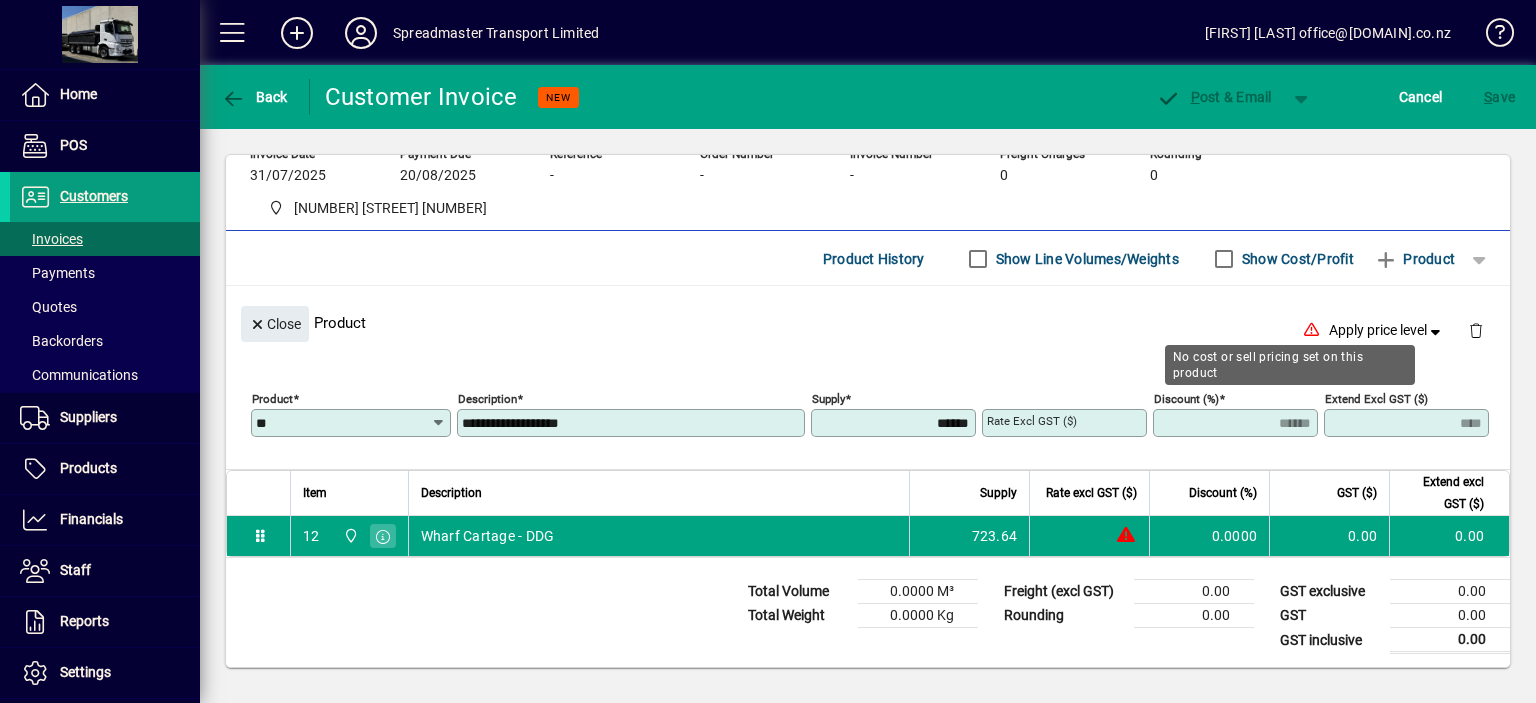 type on "********" 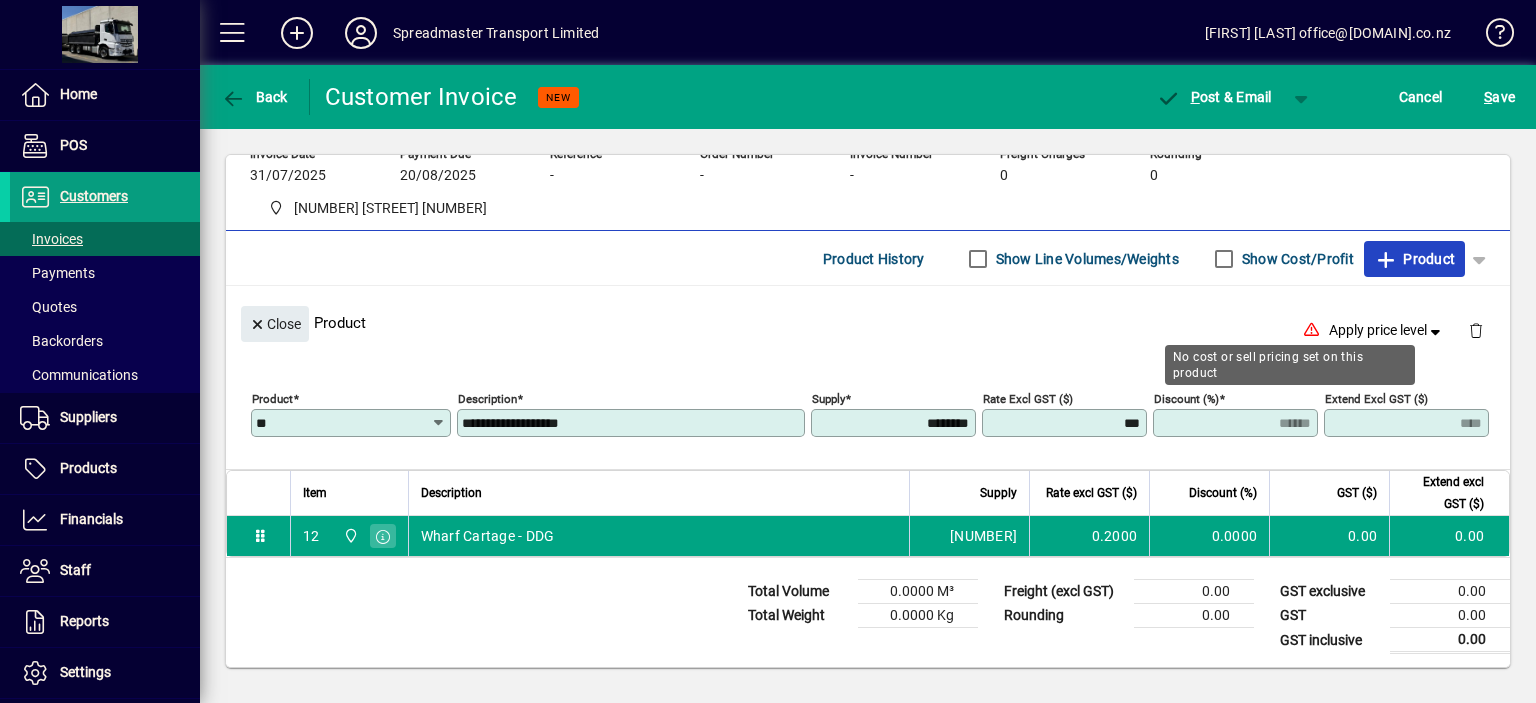 type on "******" 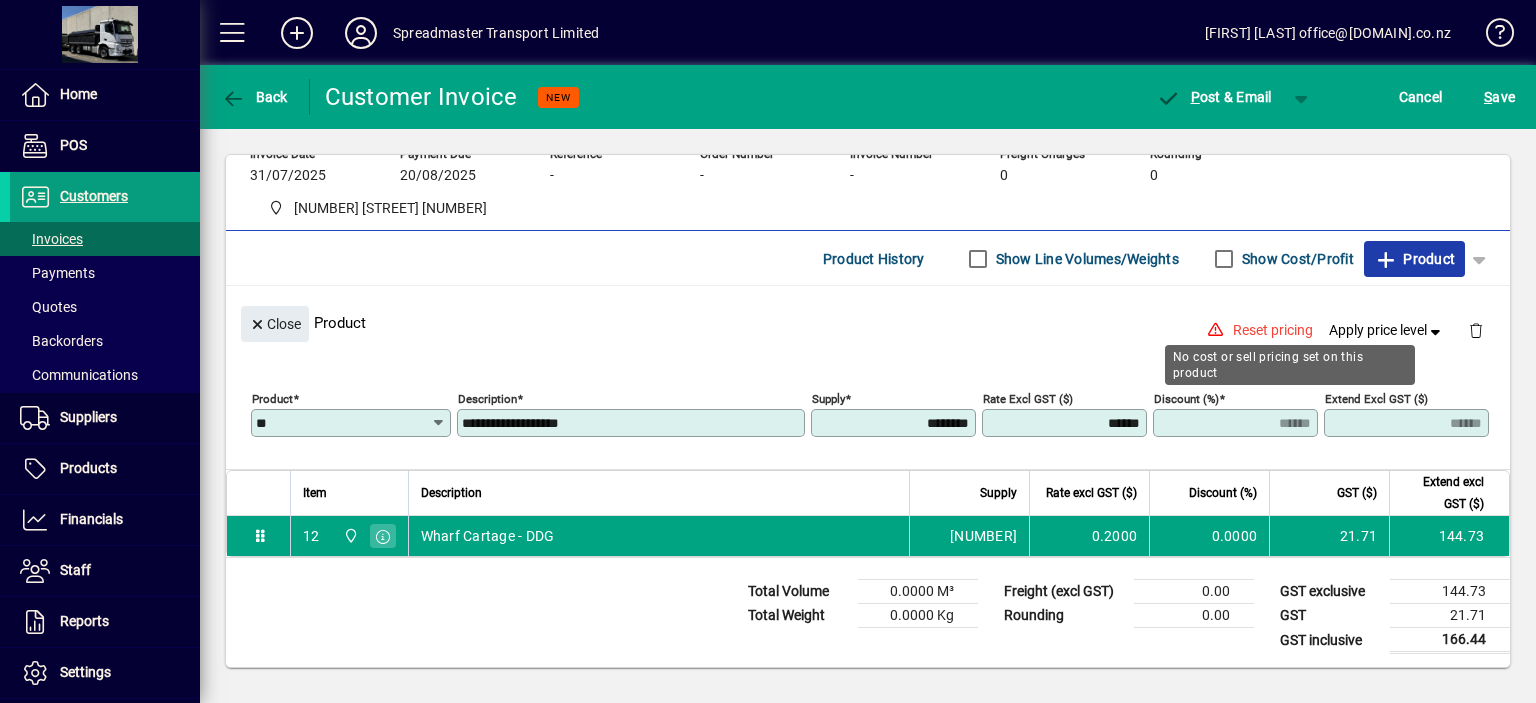 type 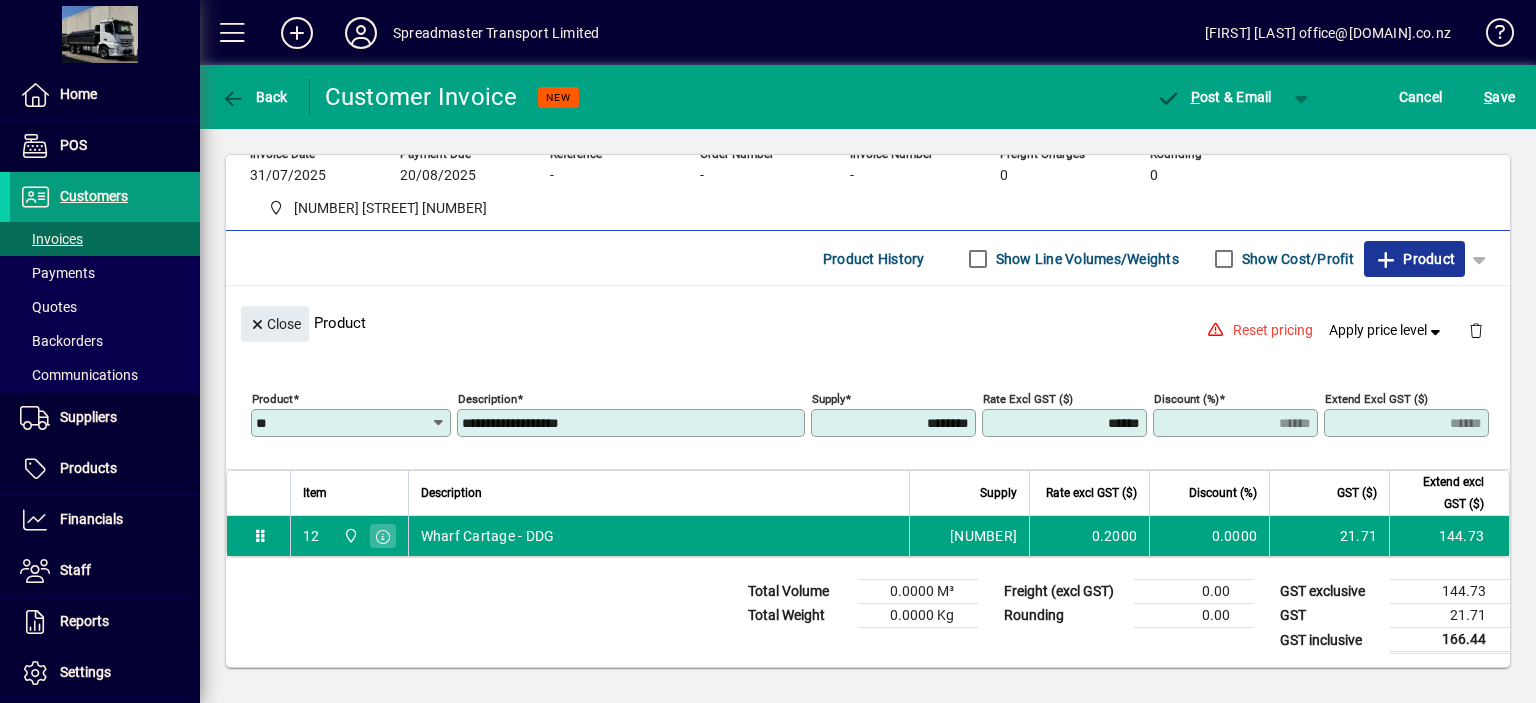 click on "Product" 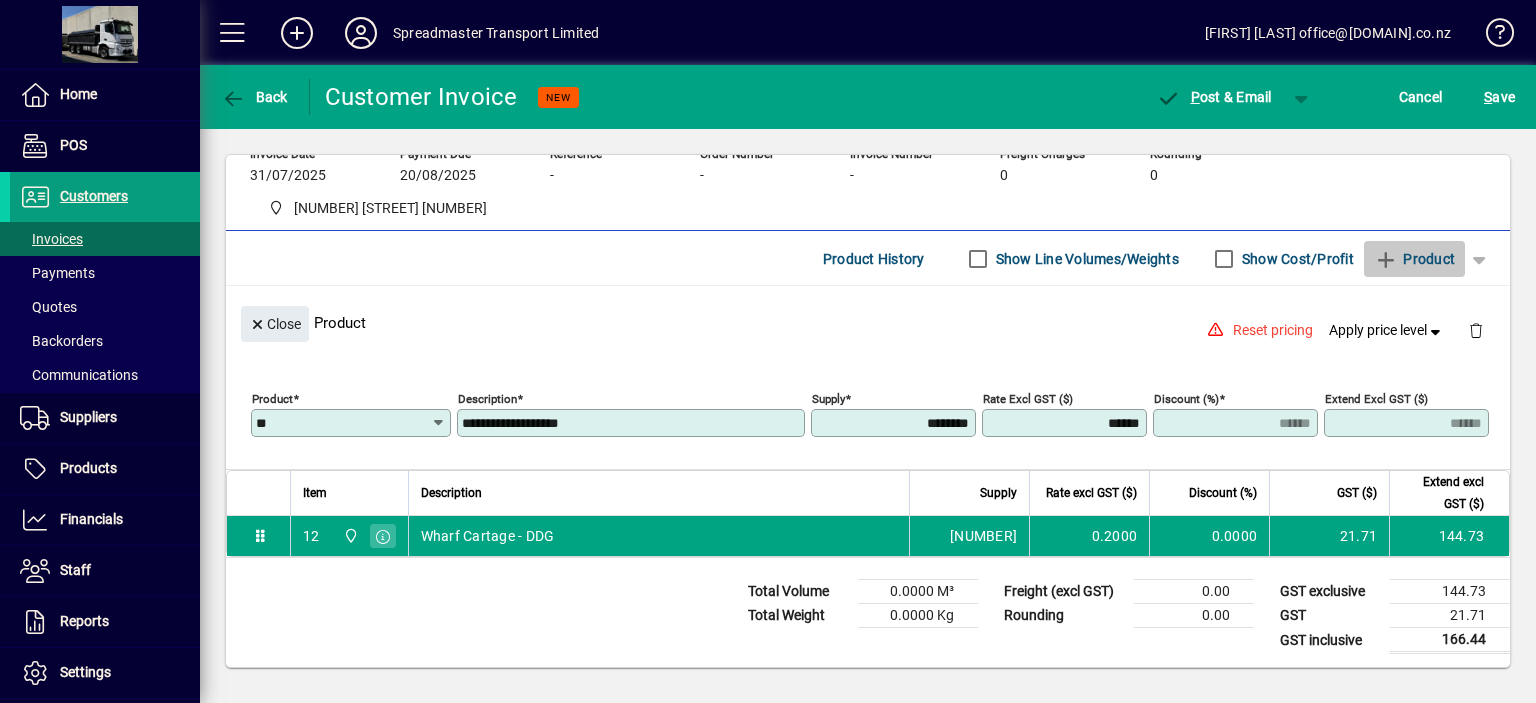 type 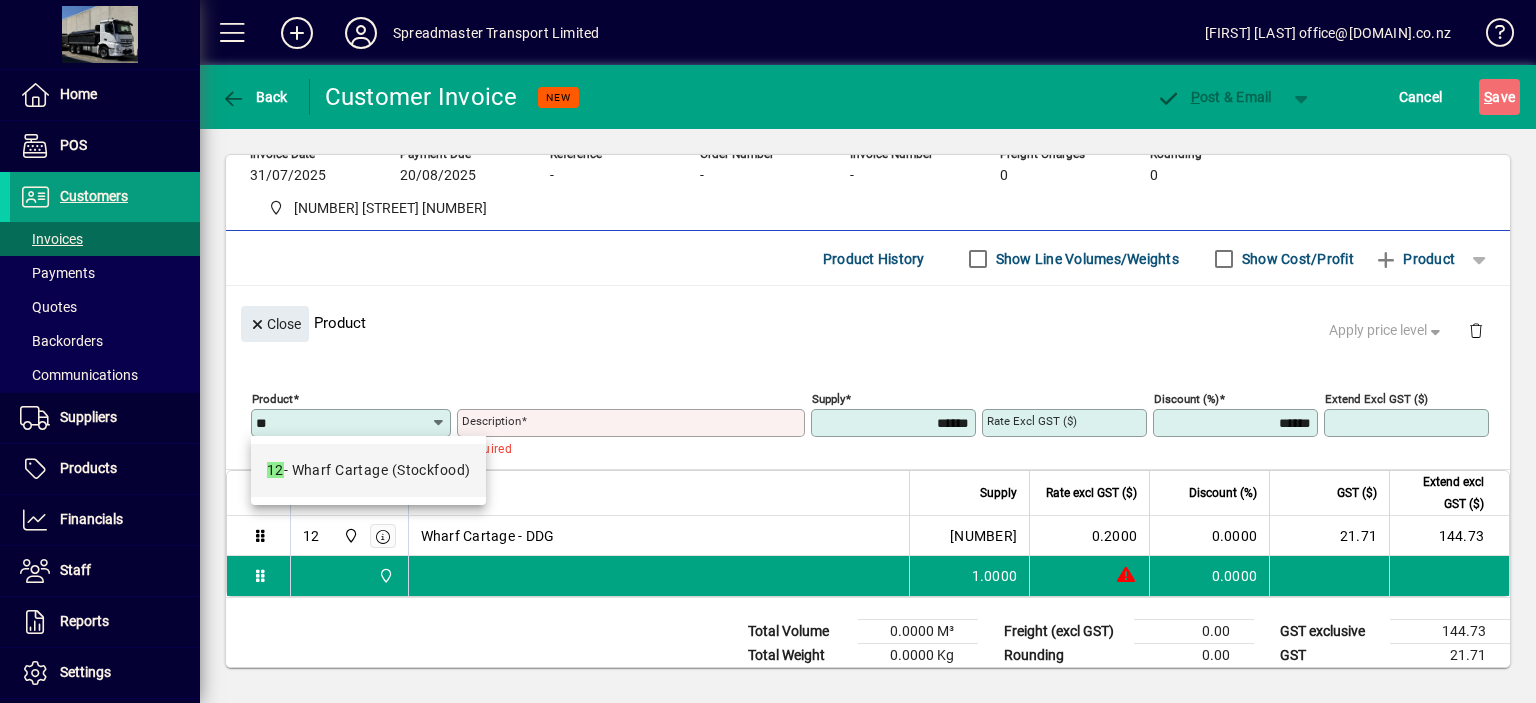 type on "**" 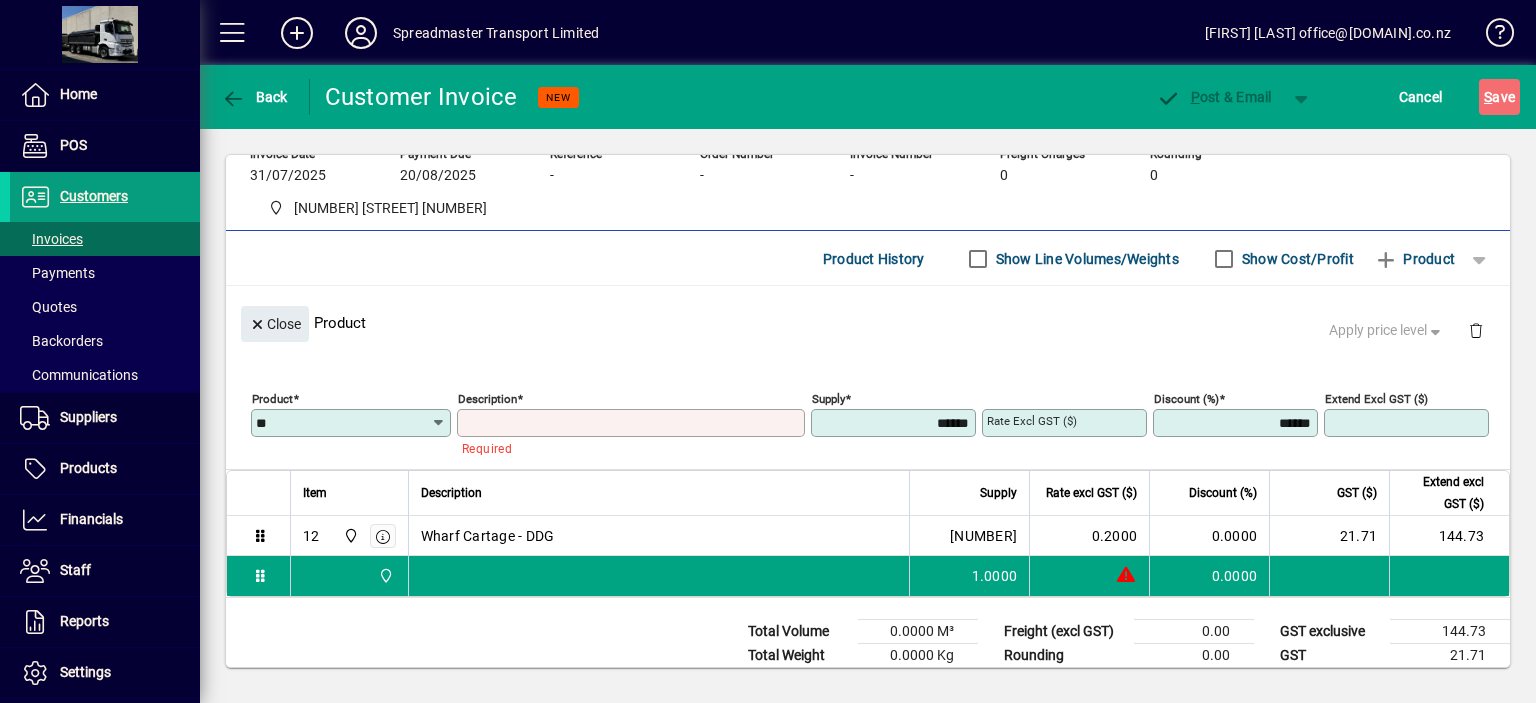 type on "**********" 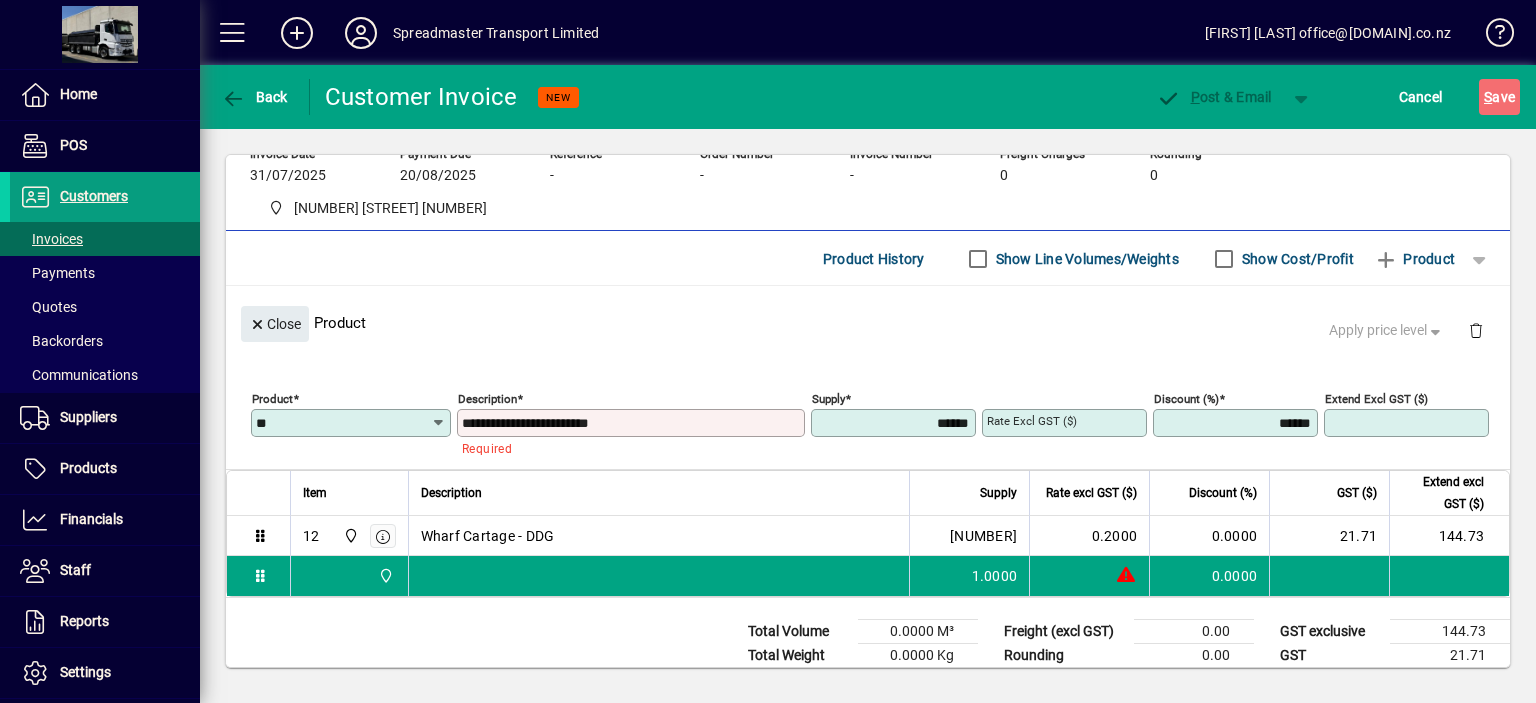 type on "****" 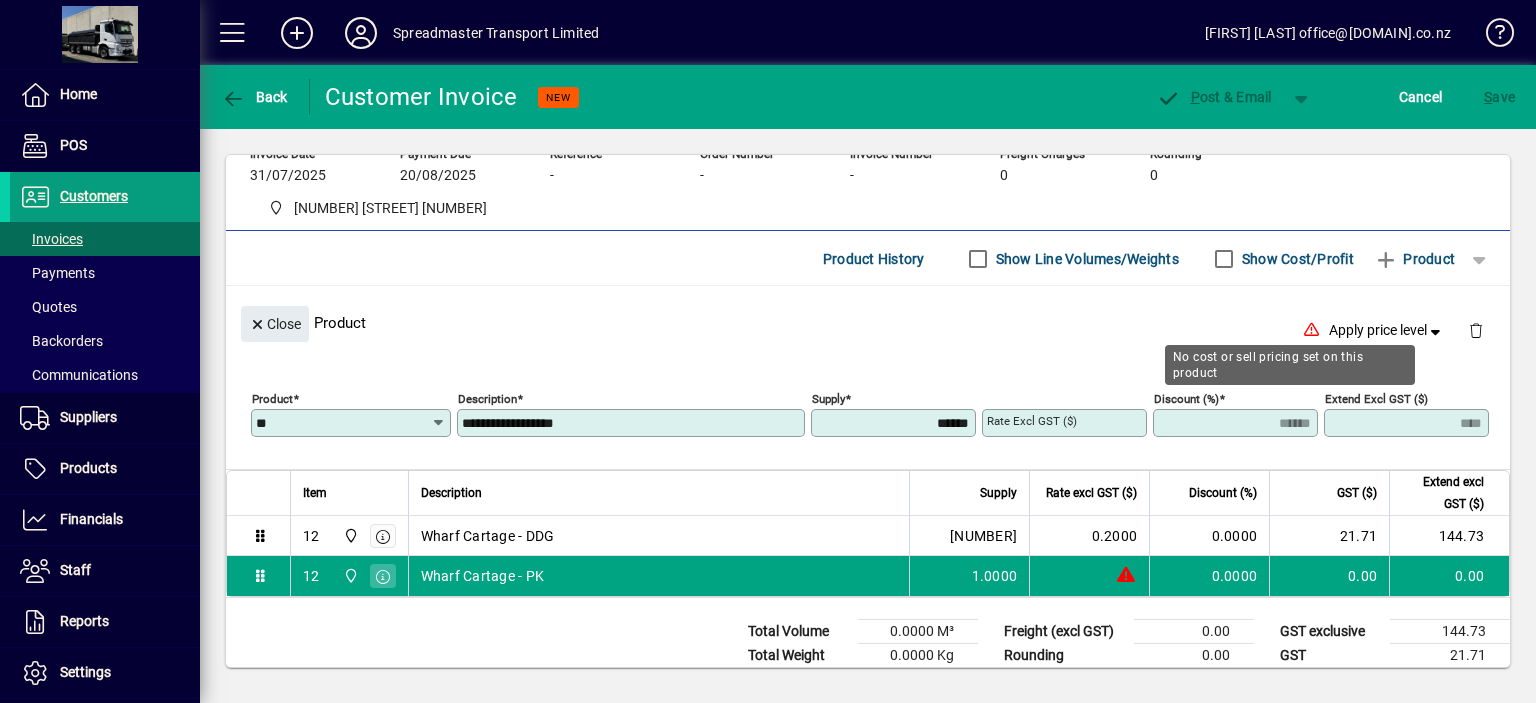 type on "**********" 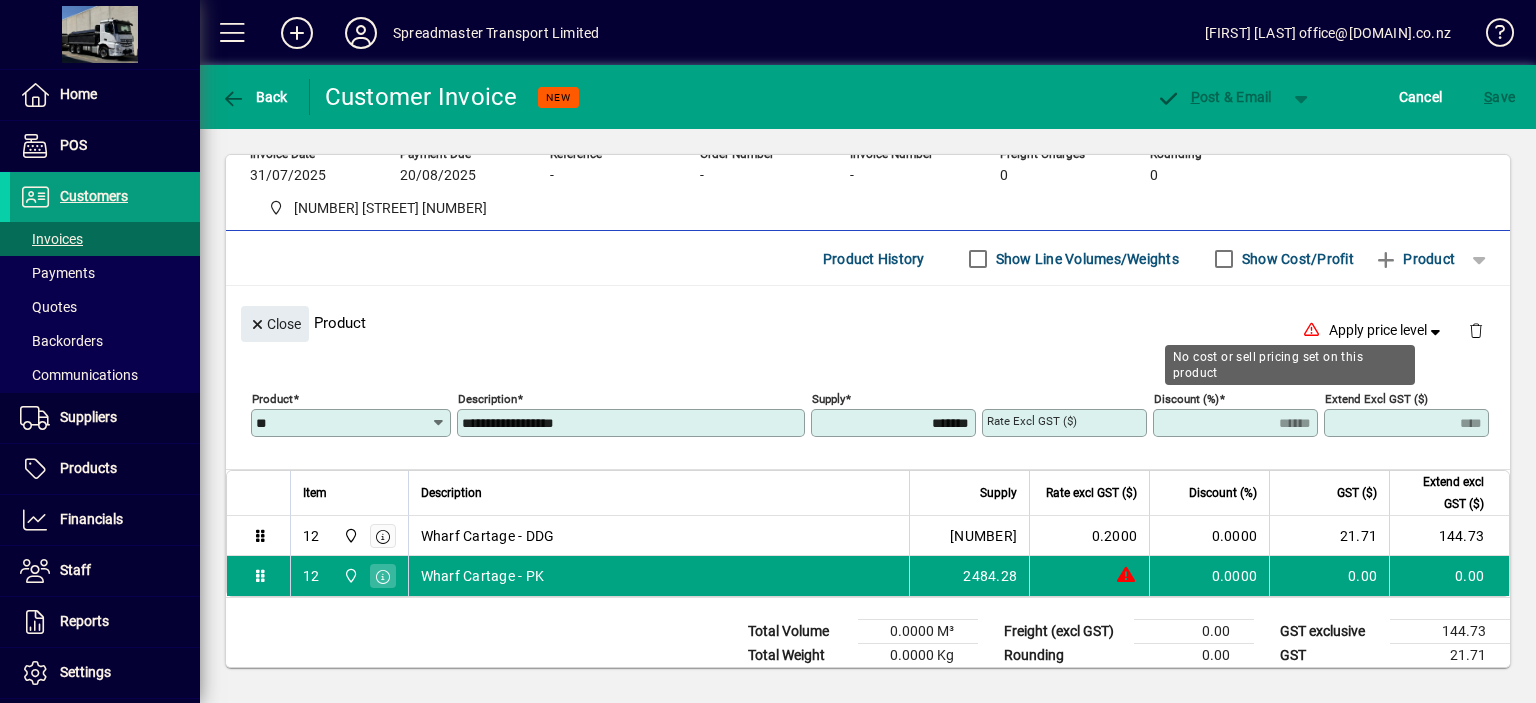 type on "*********" 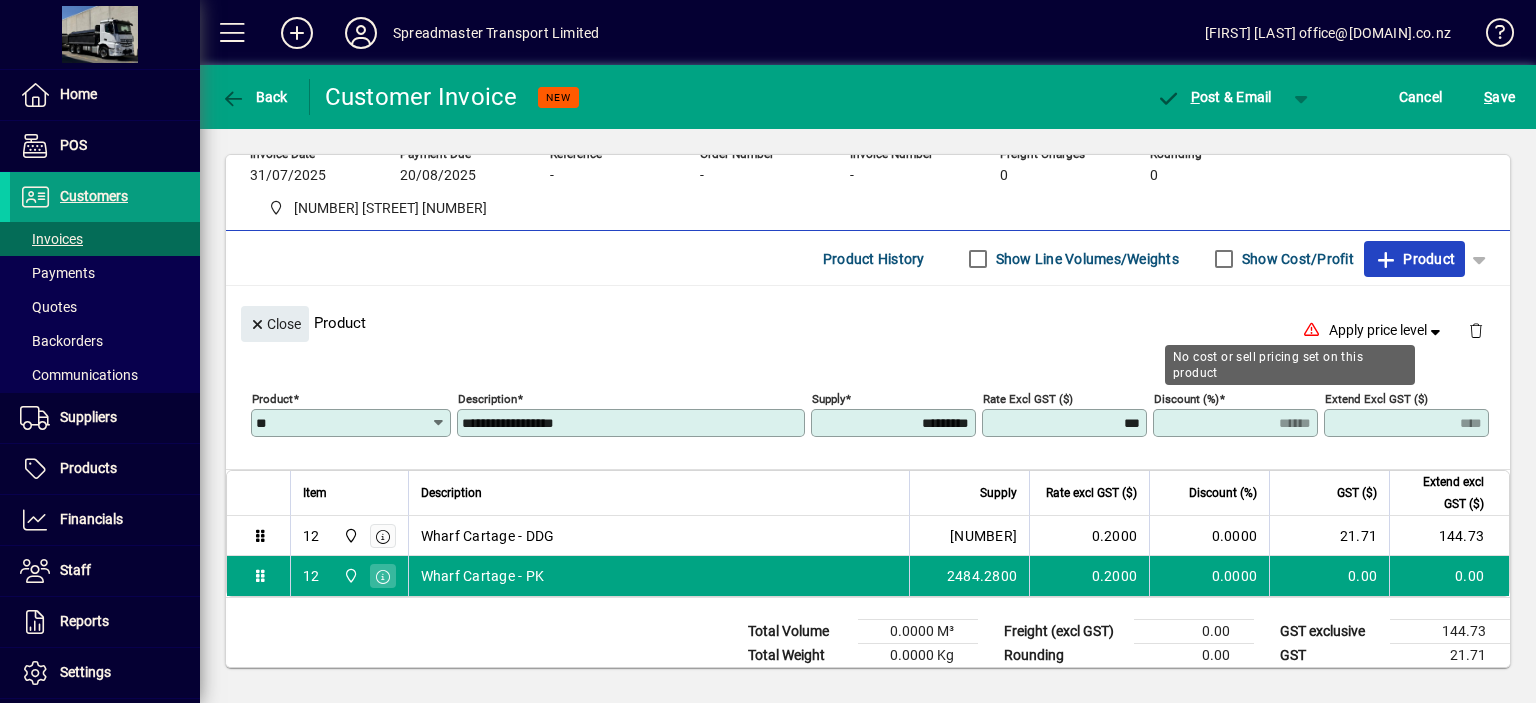 type on "******" 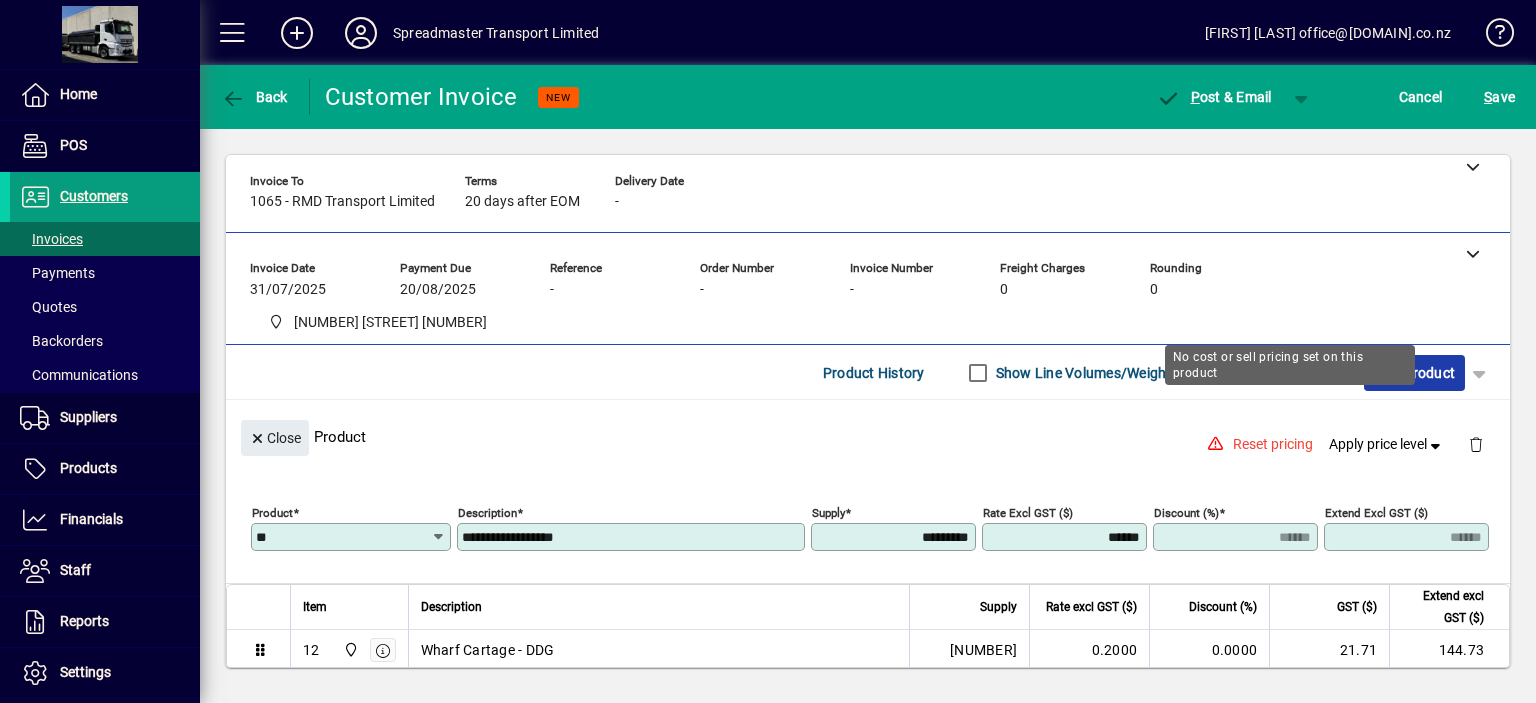scroll, scrollTop: 0, scrollLeft: 0, axis: both 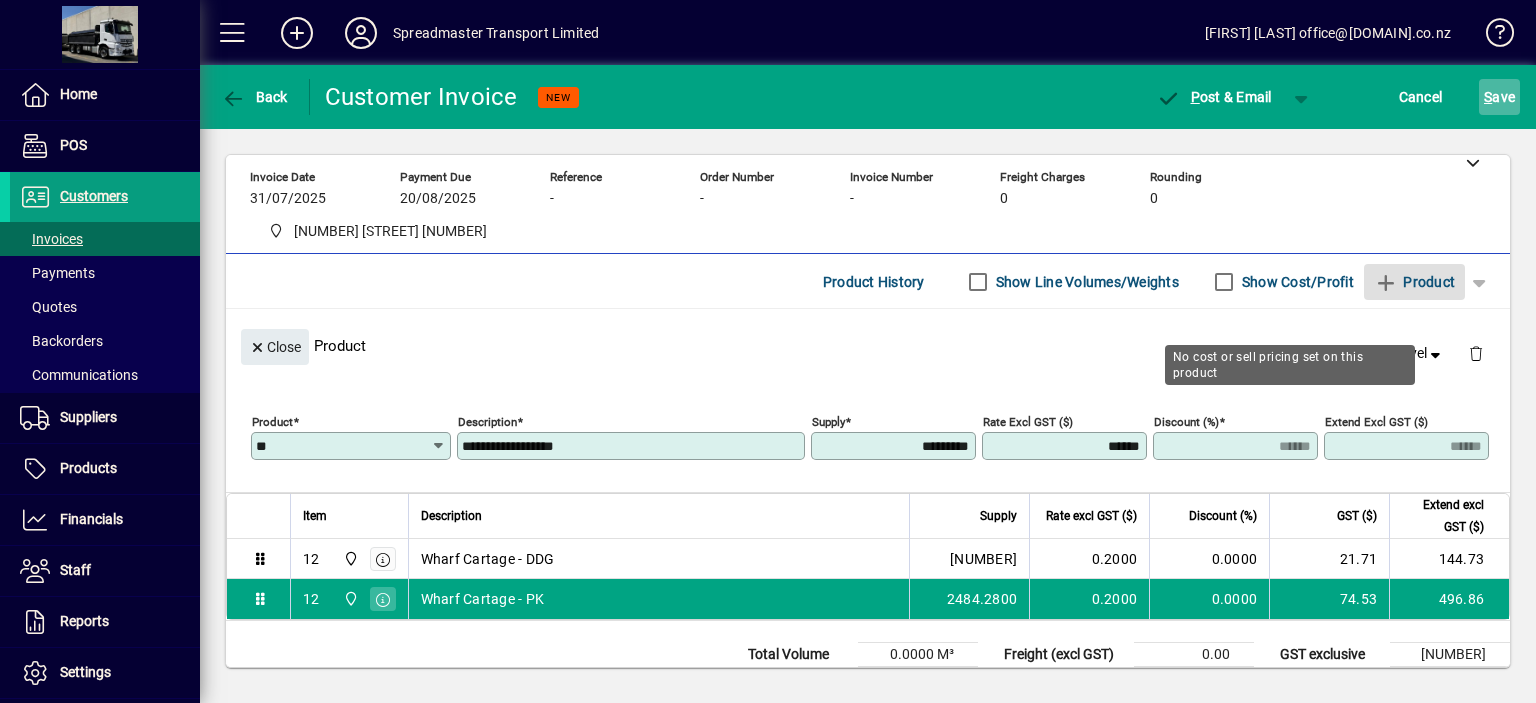 click on "S ave" 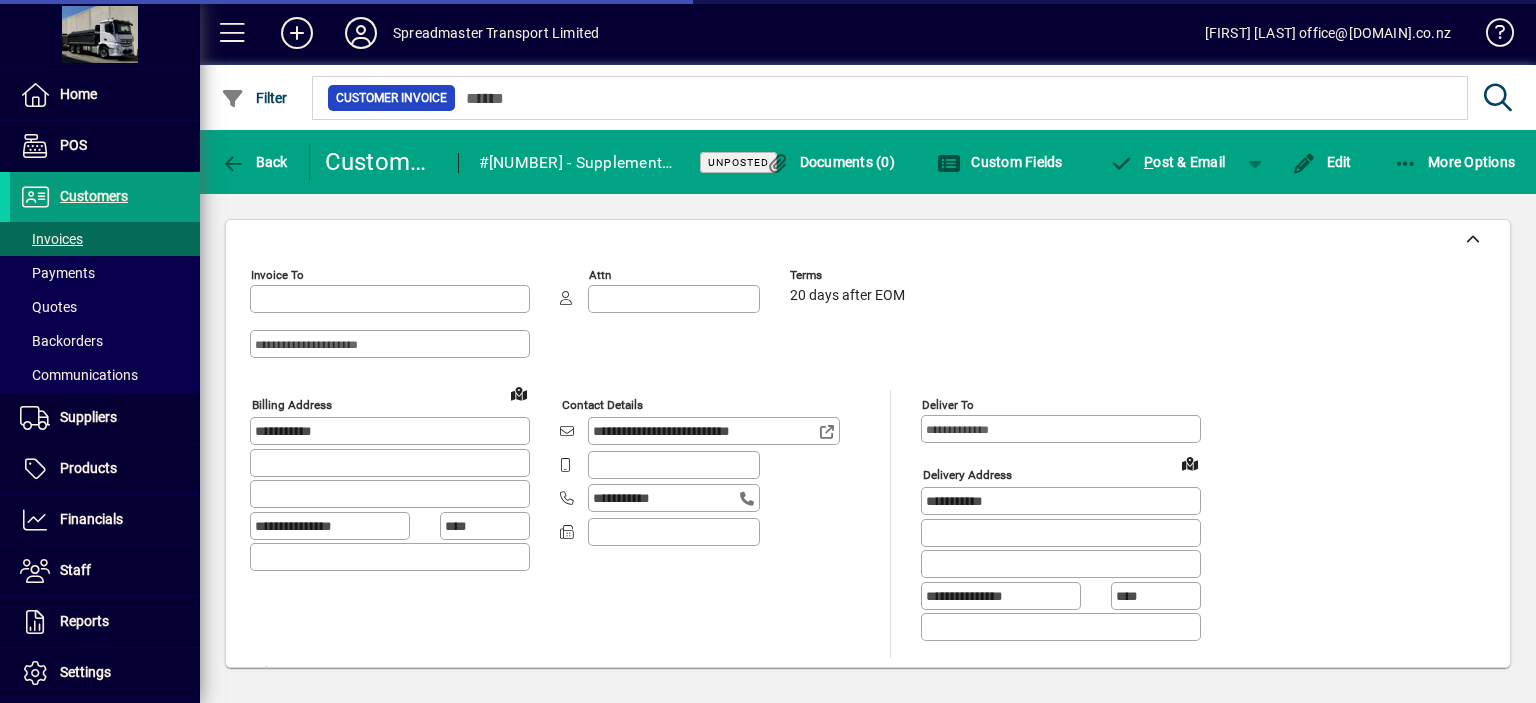 type on "**********" 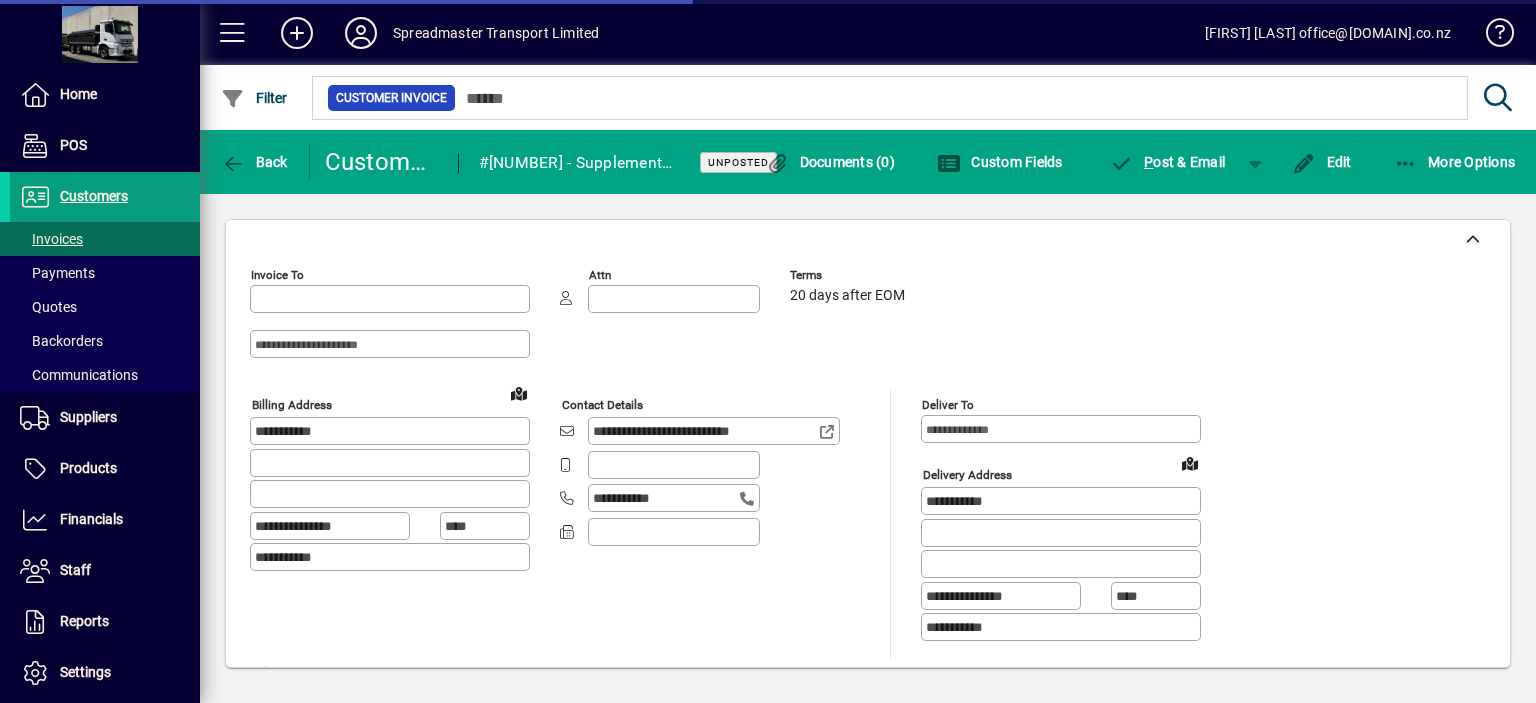 type on "**********" 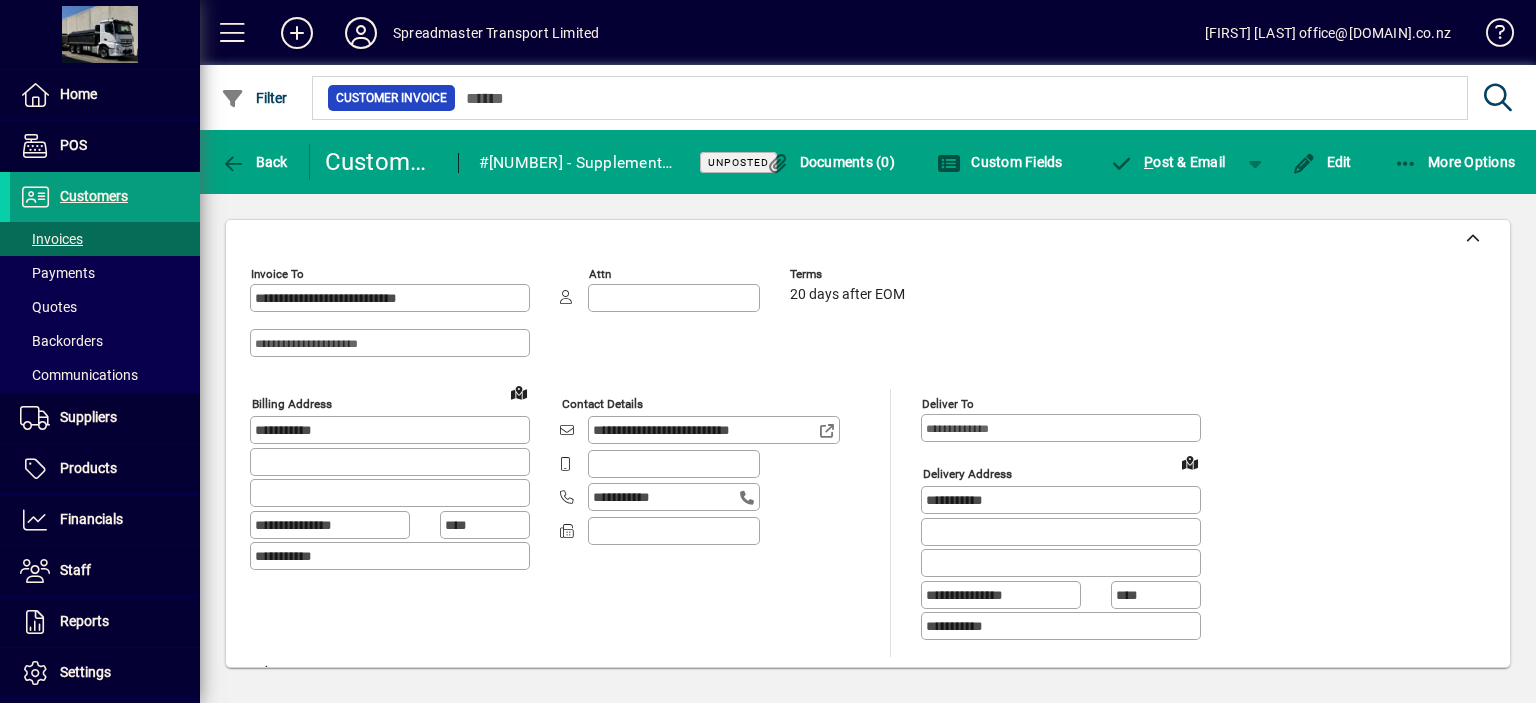 scroll, scrollTop: 0, scrollLeft: 0, axis: both 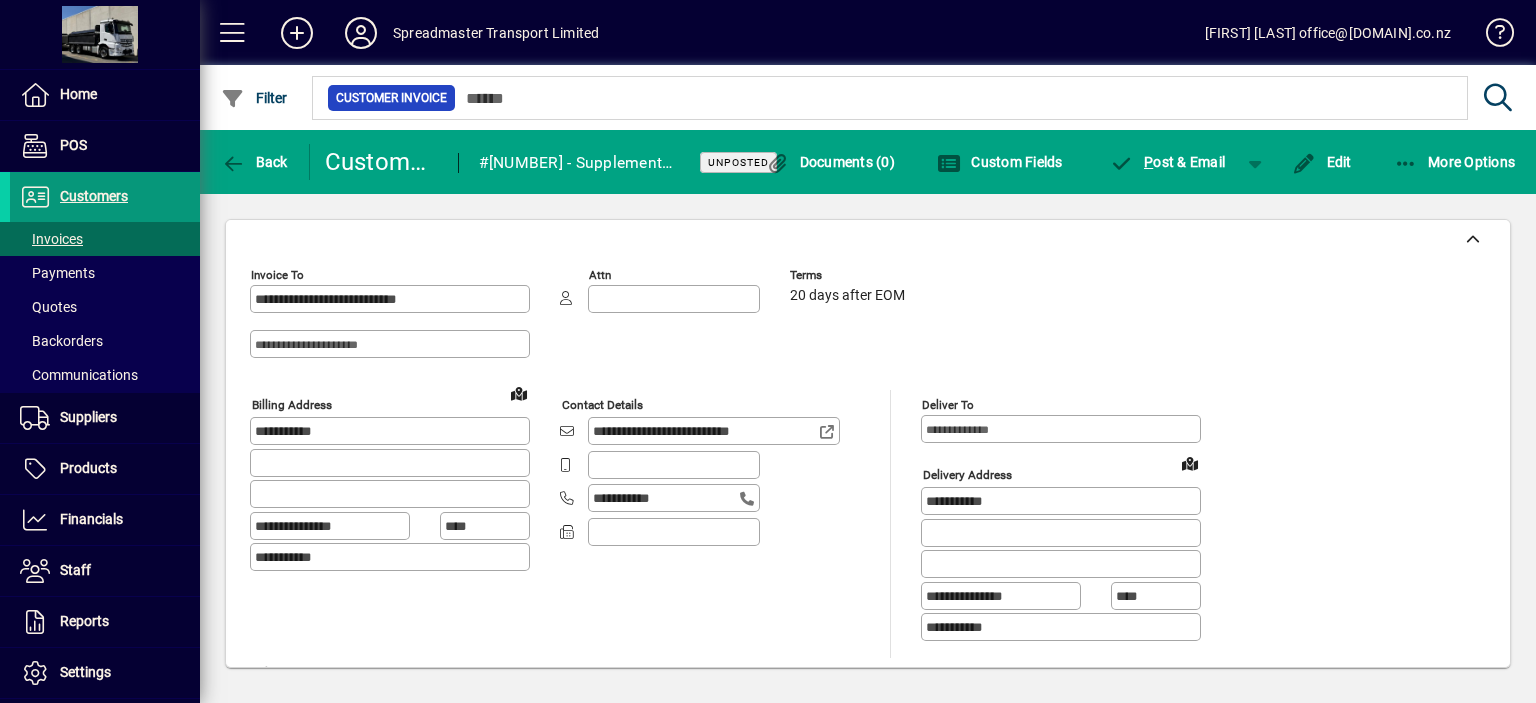 click on "Customers" at bounding box center [94, 196] 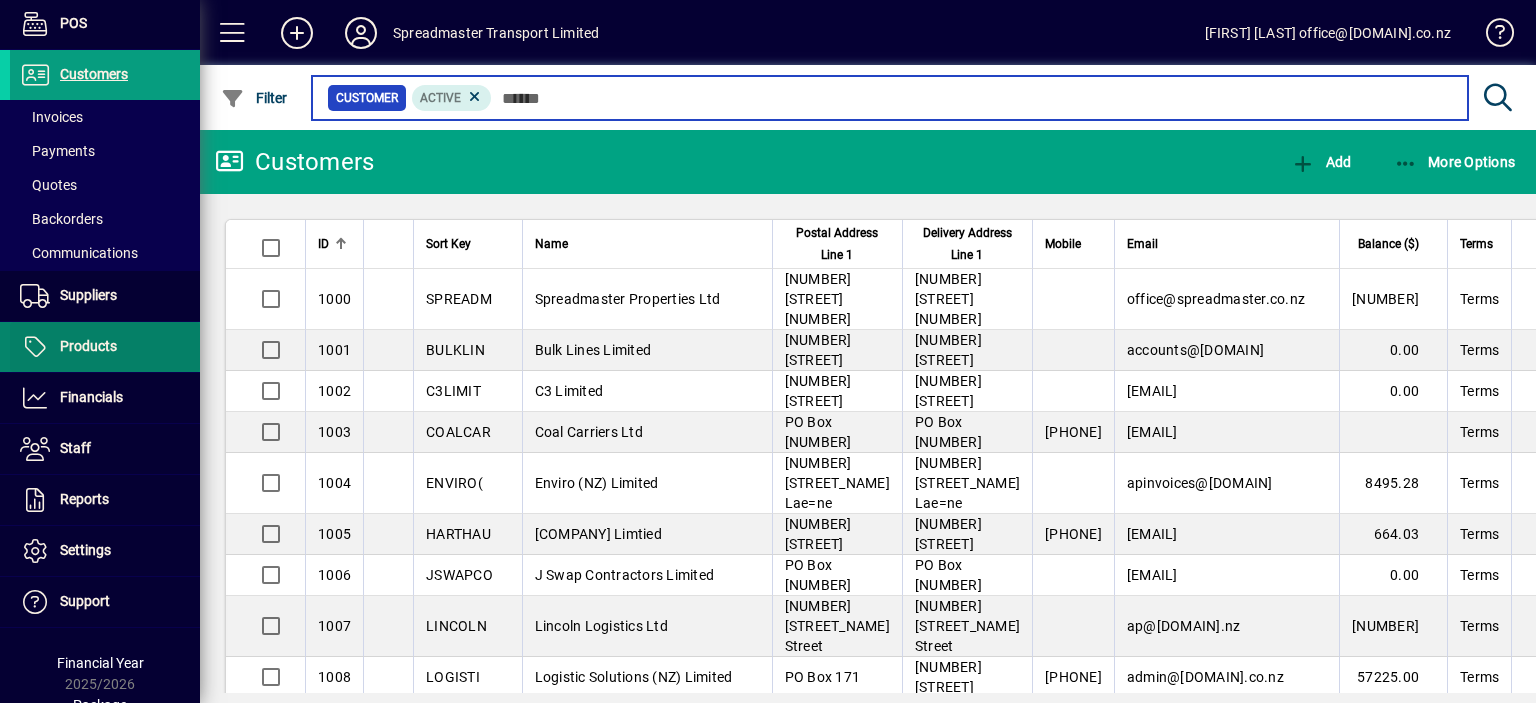 scroll, scrollTop: 153, scrollLeft: 0, axis: vertical 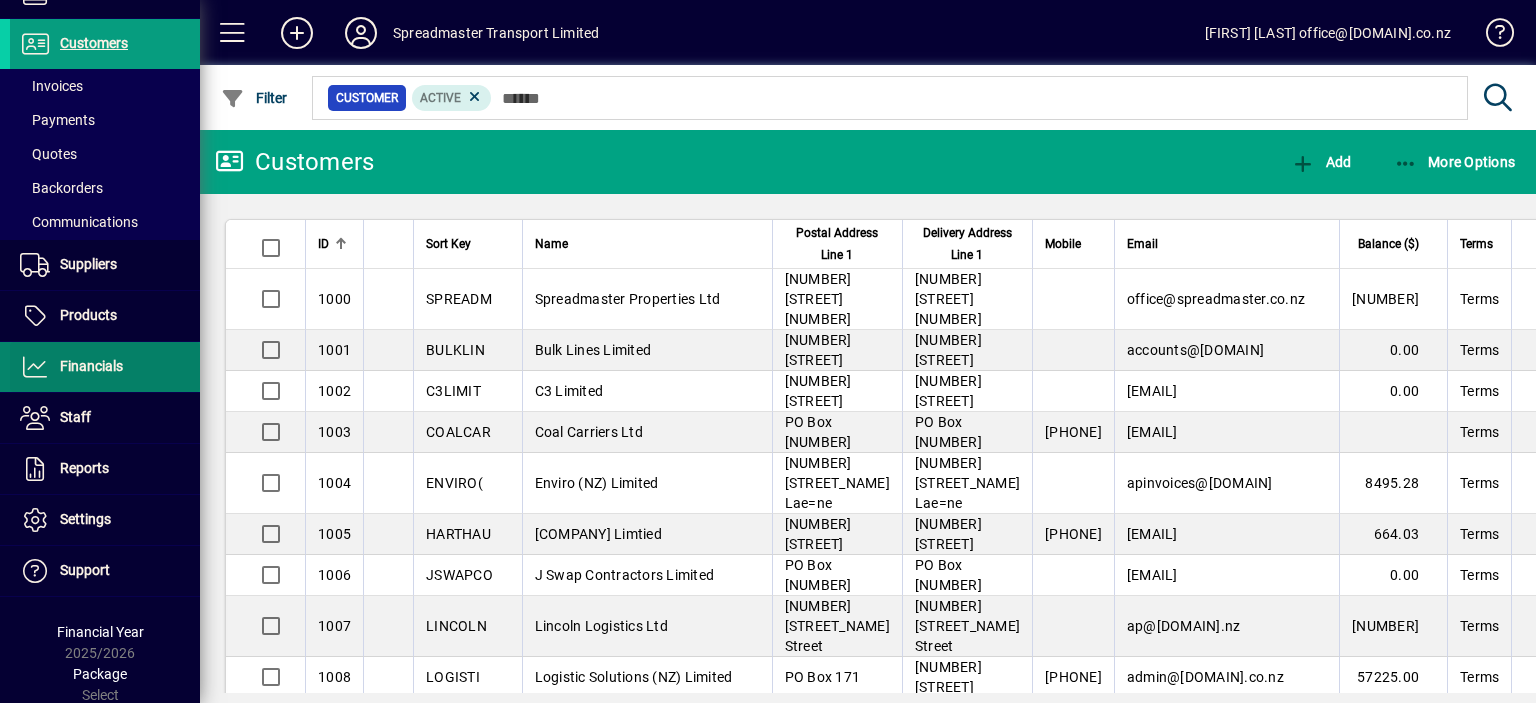 click on "Financials" at bounding box center [91, 366] 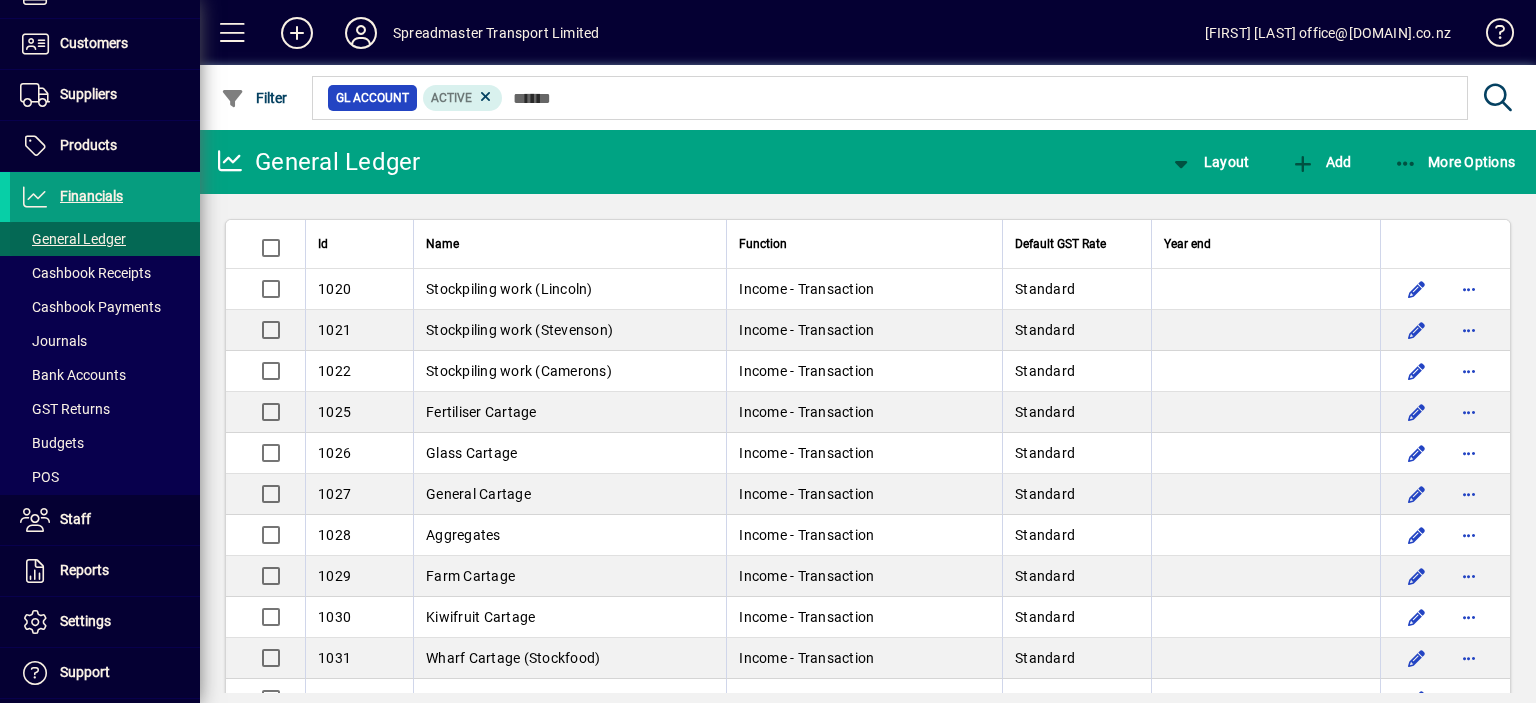 click on "General Ledger" at bounding box center [73, 239] 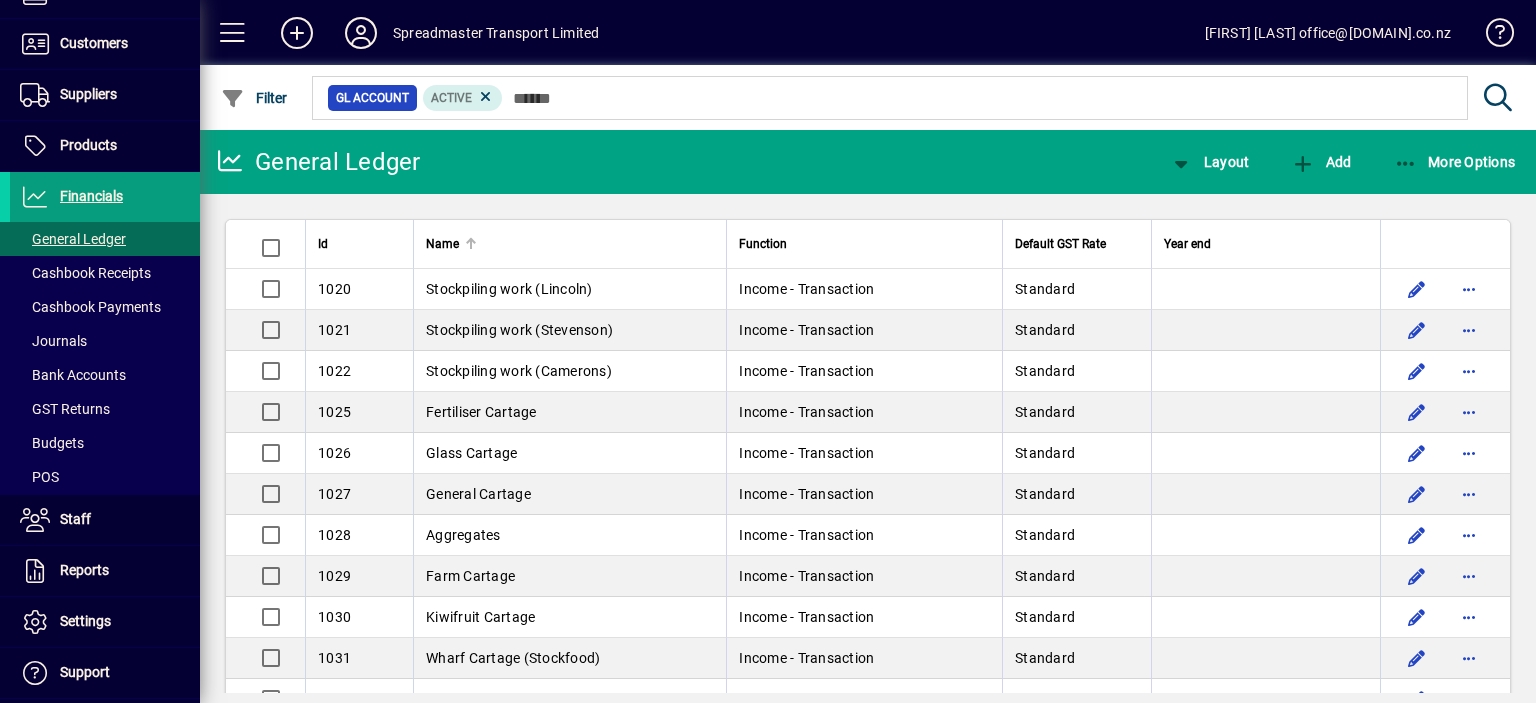 click at bounding box center [471, 239] 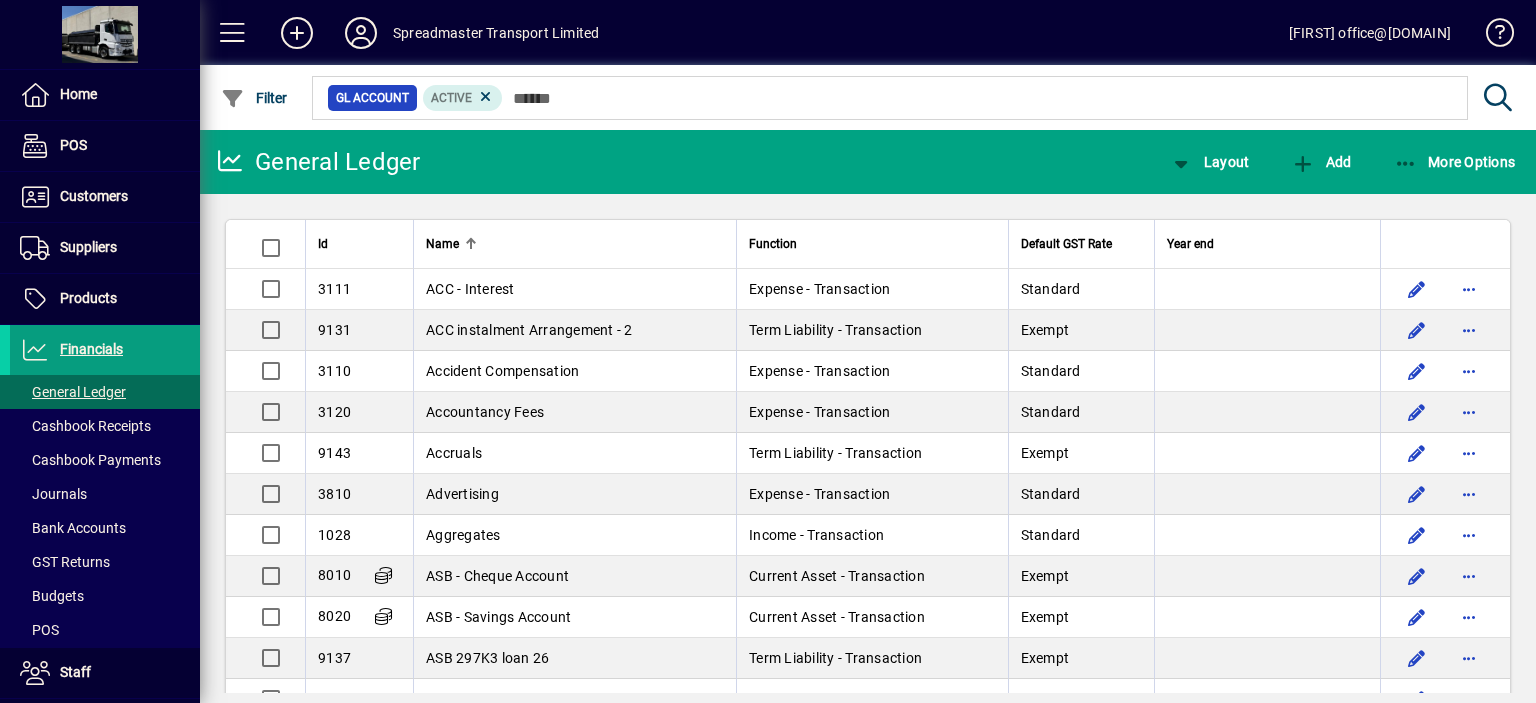 scroll, scrollTop: 0, scrollLeft: 0, axis: both 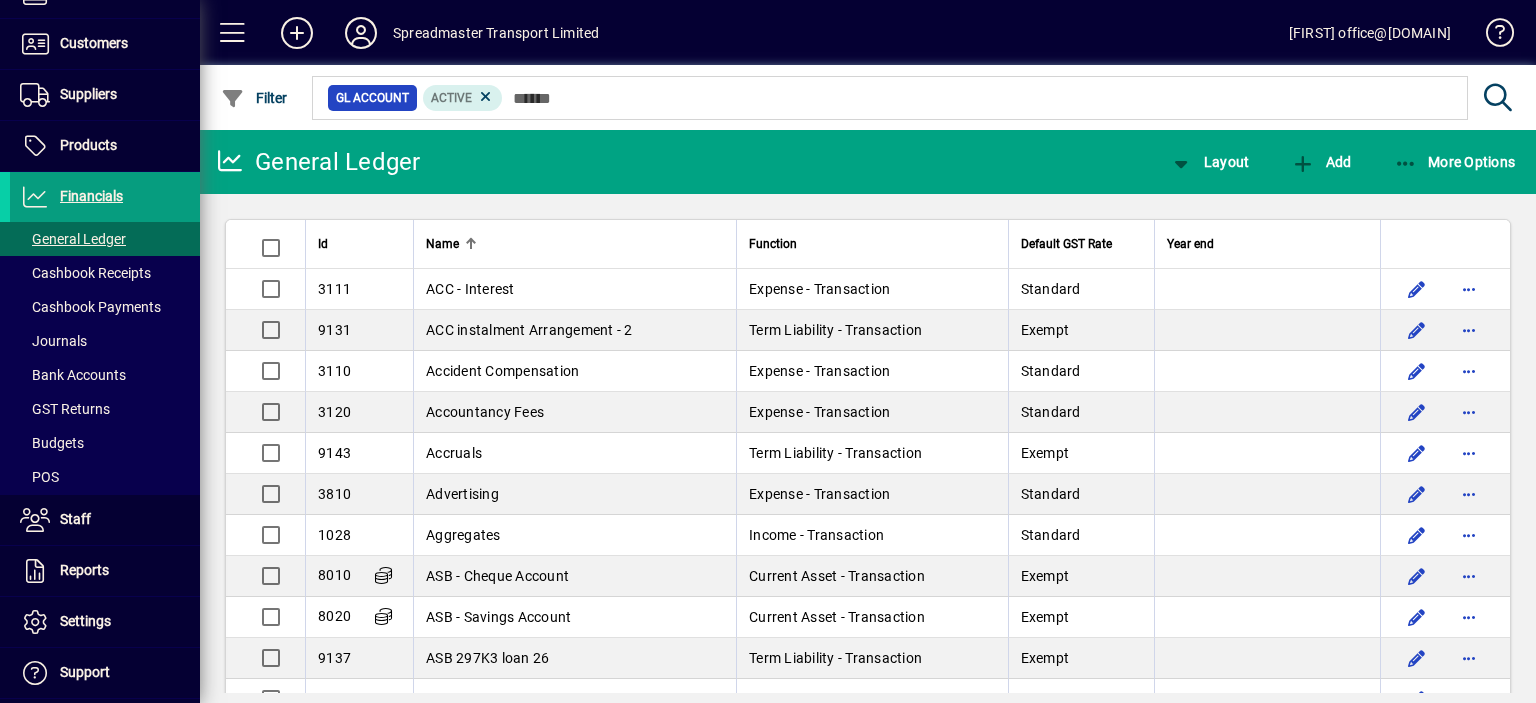 click on "ASB - Cheque Account" at bounding box center [497, 576] 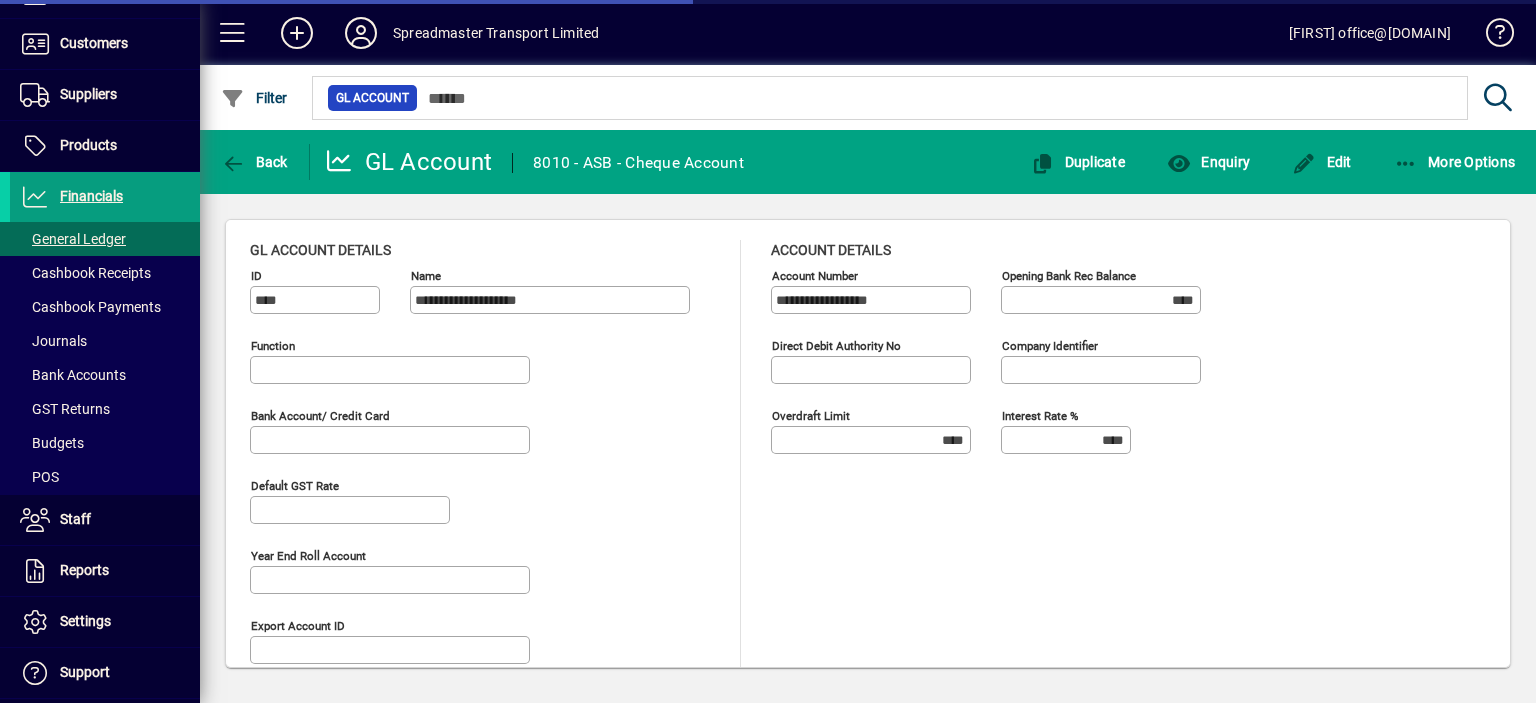 type on "**********" 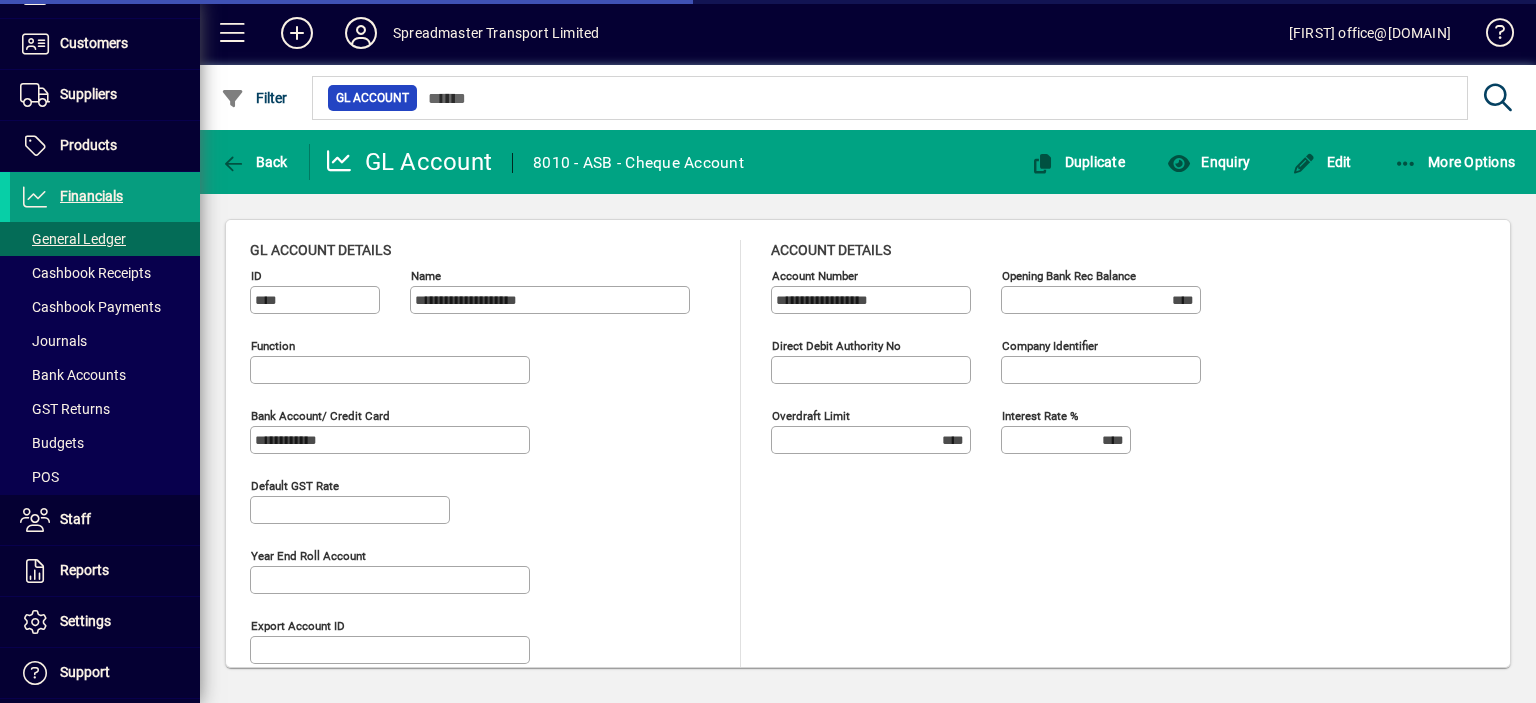 type on "**********" 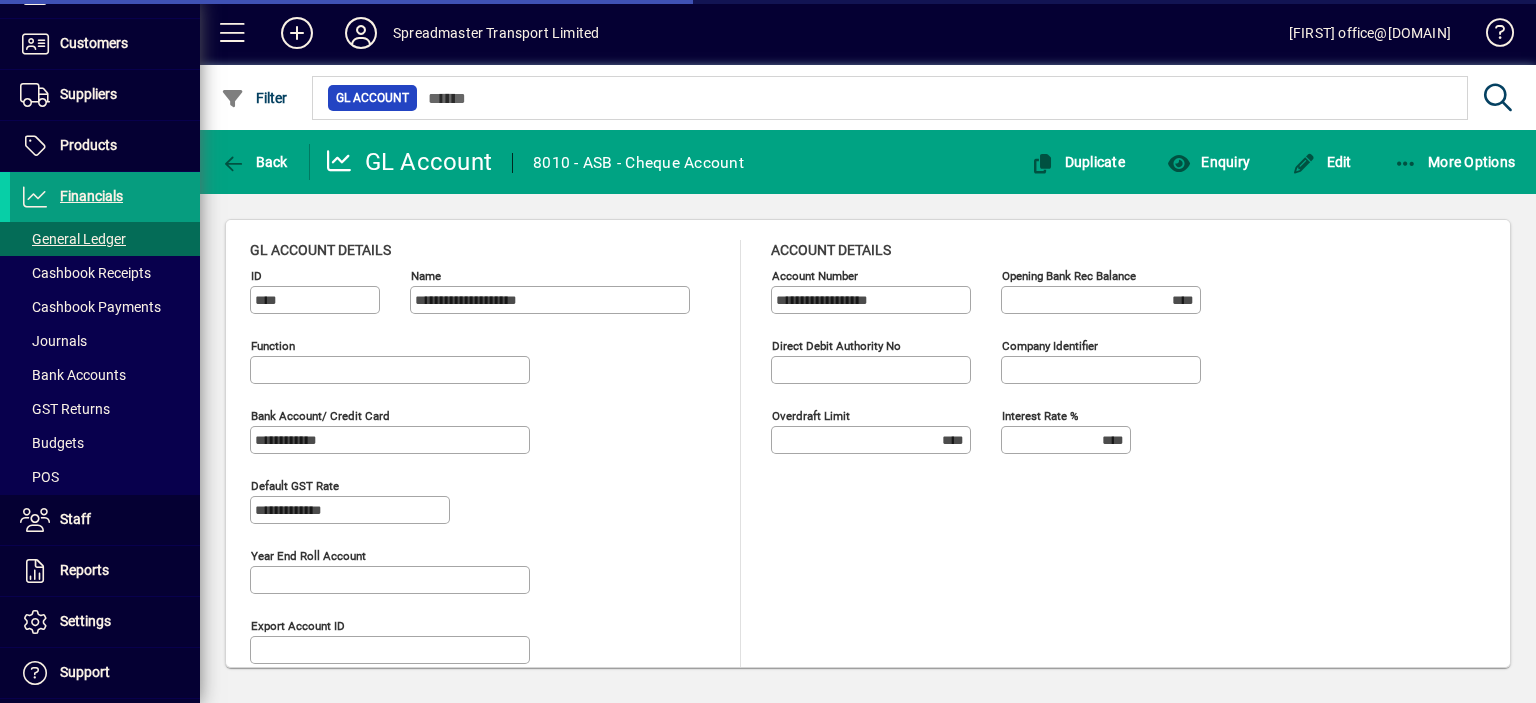 type on "**********" 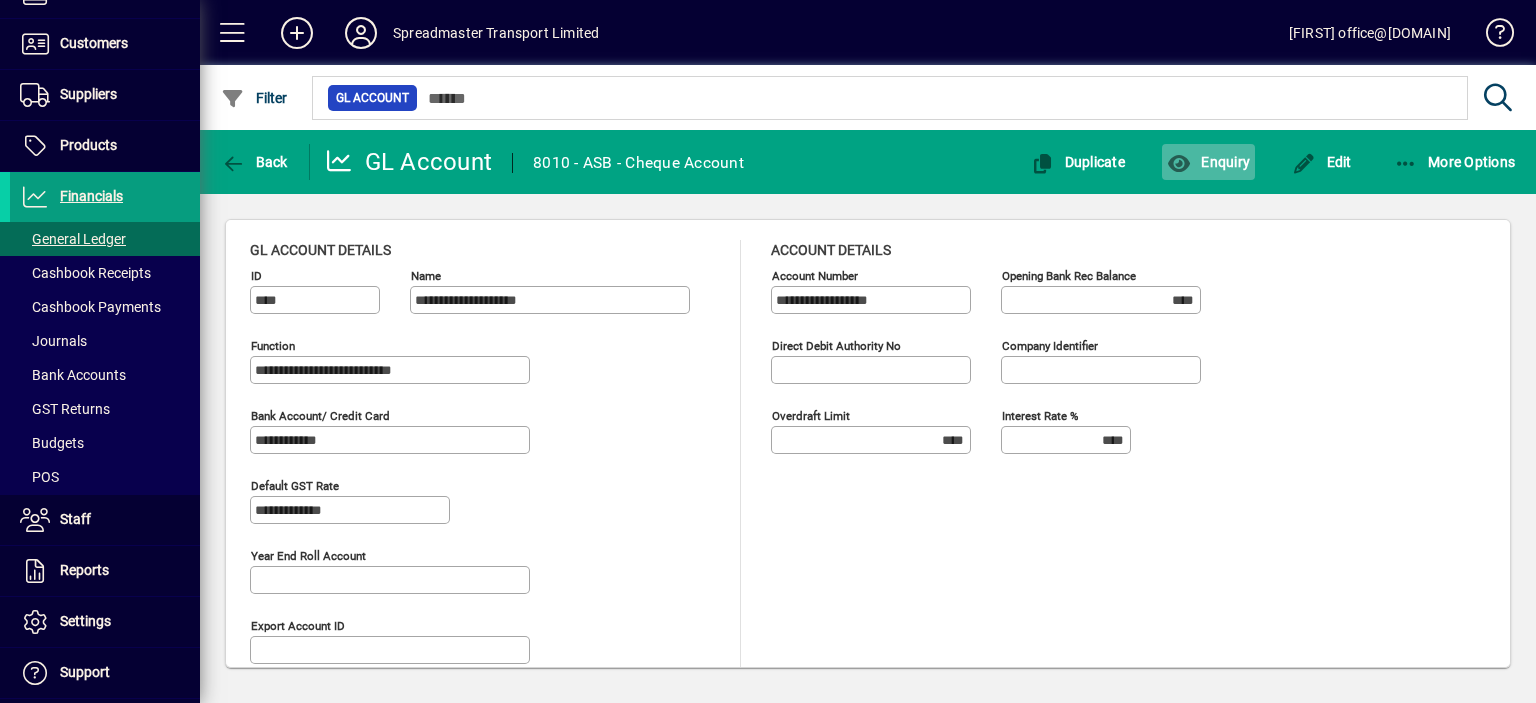 click on "Enquiry" 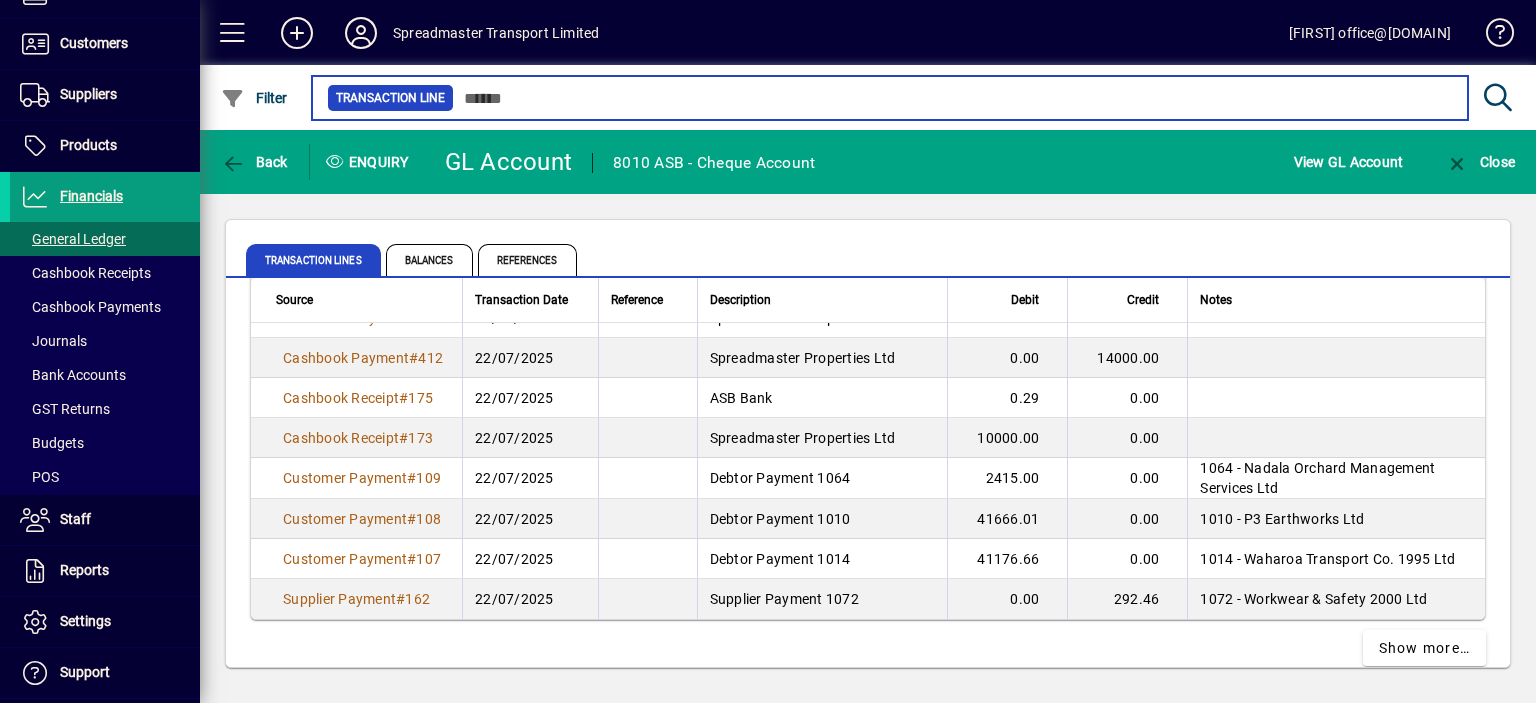 scroll, scrollTop: 3762, scrollLeft: 0, axis: vertical 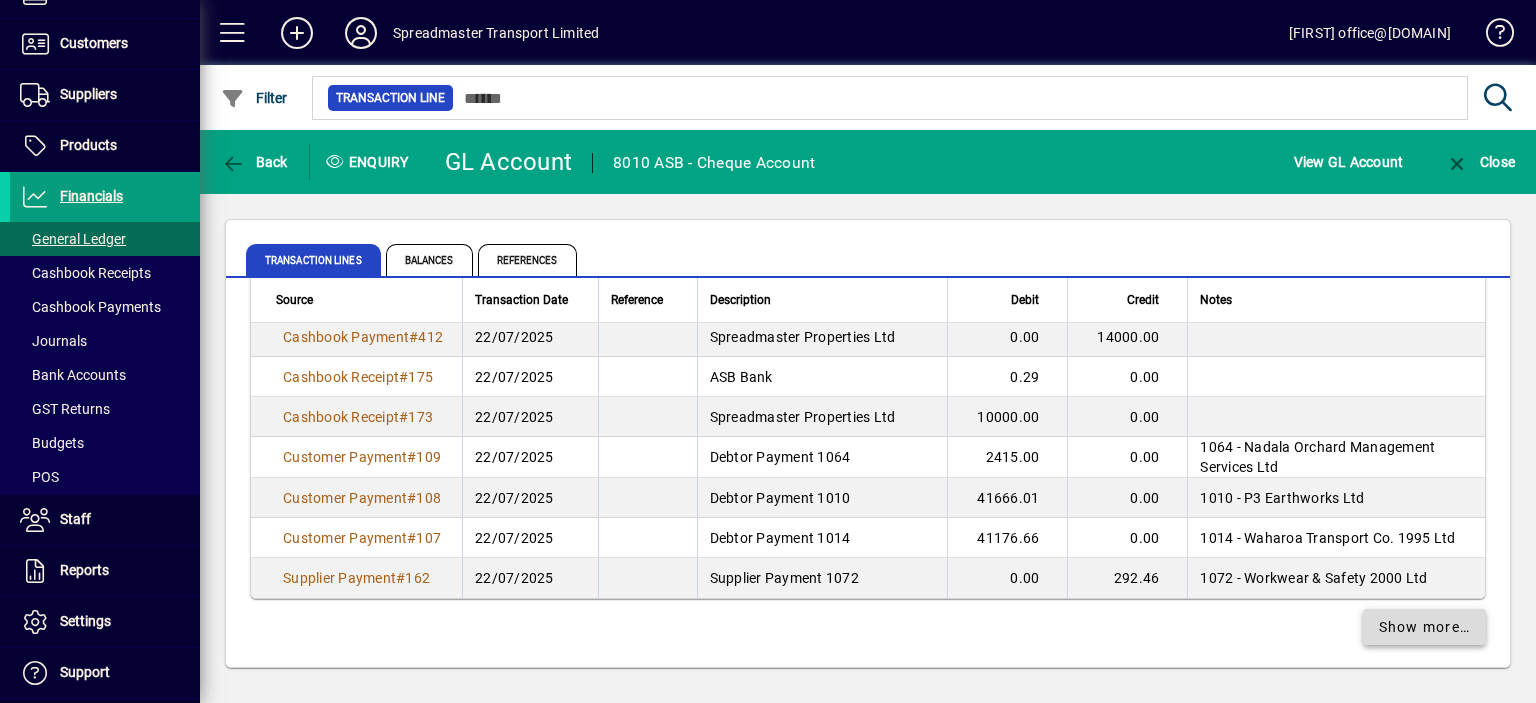 click on "Show more…" 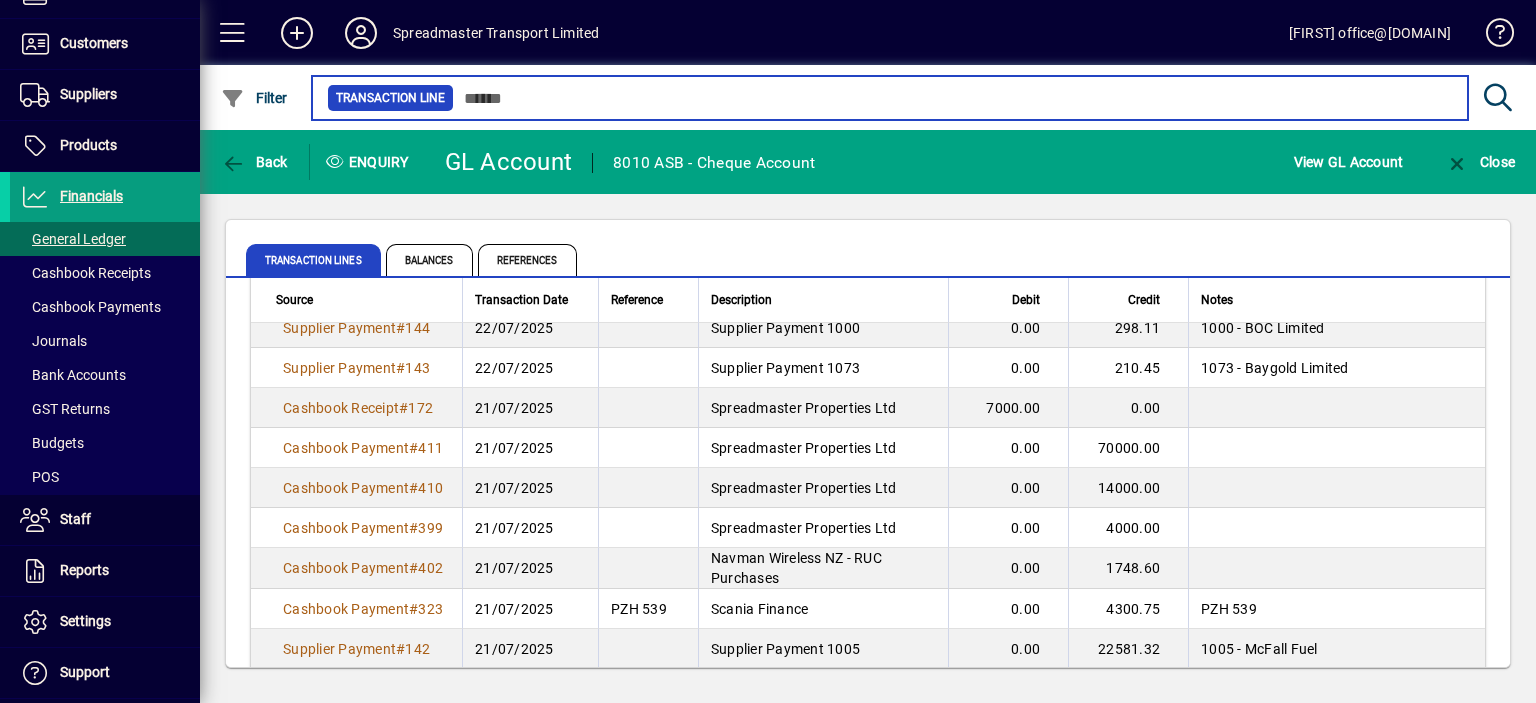 scroll, scrollTop: 4700, scrollLeft: 0, axis: vertical 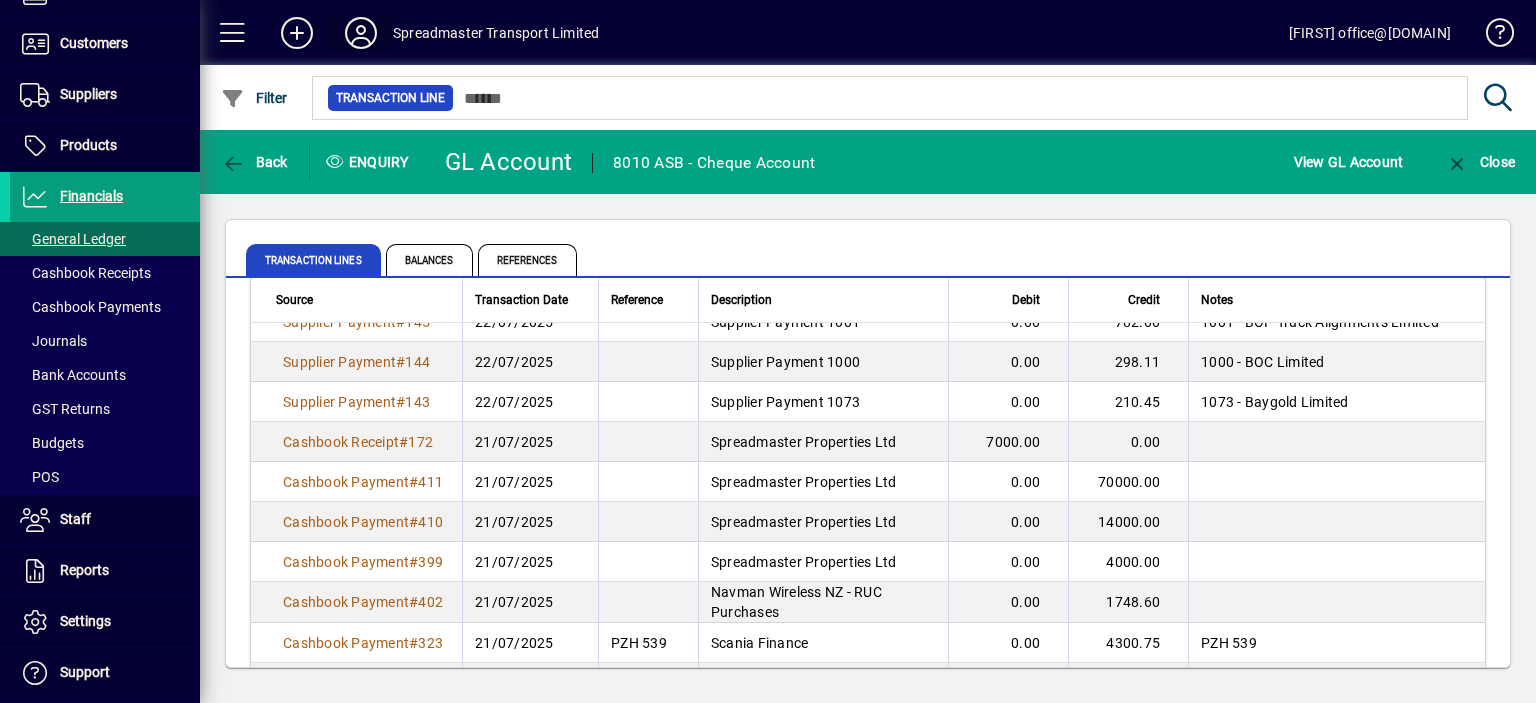 click 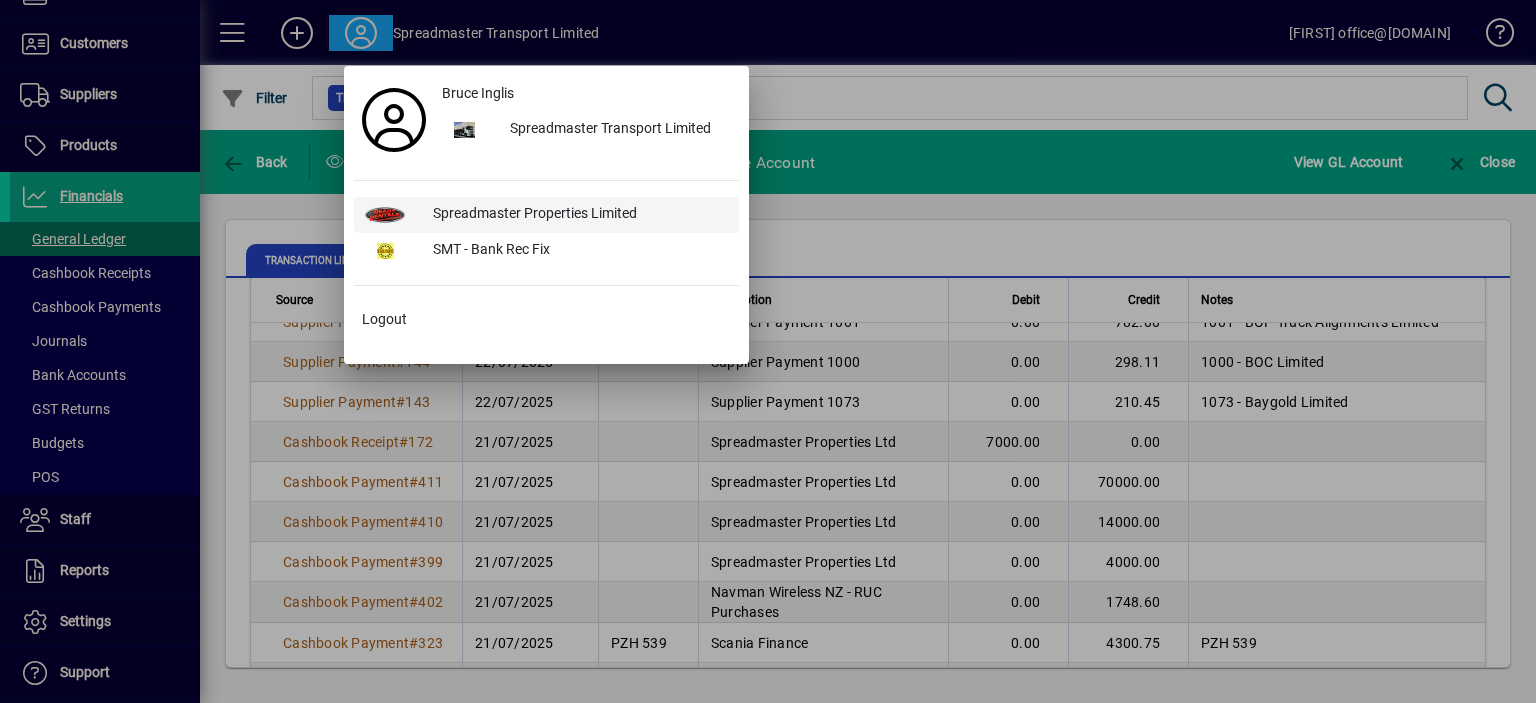 click on "Spreadmaster Properties Limited" at bounding box center (578, 215) 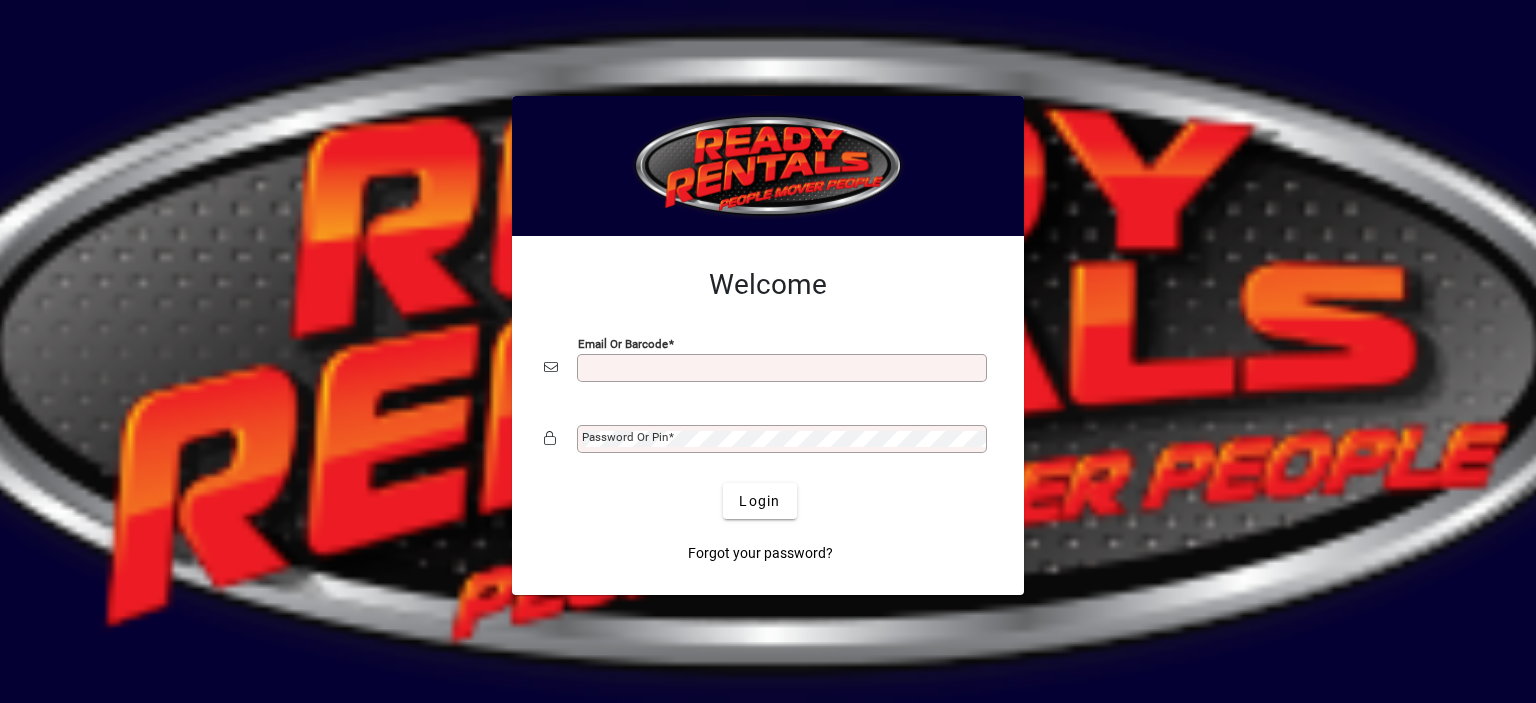 scroll, scrollTop: 0, scrollLeft: 0, axis: both 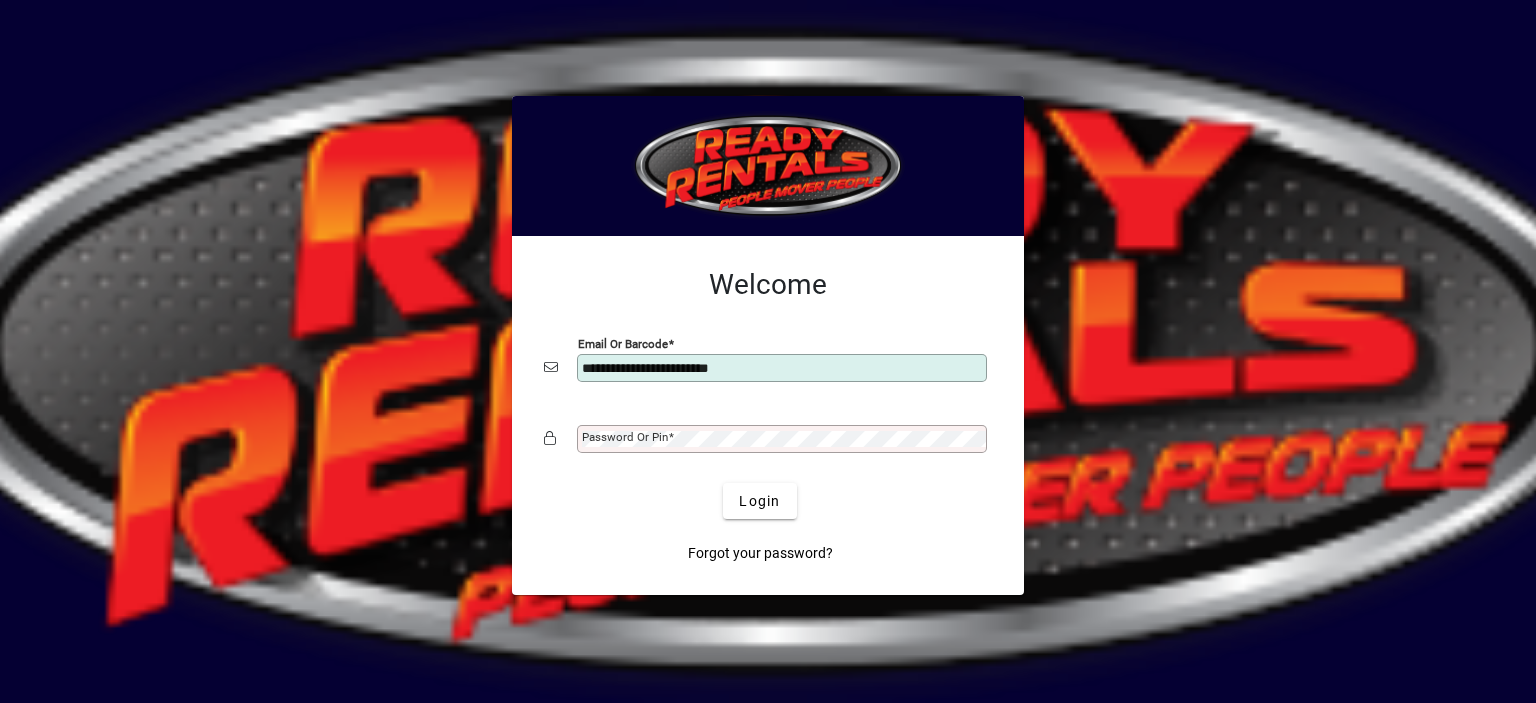 click on "Password or Pin" at bounding box center [625, 437] 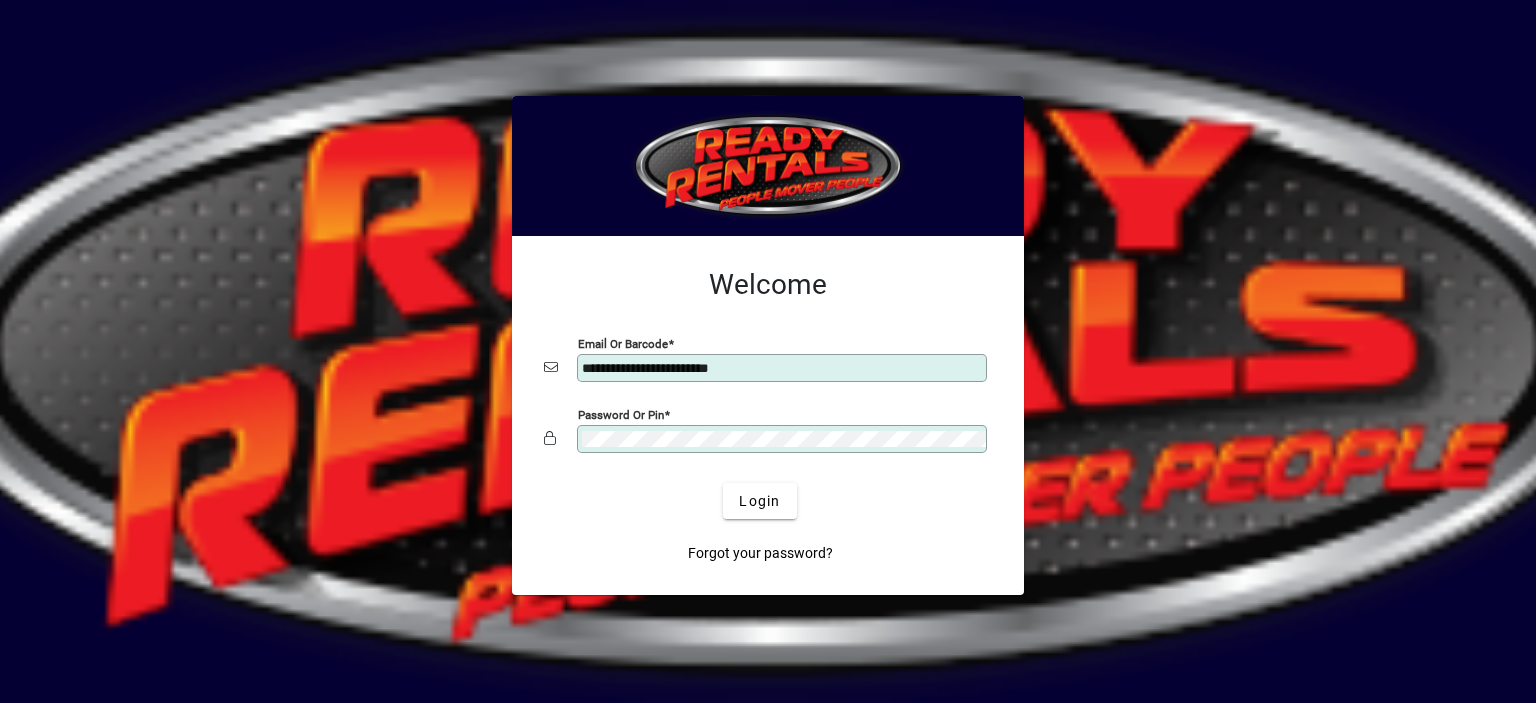 click on "Login" 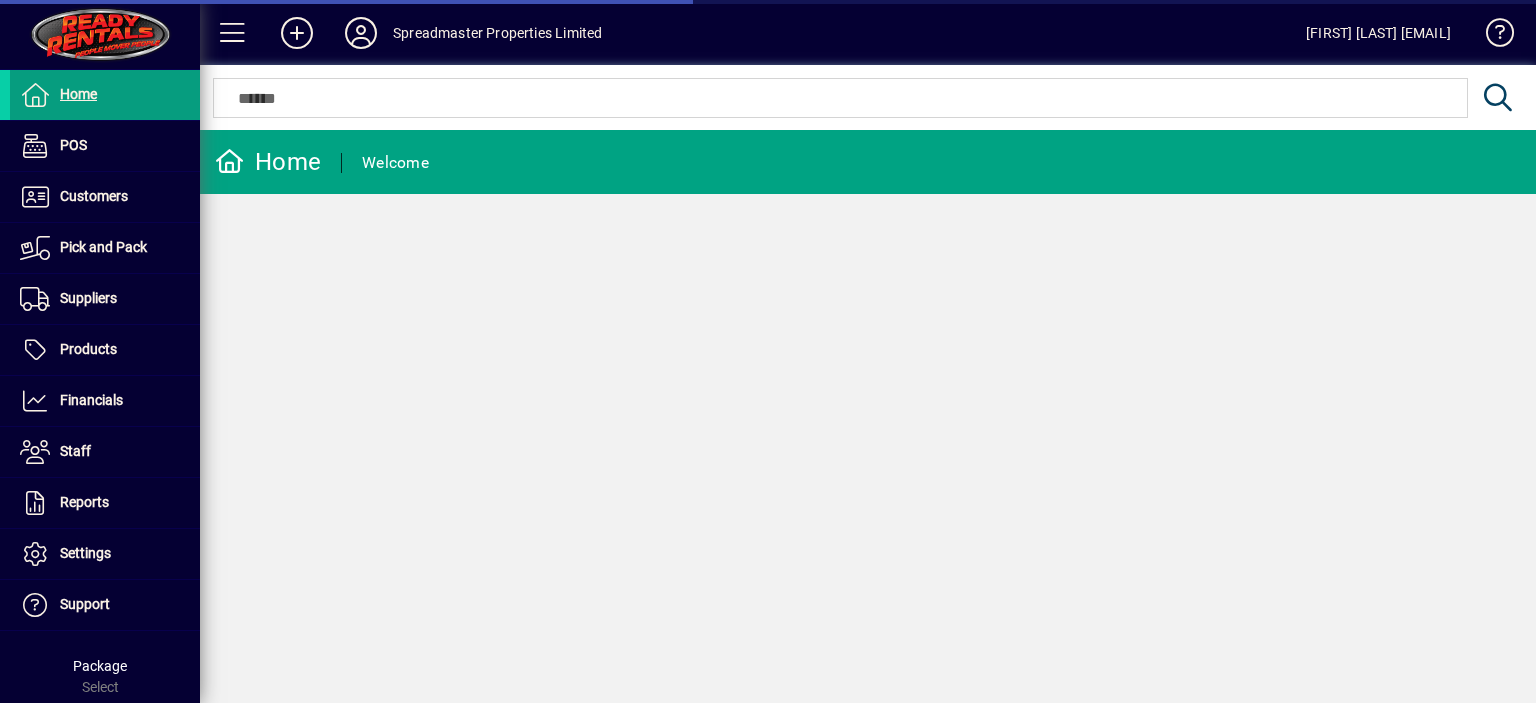 scroll, scrollTop: 0, scrollLeft: 0, axis: both 